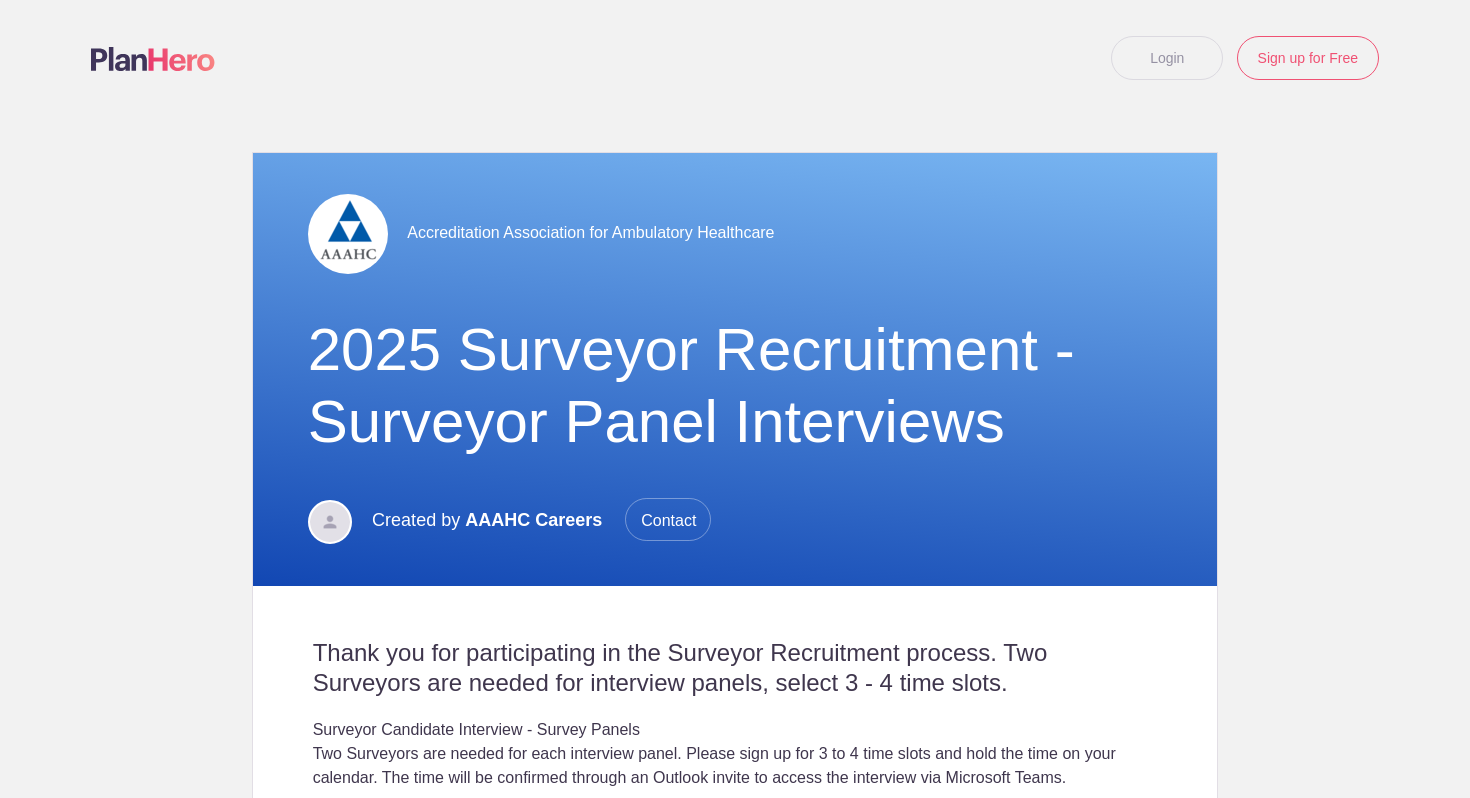 scroll, scrollTop: 0, scrollLeft: 0, axis: both 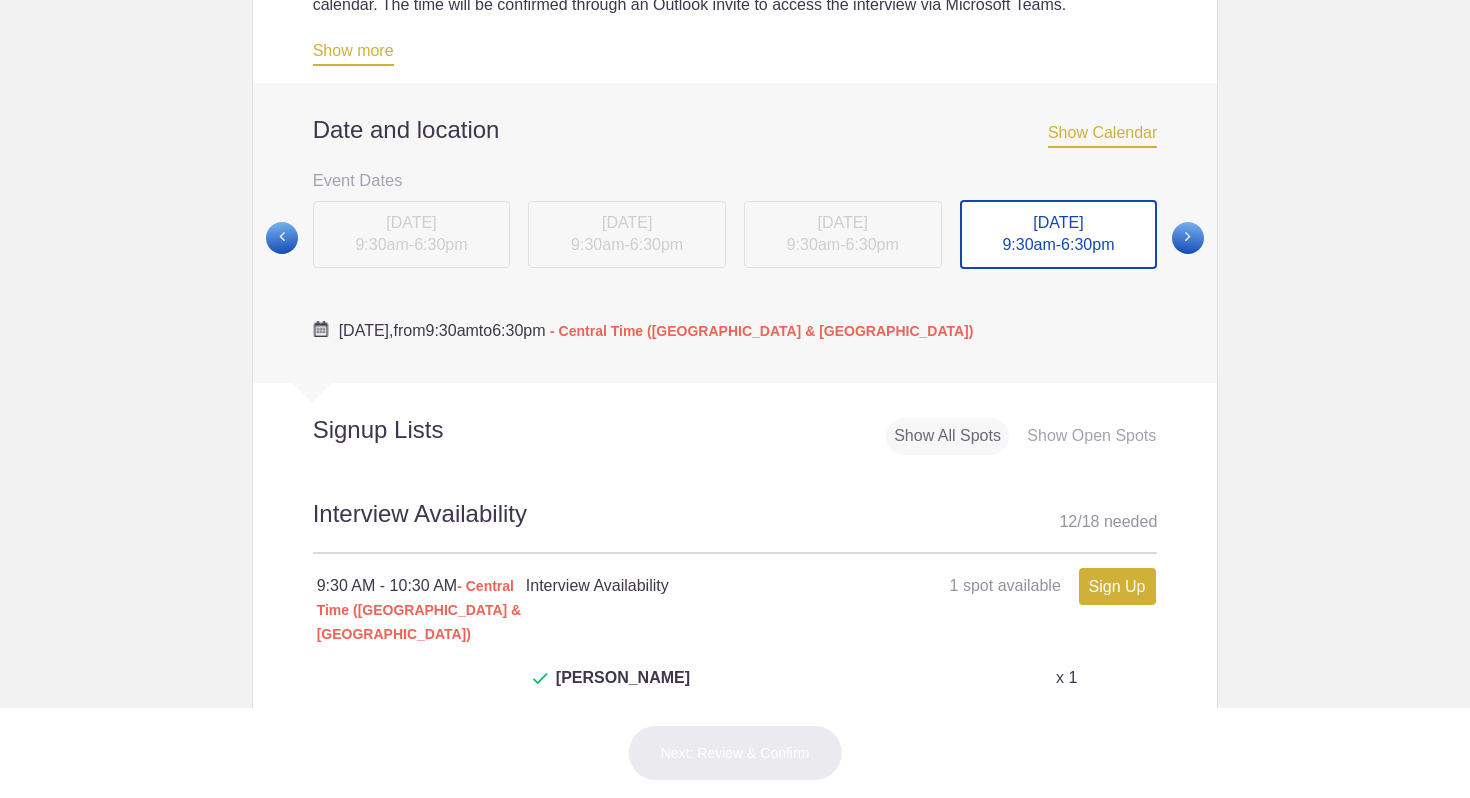 click at bounding box center (1188, 238) 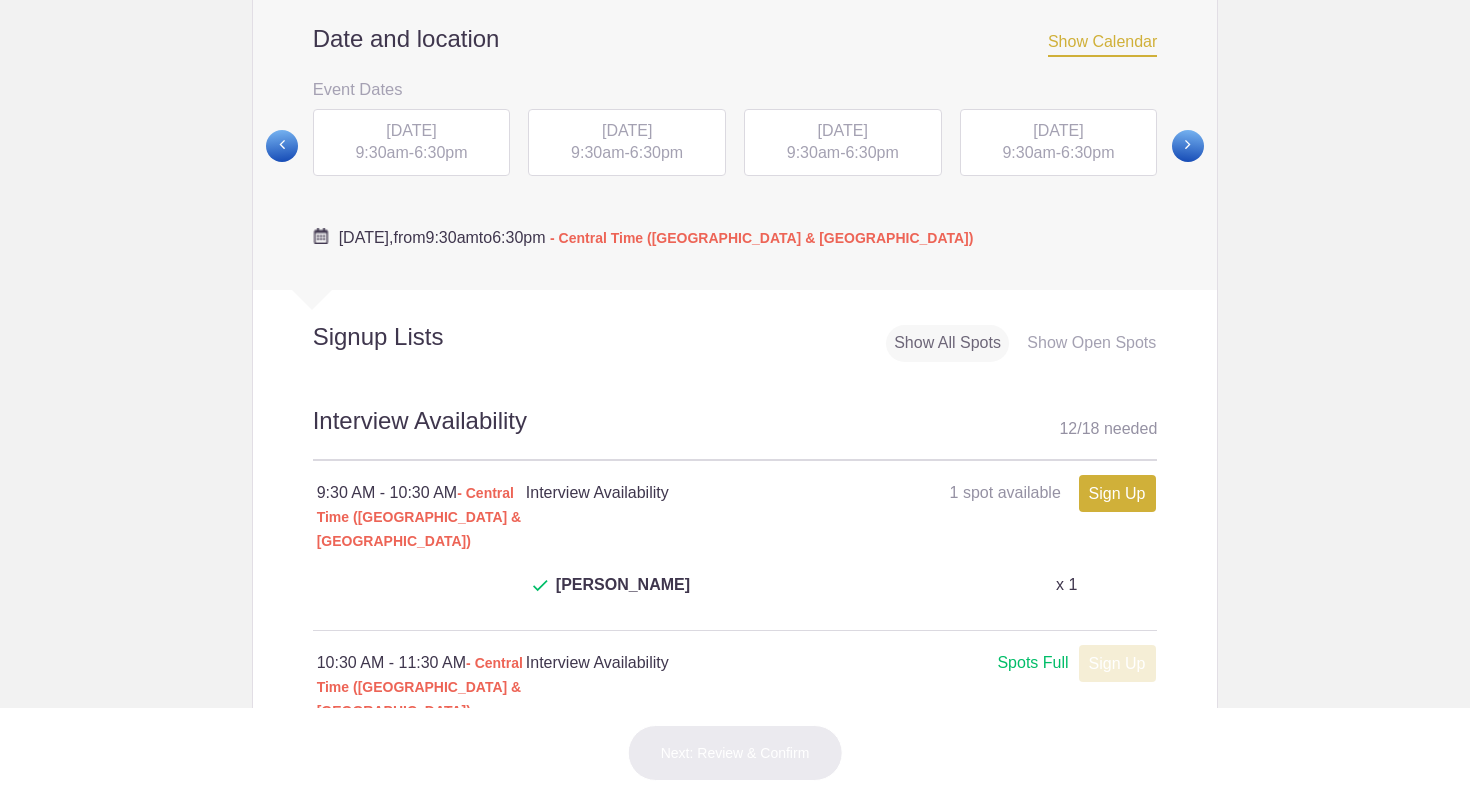scroll, scrollTop: 863, scrollLeft: 0, axis: vertical 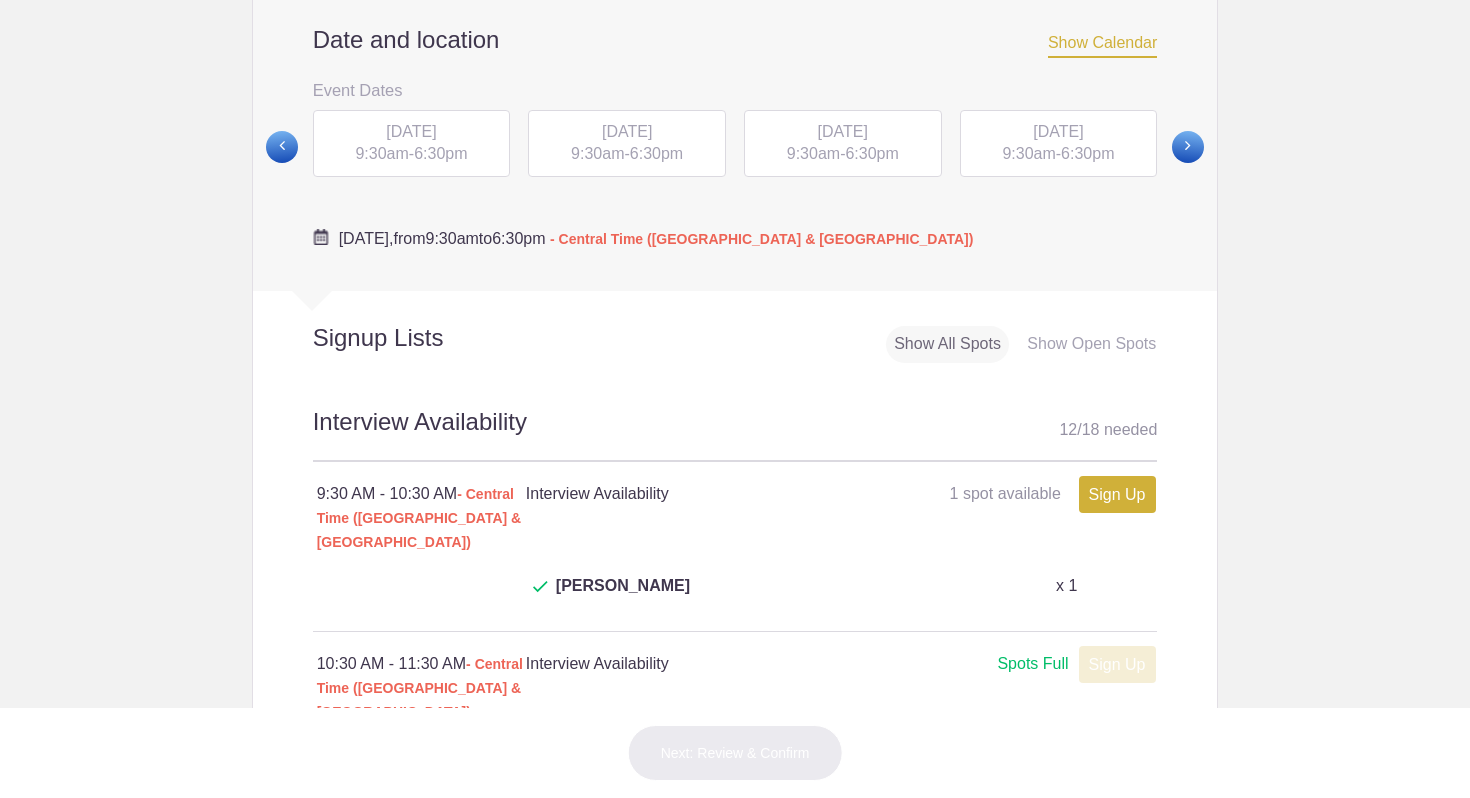 click at bounding box center (1188, 147) 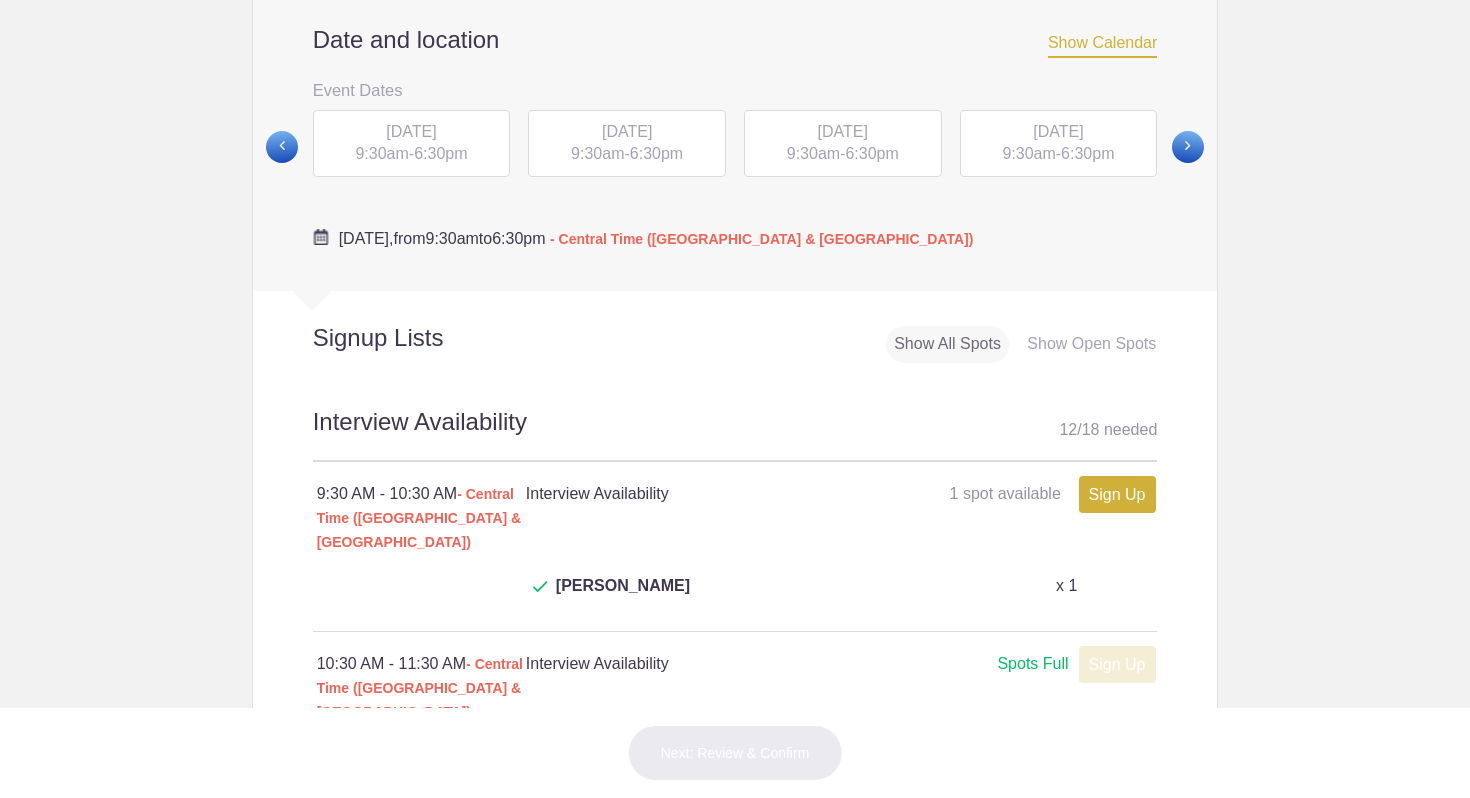 click at bounding box center [1188, 147] 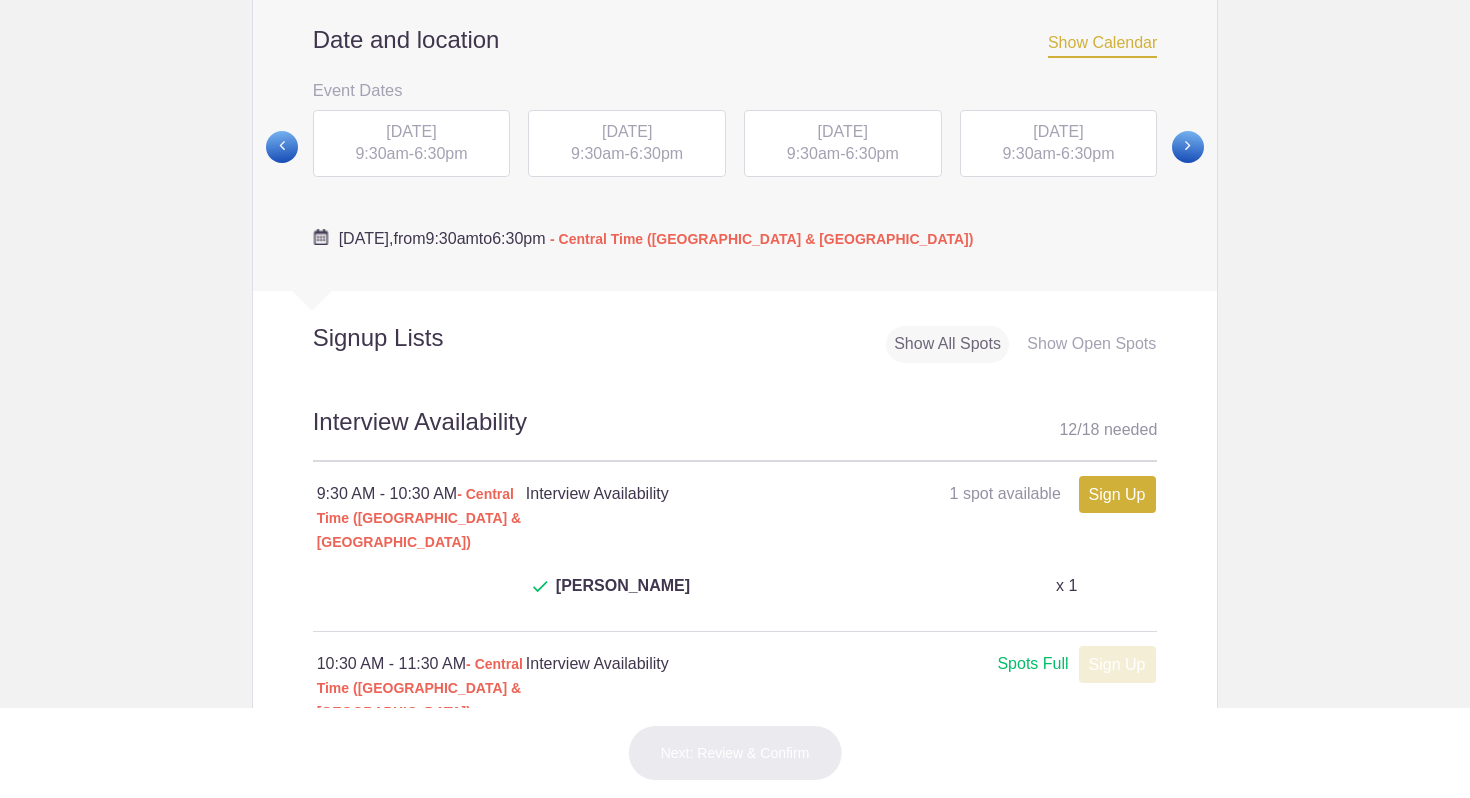 click at bounding box center [282, 147] 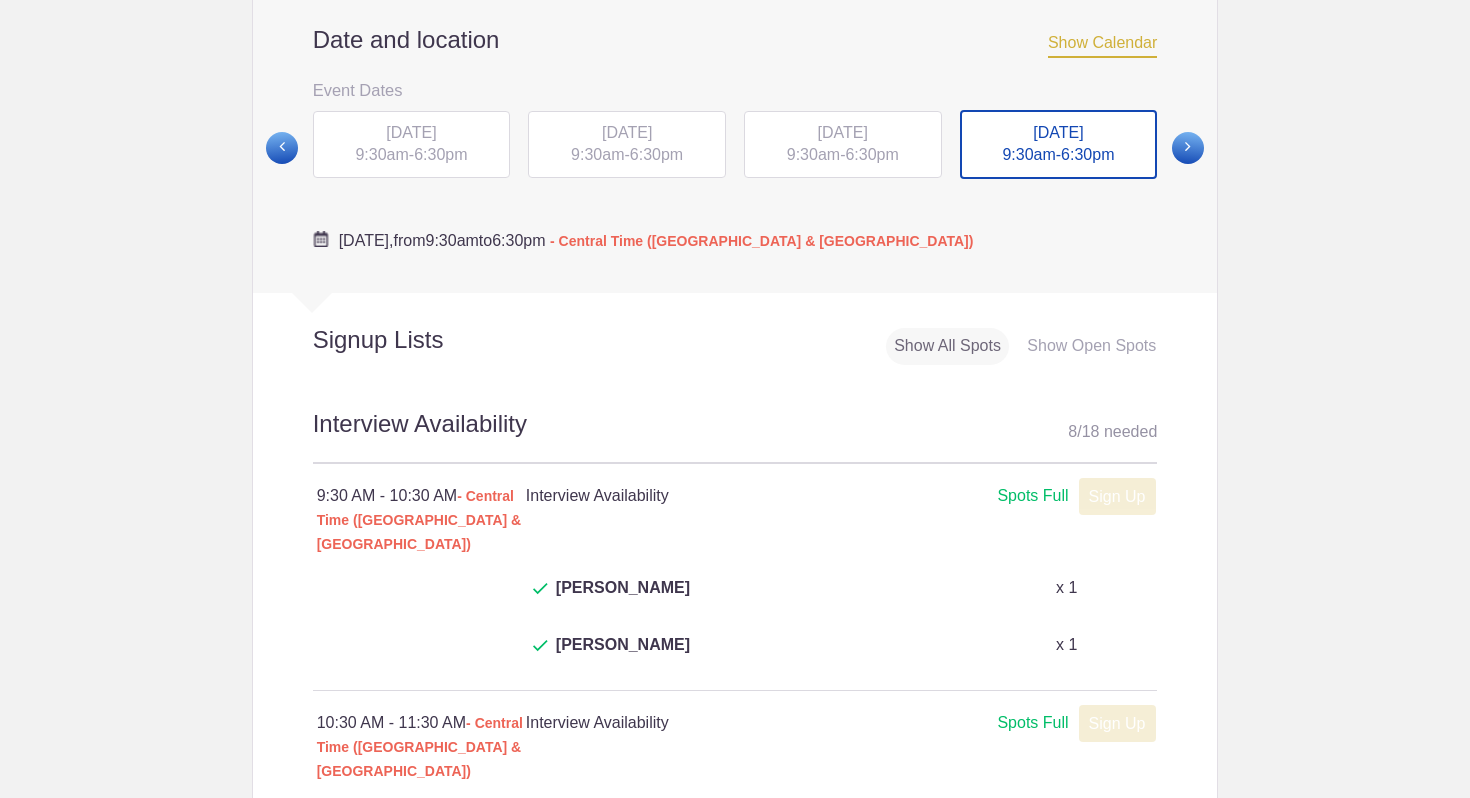 click on "Thursday, July 17, 2025,
from
9:30am
to
6:30pm
- Central Time (US & Canada)" at bounding box center (735, 231) 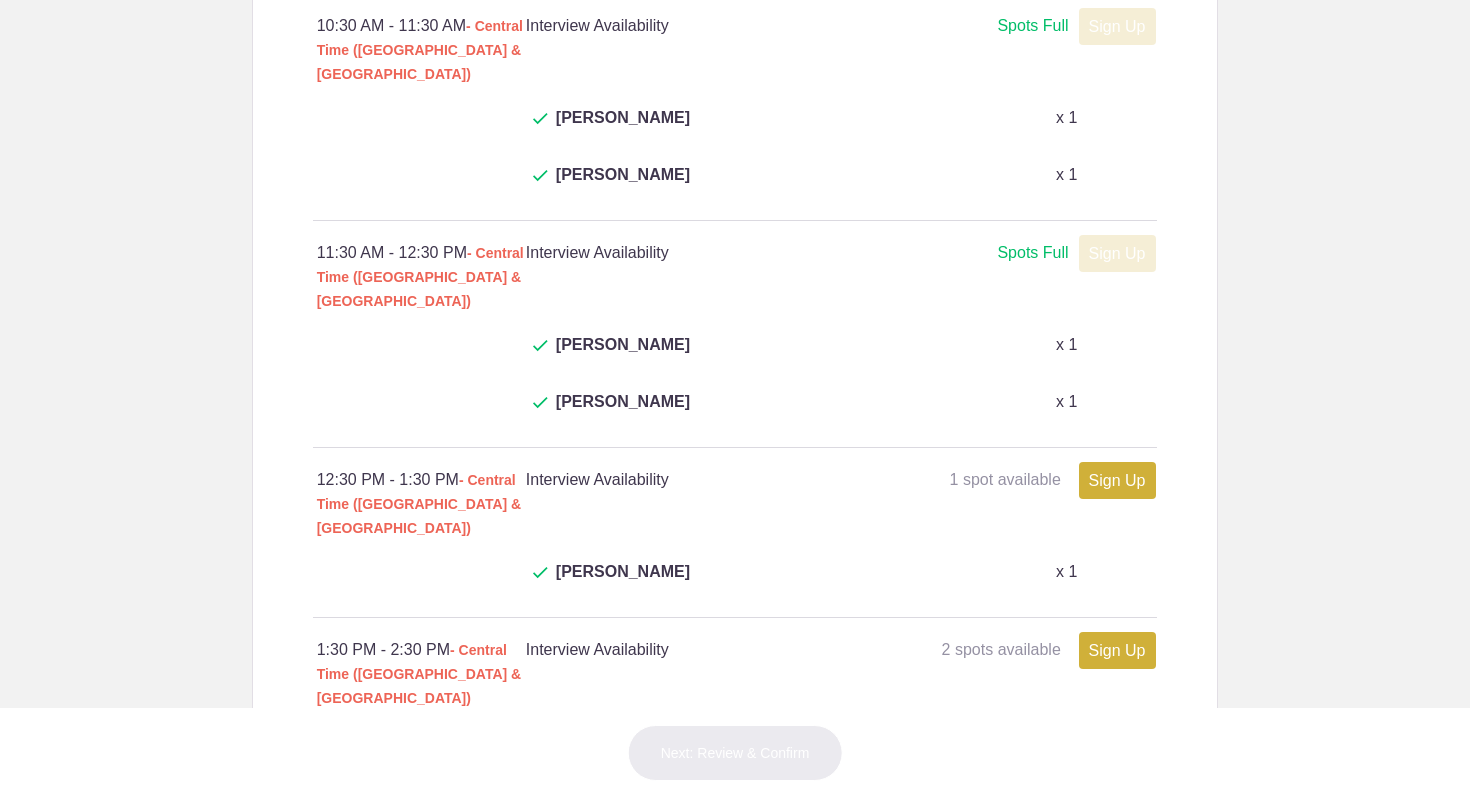 scroll, scrollTop: 1562, scrollLeft: 0, axis: vertical 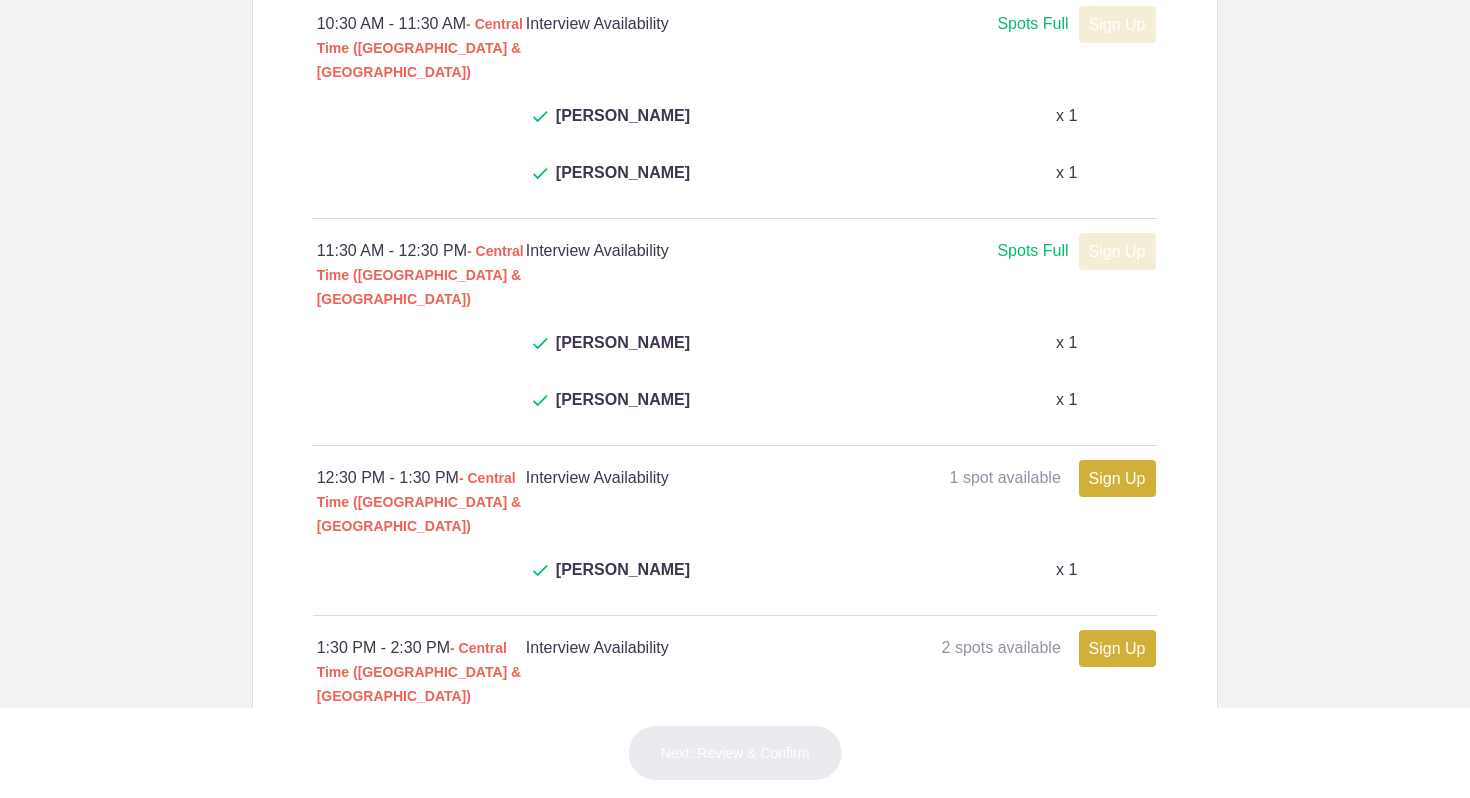 click on "Sign Up" at bounding box center (1117, 648) 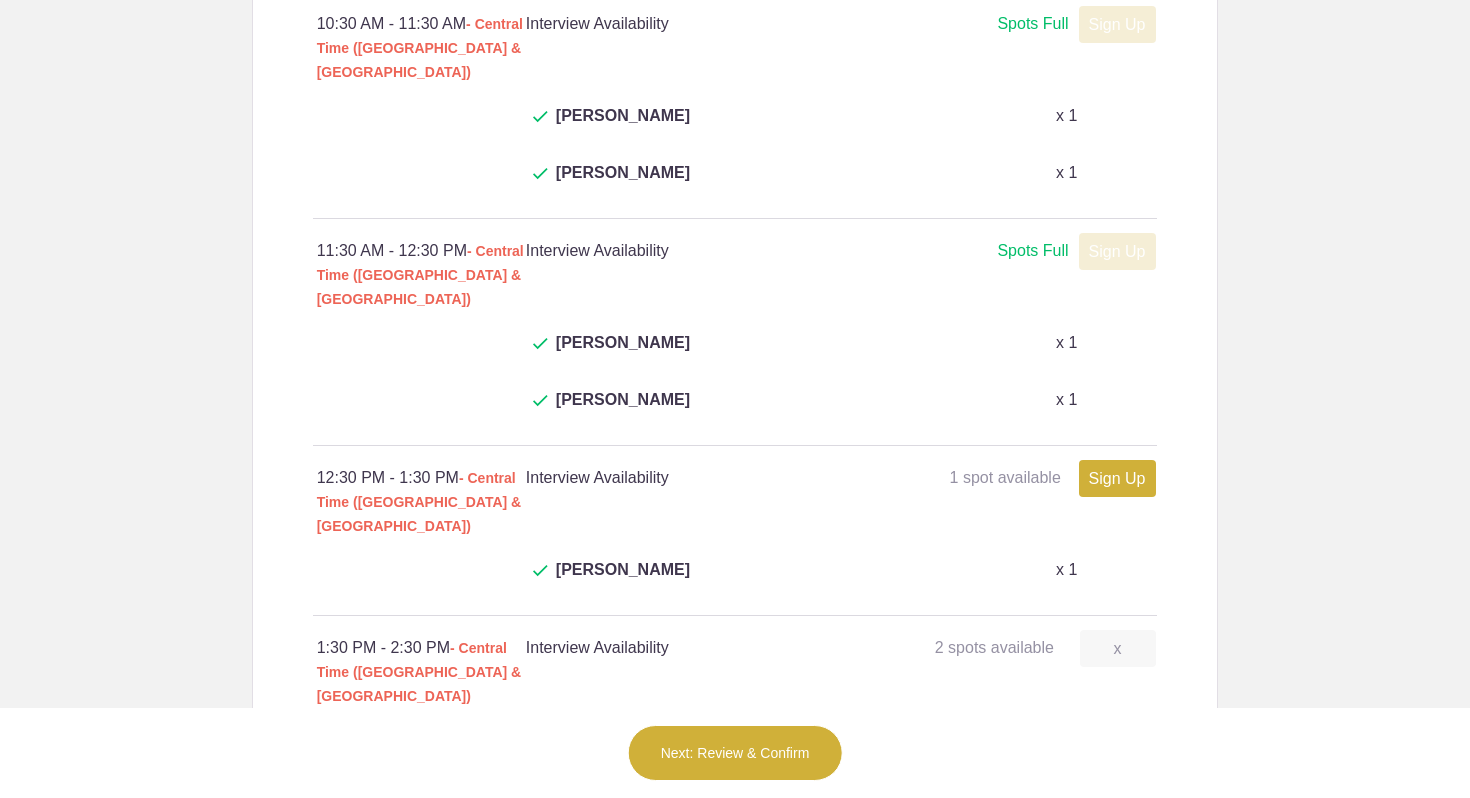 click on "1" at bounding box center (643, 798) 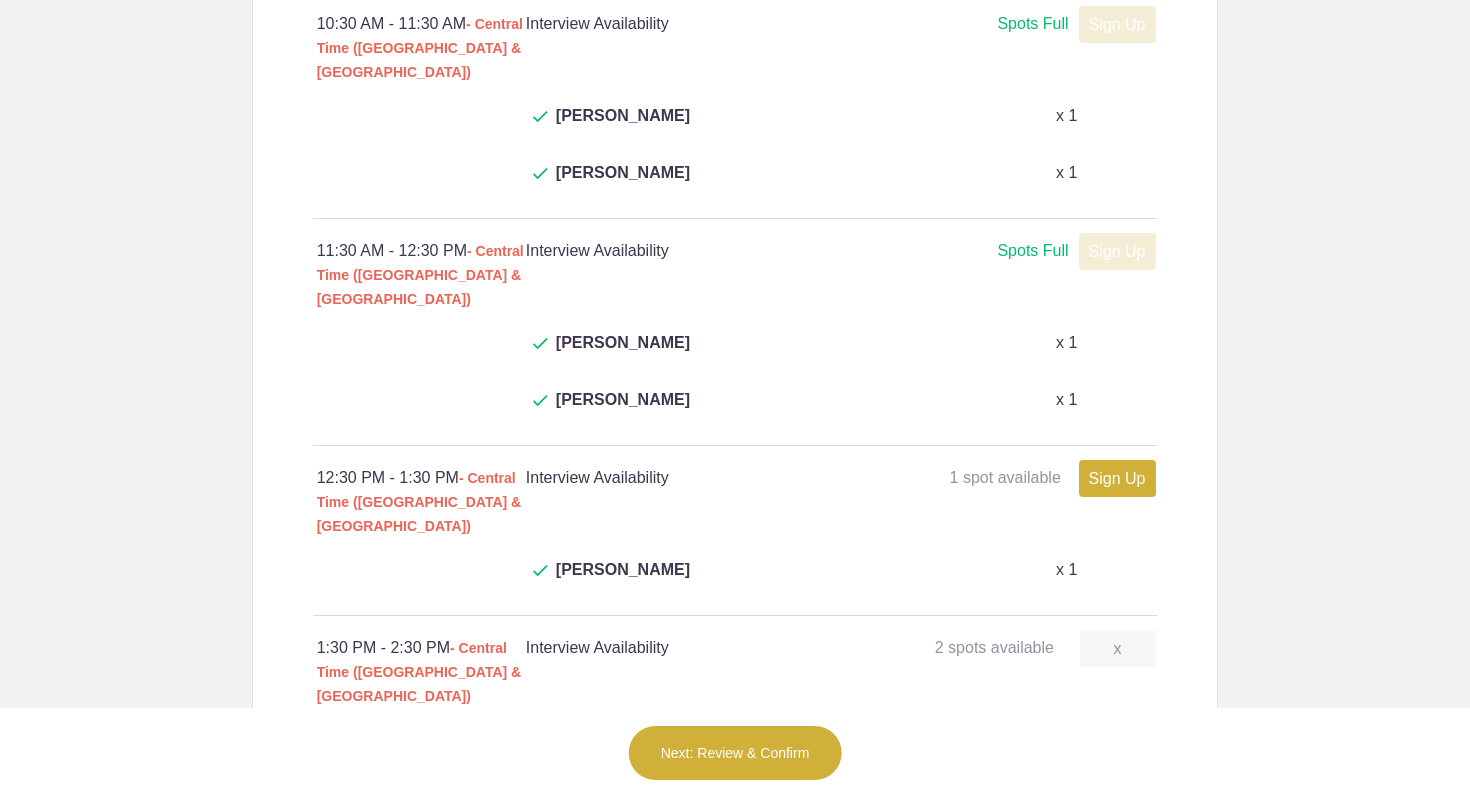 click on "Interview Availability
8 / 18
needed
9:30 AM - 10:30 AM
- Central Time (US & Canada)
Interview Availability
Spots Full
Spots Full
Sign Up
x
x
How many?
0
x
Leave a comment (optional)
Person's Name
Person's E-mail
Leave a comment (optional)
To save these changes, please click the Review & Confirm button at the bottom of the page.
Sandra A Berreth
x  1
Charles Derus
x  1
10:30 AM - 11:30 AM
- Central Time (US & Canada)
Interview Availability
Spots Full
Spots Full
Sign Up
x
x
How many?
0
x
Leave a comment (optional)
Person's Name
Person's E-mail
Leave a comment (optional)" at bounding box center (735, 614) 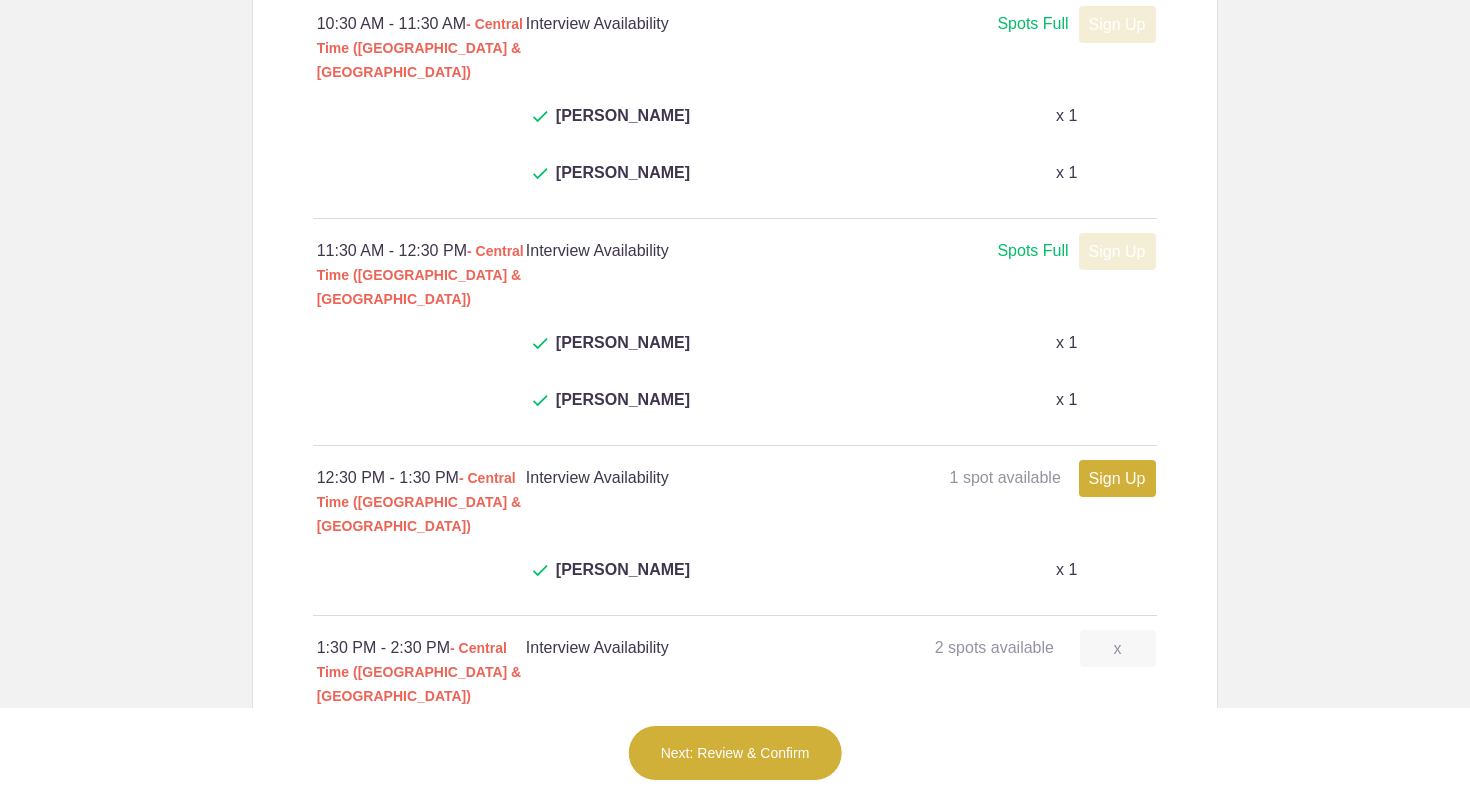 click on "Login
Sign up for Free
Login
Loading page
Loading page
Accreditation Association for Ambulatory Healthcare
2025 Surveyor Recruitment -Surveyor Panel Interviews
Created by
AAAHC Careers
Contact
Thank you for participating in the Surveyor Recruitment process. Two Surveyors are needed for interview panels, select 3 - 4 time slots.
Surveyor Candidate Interview - Survey Panels
Two Surveyors are needed for each interview panel. Please sign up for 3 to 4 time slots and hold the time on your calendar. The time will be confirmed through an Outlook invite to access the interview via Microsoft Teams.
Interviews will take no more than 25 minutes immediately followed by a 5 minute debrief. You will receive an interview packet prior to each interview.
Show more
Date and location
Show Calendar
Event Dates" at bounding box center [735, 399] 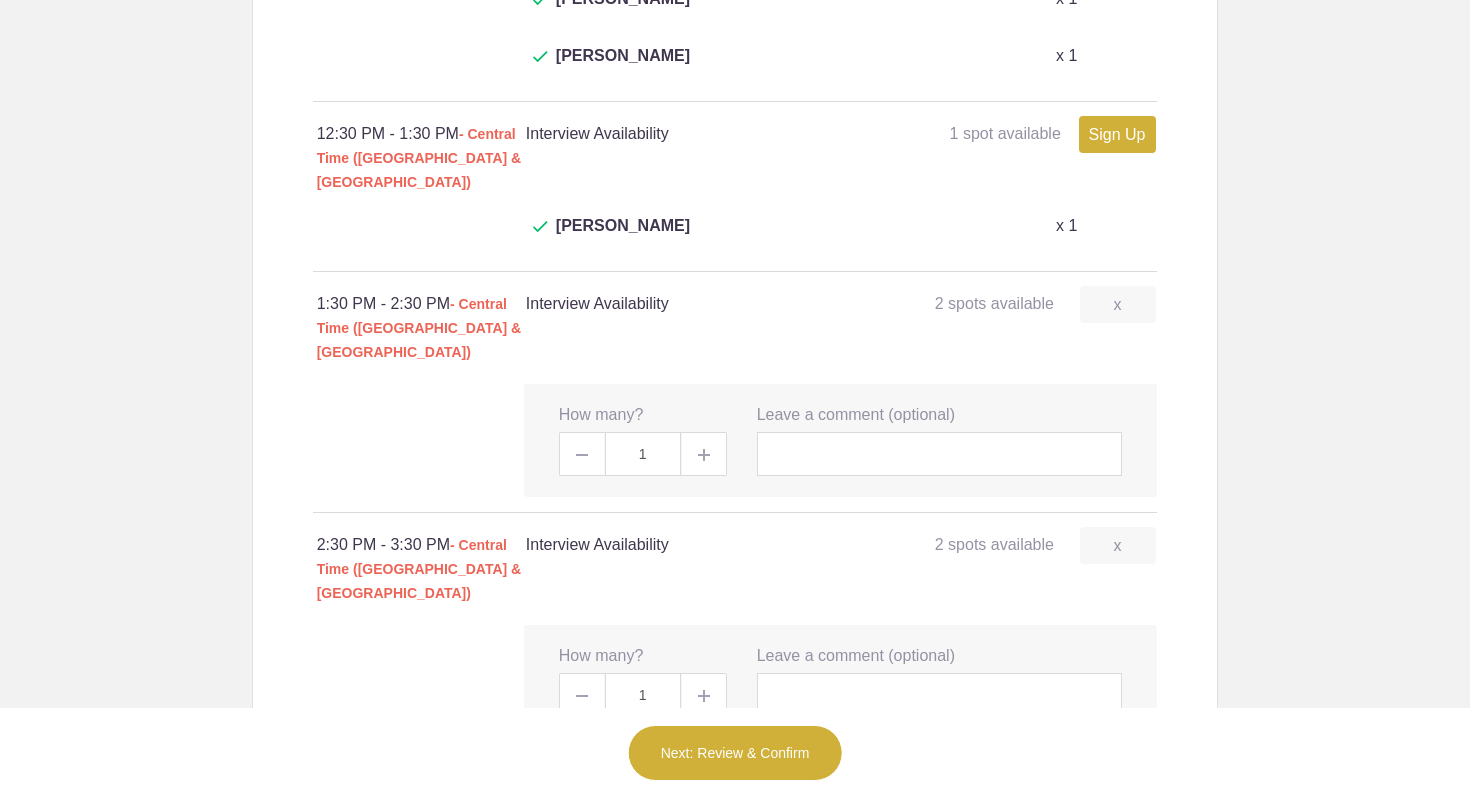 scroll, scrollTop: 1911, scrollLeft: 0, axis: vertical 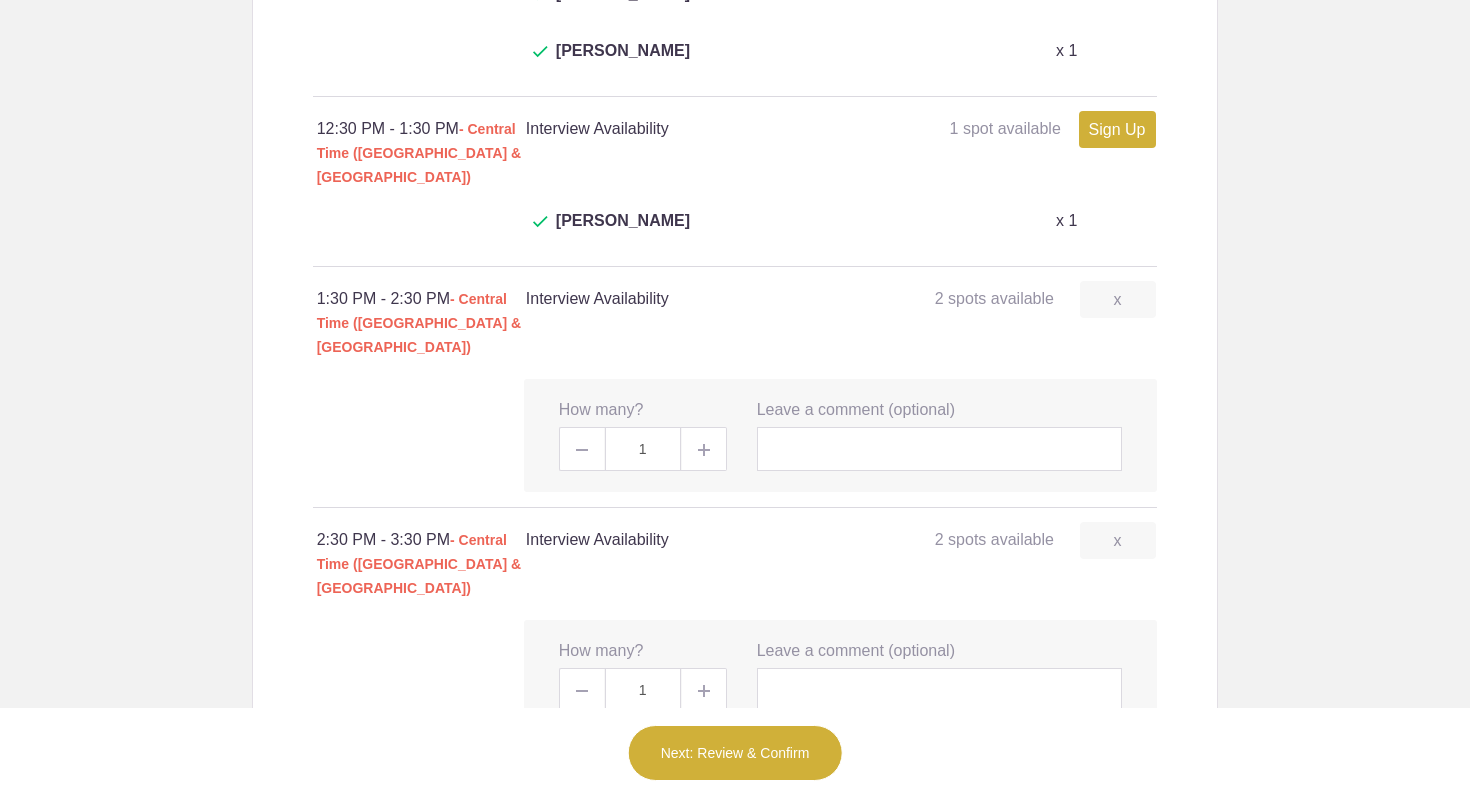 click on "Sign Up" at bounding box center (1117, 781) 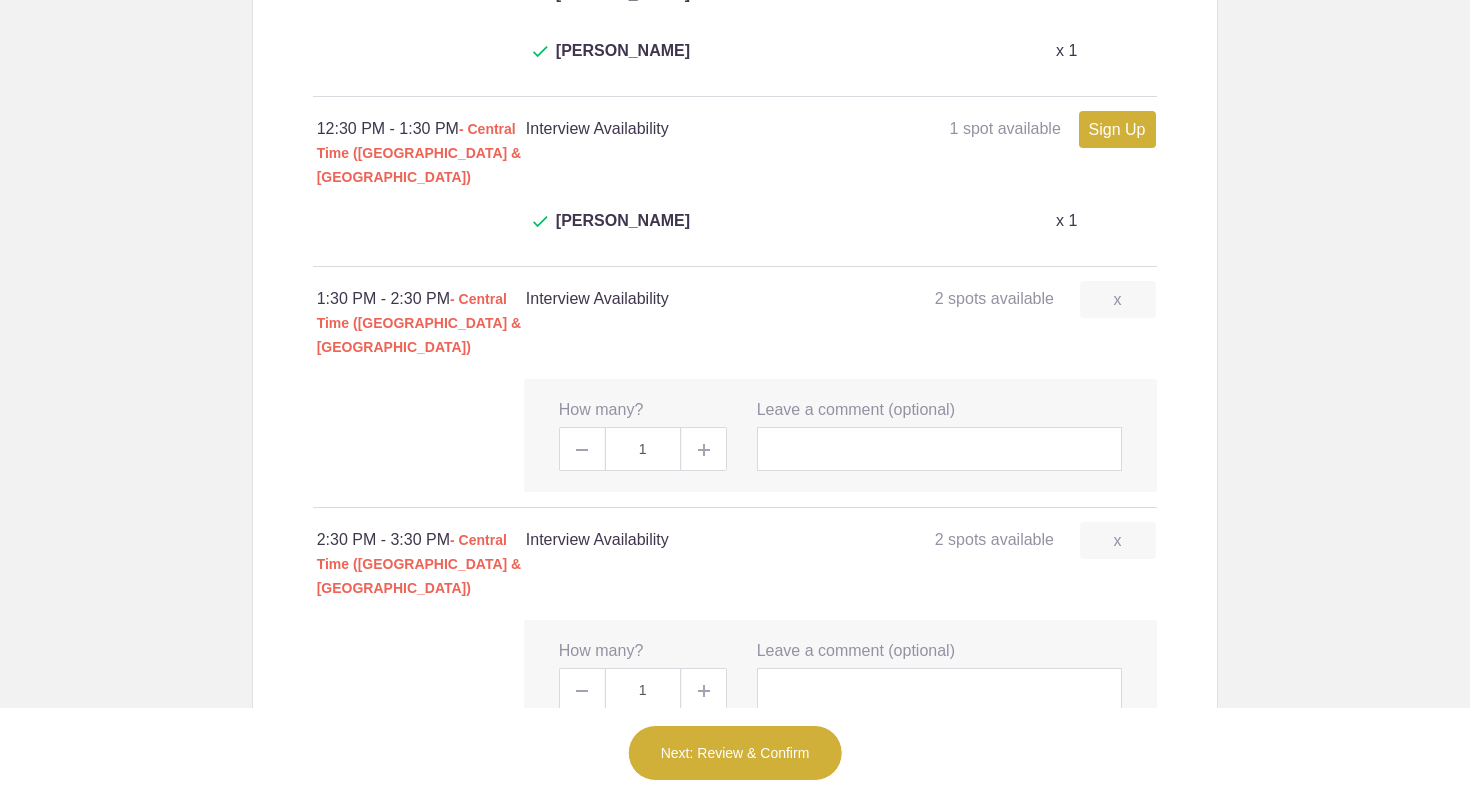 click on "Sign Up" at bounding box center [1117, 1022] 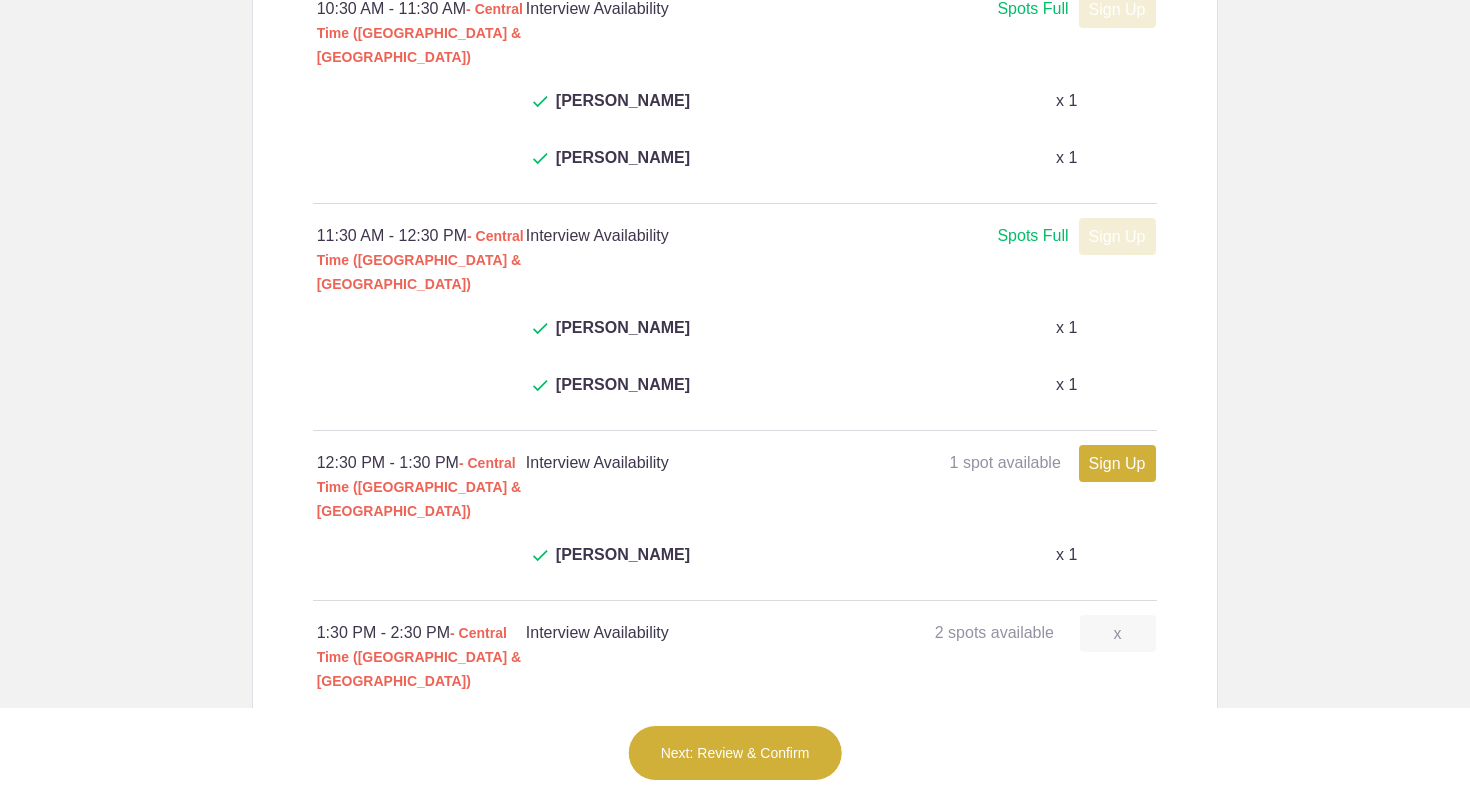 scroll, scrollTop: 1537, scrollLeft: 0, axis: vertical 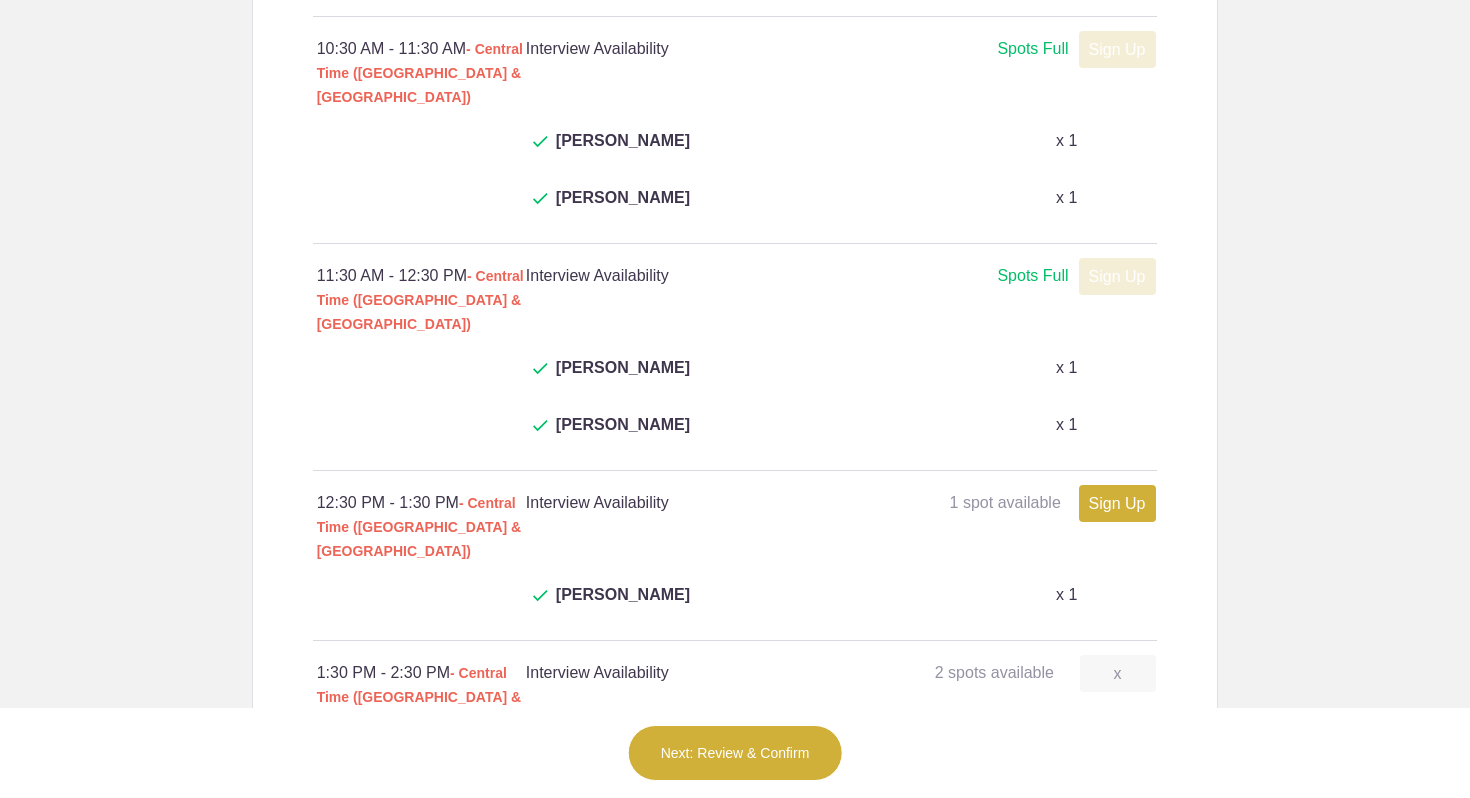 click on "Sign Up" at bounding box center (1117, 503) 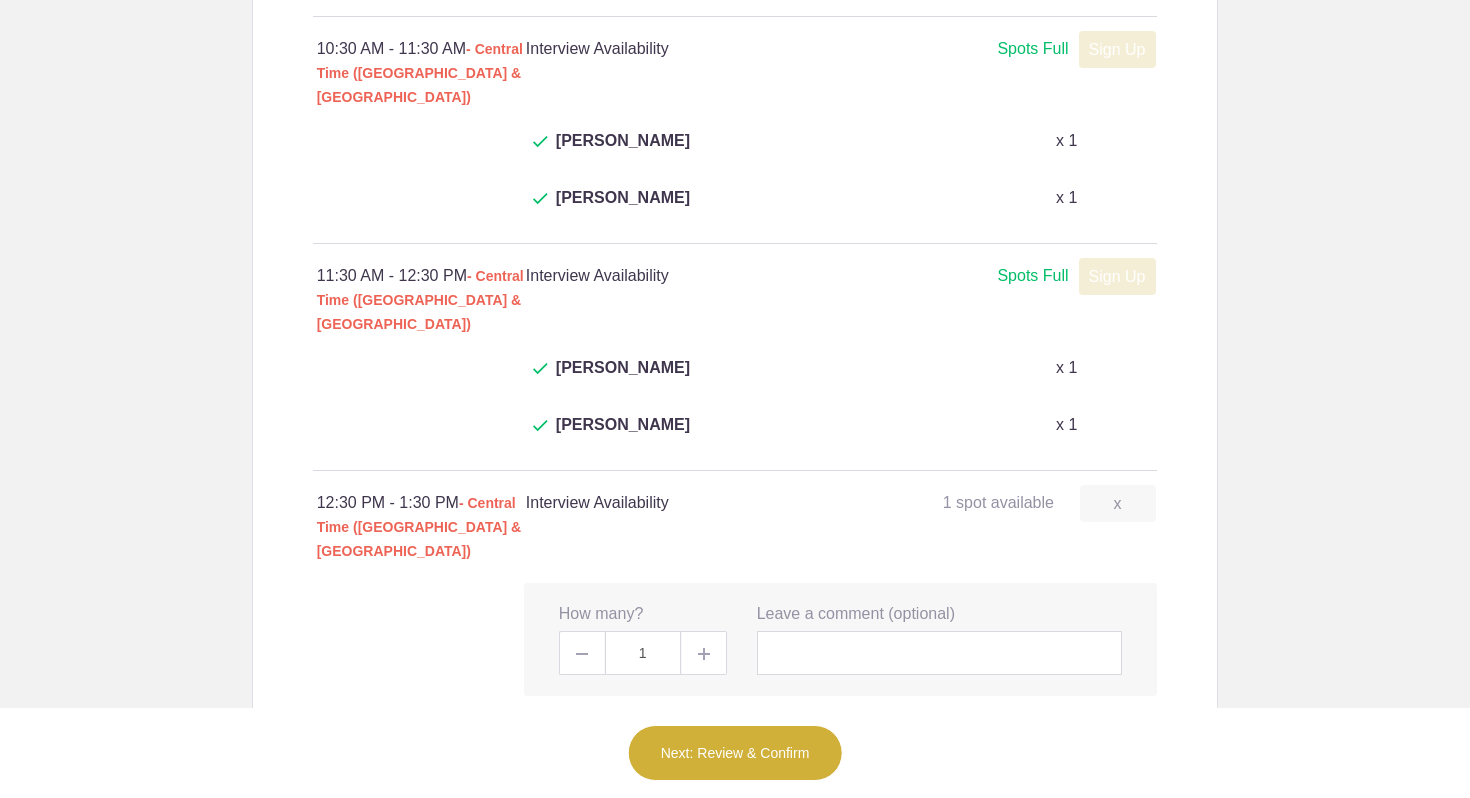 click on "Interview Availability
8 / 18
needed
9:30 AM - 10:30 AM
- Central Time (US & Canada)
Interview Availability
Spots Full
Spots Full
Sign Up
x
x
How many?
0
x
Leave a comment (optional)
Person's Name
Person's E-mail
Leave a comment (optional)
To save these changes, please click the Review & Confirm button at the bottom of the page.
Sandra A Berreth
x  1
Charles Derus
x  1
10:30 AM - 11:30 AM
- Central Time (US & Canada)
Interview Availability
Spots Full
Spots Full
Sign Up
x
x
How many?
0
x
Leave a comment (optional)
Person's Name
Person's E-mail
Leave a comment (optional)" at bounding box center [735, 895] 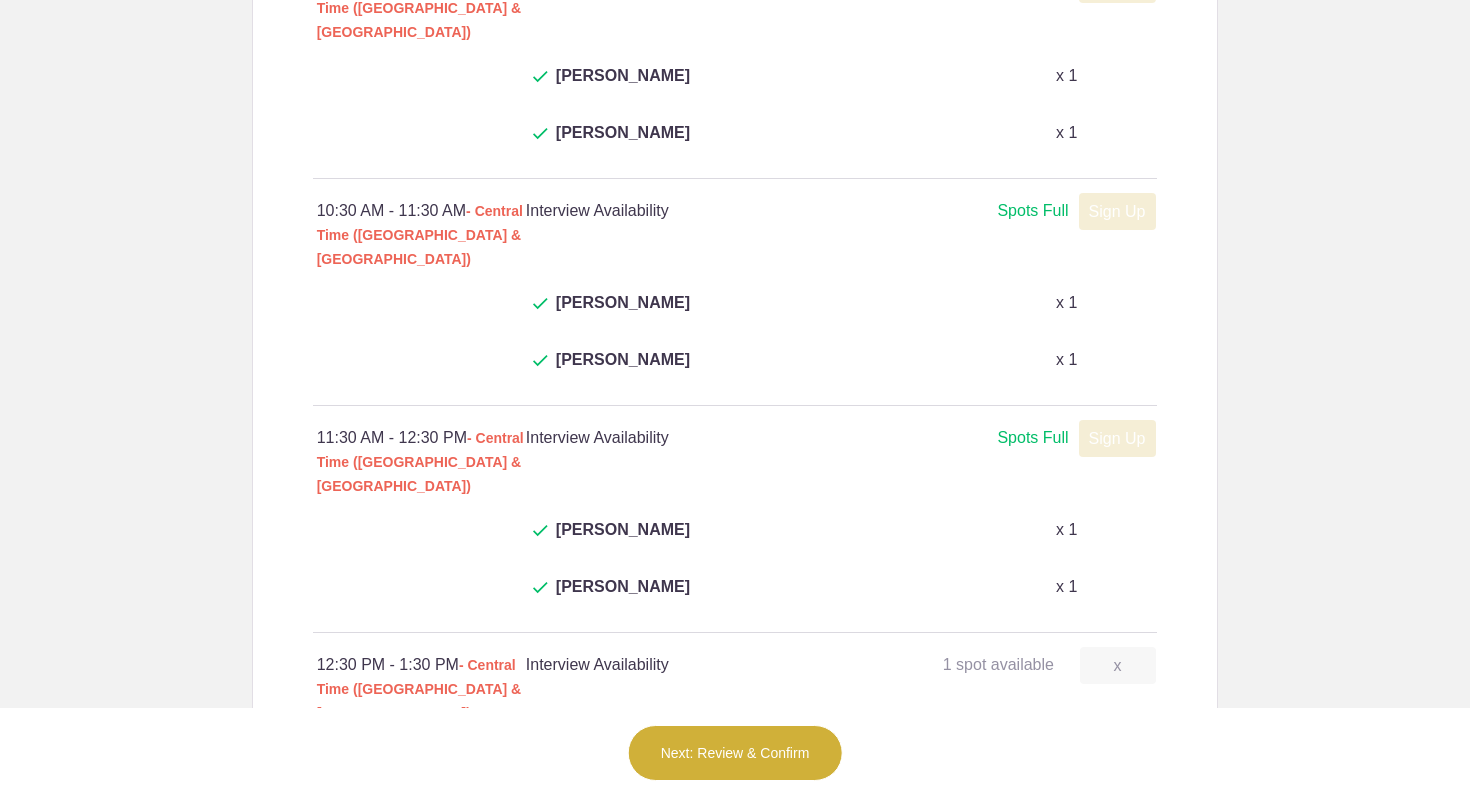 scroll, scrollTop: 1369, scrollLeft: 0, axis: vertical 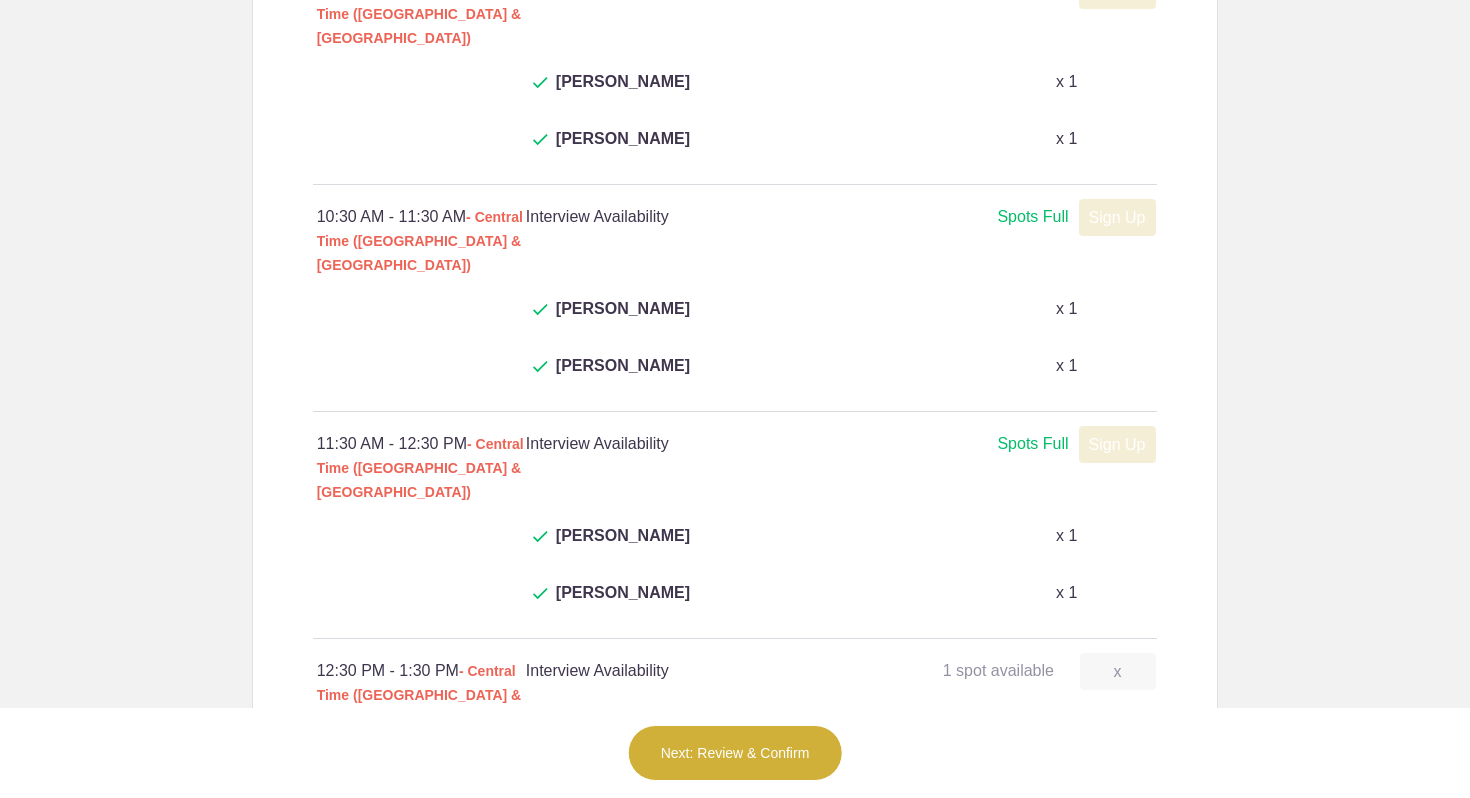 click on "x" at bounding box center (1118, 671) 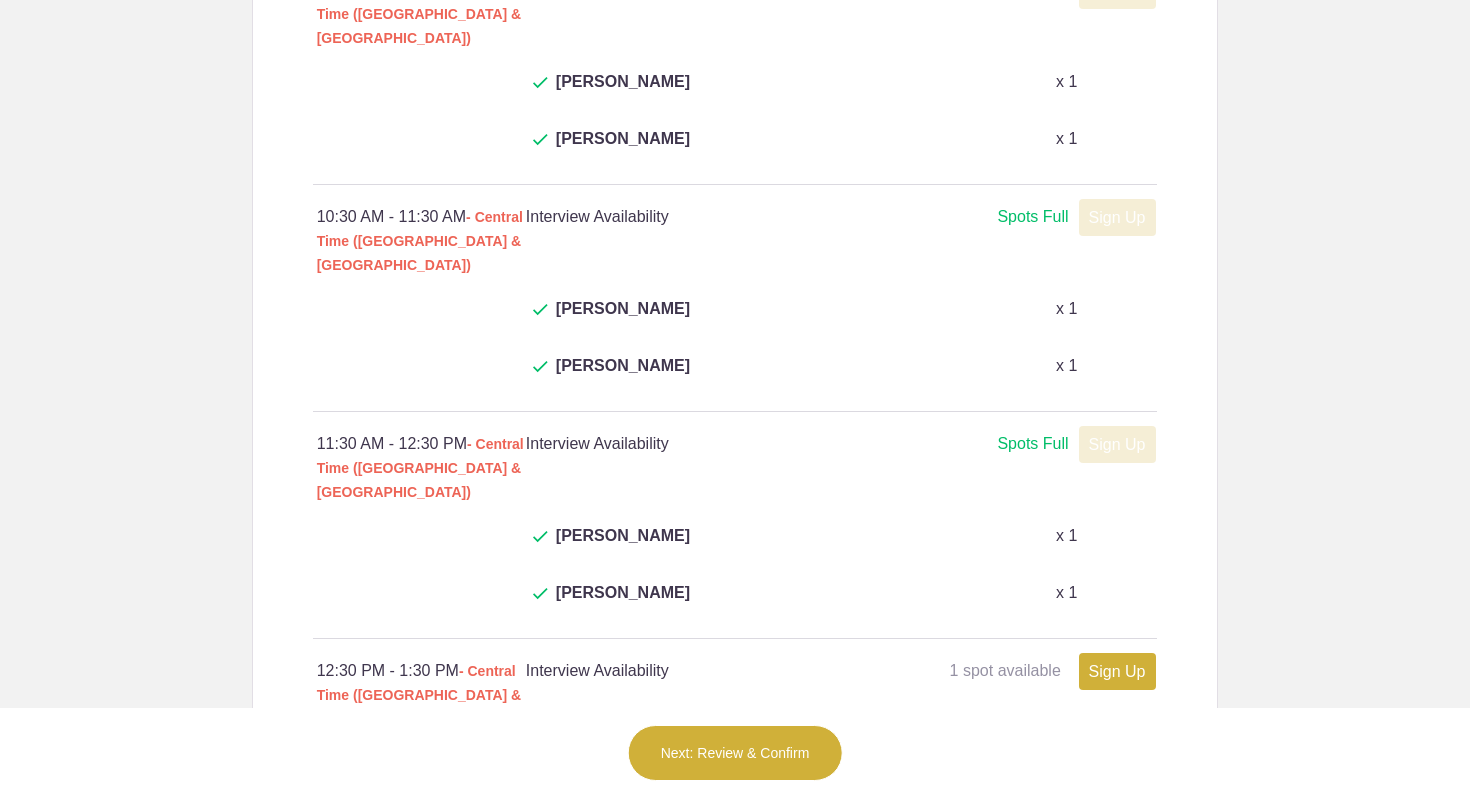 click on "Interview Availability
8 / 18
needed
9:30 AM - 10:30 AM
- Central Time (US & Canada)
Interview Availability
Spots Full
Spots Full
Sign Up
x
x
How many?
0
x
Leave a comment (optional)
Person's Name
Person's E-mail
Leave a comment (optional)
To save these changes, please click the Review & Confirm button at the bottom of the page.
Sandra A Berreth
x  1
Charles Derus
x  1
10:30 AM - 11:30 AM
- Central Time (US & Canada)
Interview Availability
Spots Full
Spots Full
Sign Up
x
x
How many?
0
x
Leave a comment (optional)
Person's Name
Person's E-mail
Leave a comment (optional)" at bounding box center [735, 999] 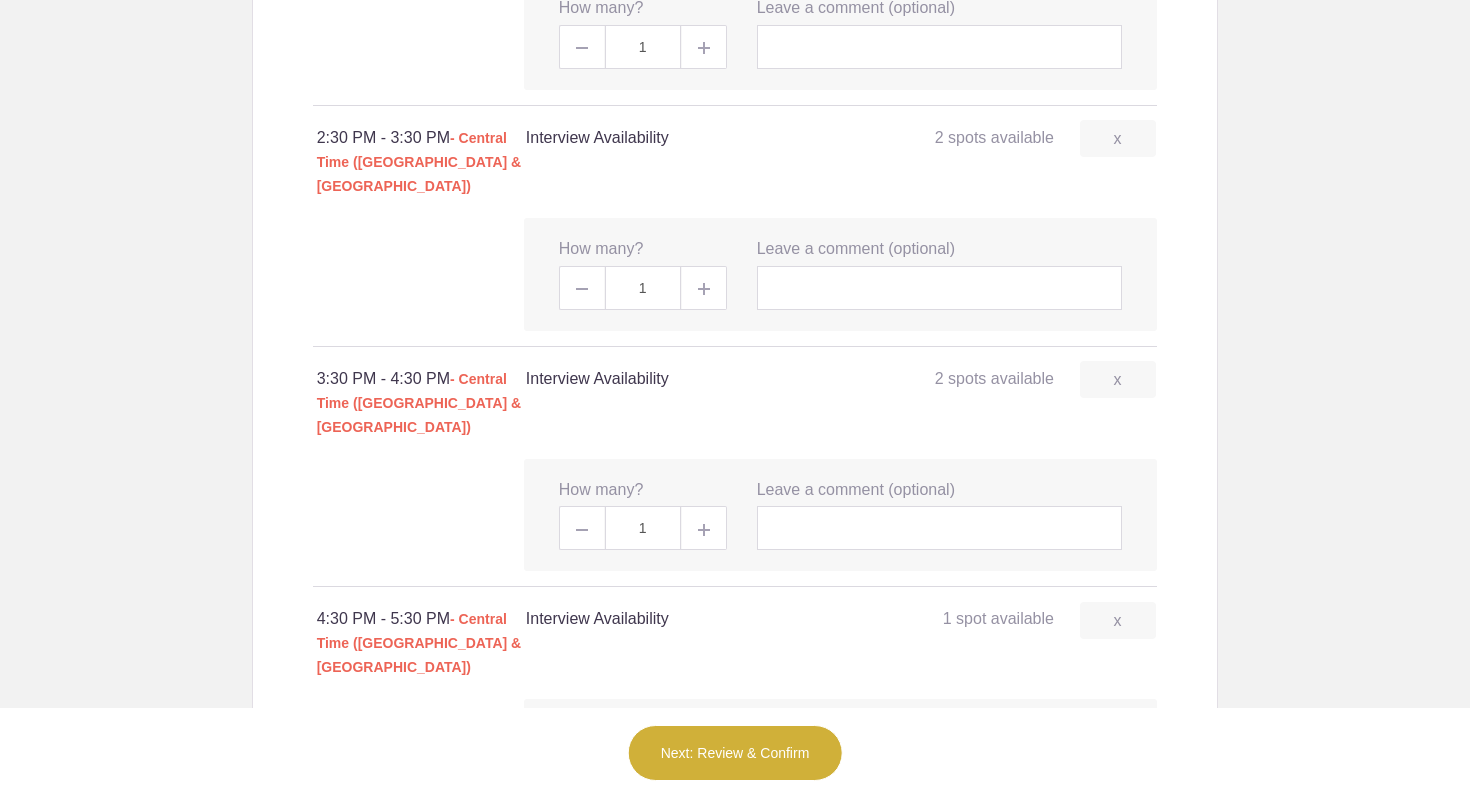 scroll, scrollTop: 2324, scrollLeft: 0, axis: vertical 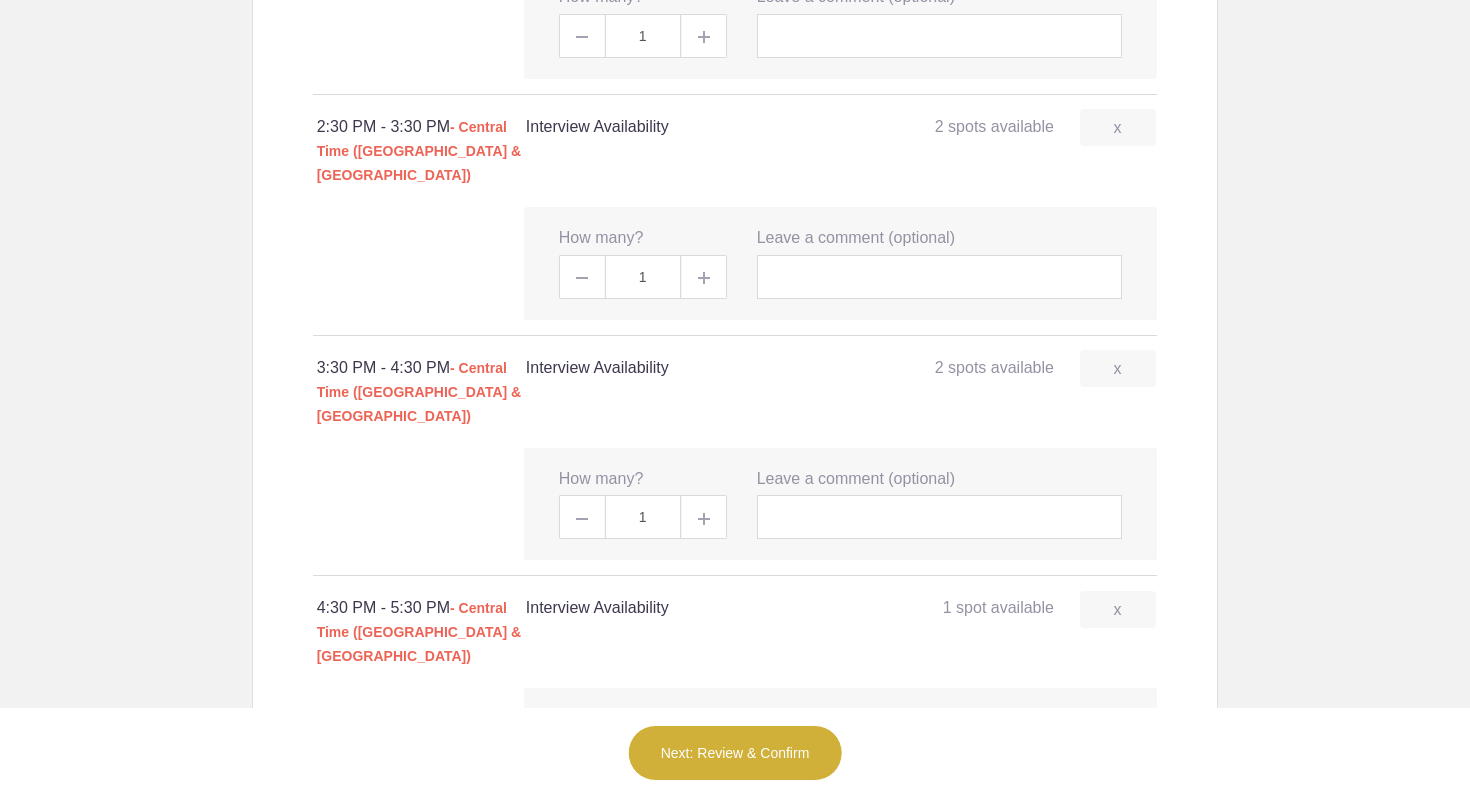 click on "Next: Review & Confirm" at bounding box center (735, 753) 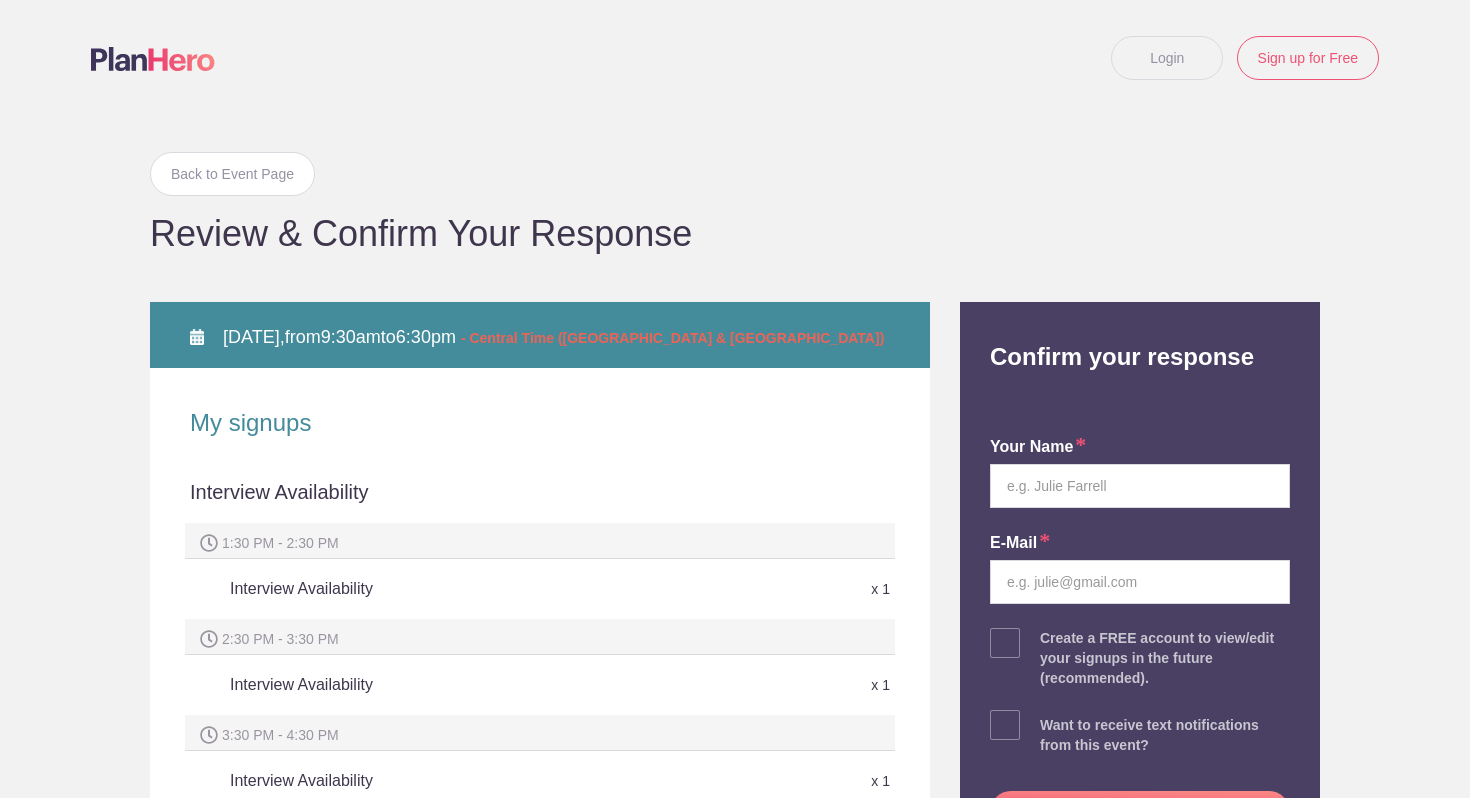 click on "Review & Confirm Your Response" at bounding box center [735, 234] 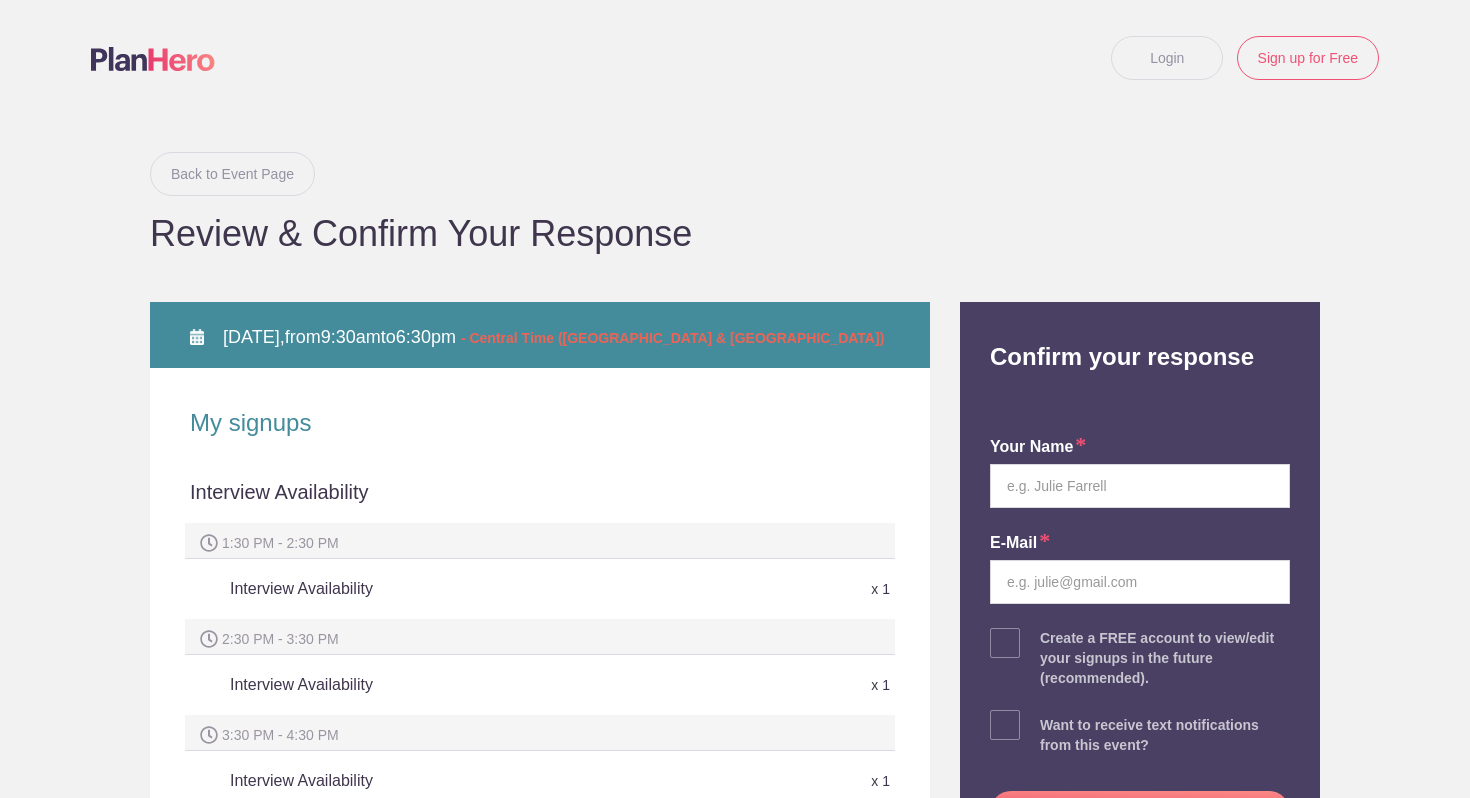 click on "Back to Event Page" at bounding box center (232, 174) 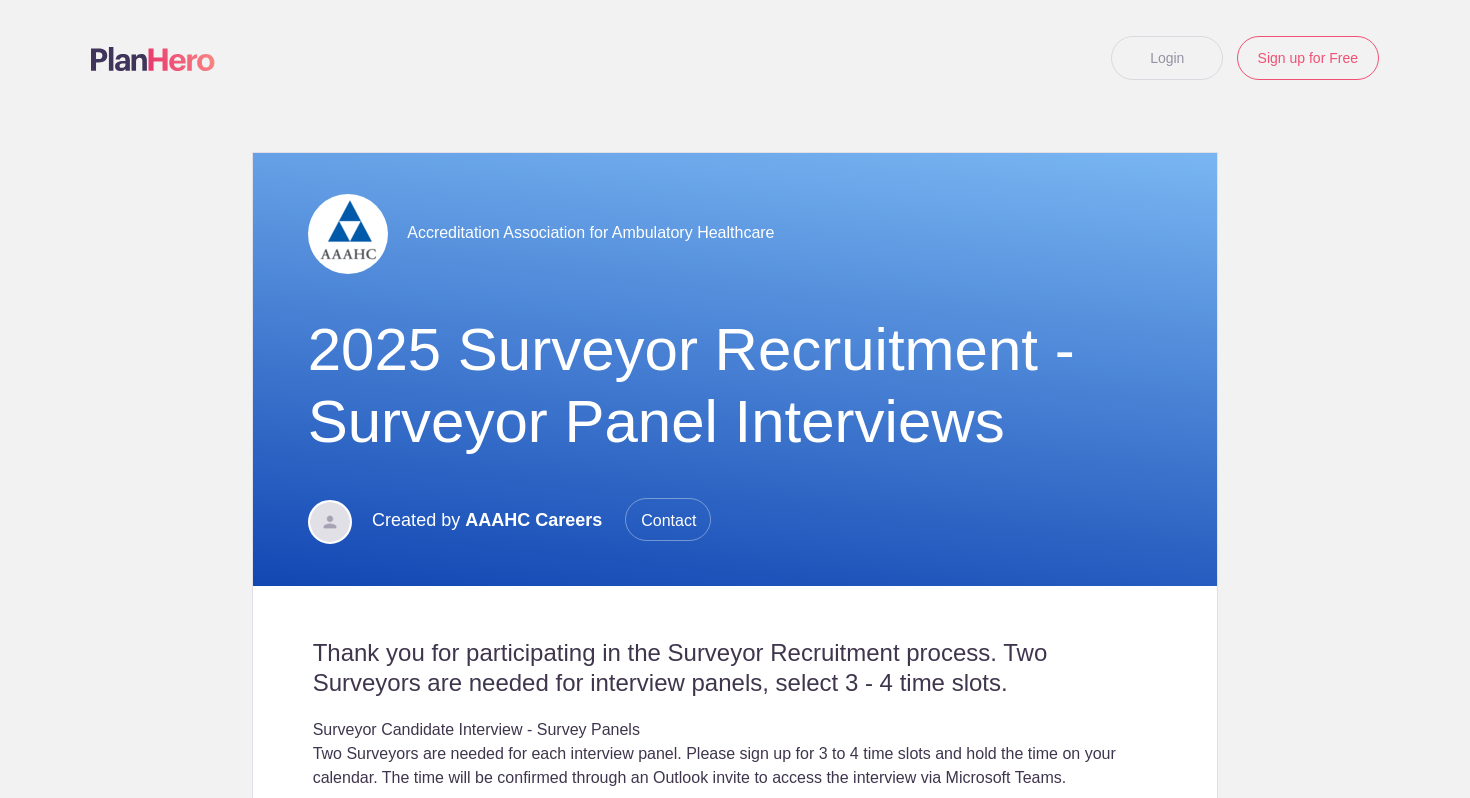 click on "Login
Sign up for Free
Login
Loading page
Loading page
Accreditation Association for Ambulatory Healthcare
2025 Surveyor Recruitment -Surveyor Panel Interviews
Created by
AAAHC Careers
Contact
Thank you for participating in the Surveyor Recruitment process. Two Surveyors are needed for interview panels, select 3 - 4 time slots.
Surveyor Candidate Interview - Survey Panels
Two Surveyors are needed for each interview panel. Please sign up for 3 to 4 time slots and hold the time on your calendar. The time will be confirmed through an Outlook invite to access the interview via Microsoft Teams.
Interviews will take no more than 25 minutes immediately followed by a 5 minute debrief. You will receive an interview packet prior to each interview.
Show more
Date and location
Show Calendar
Event Dates" at bounding box center (735, 399) 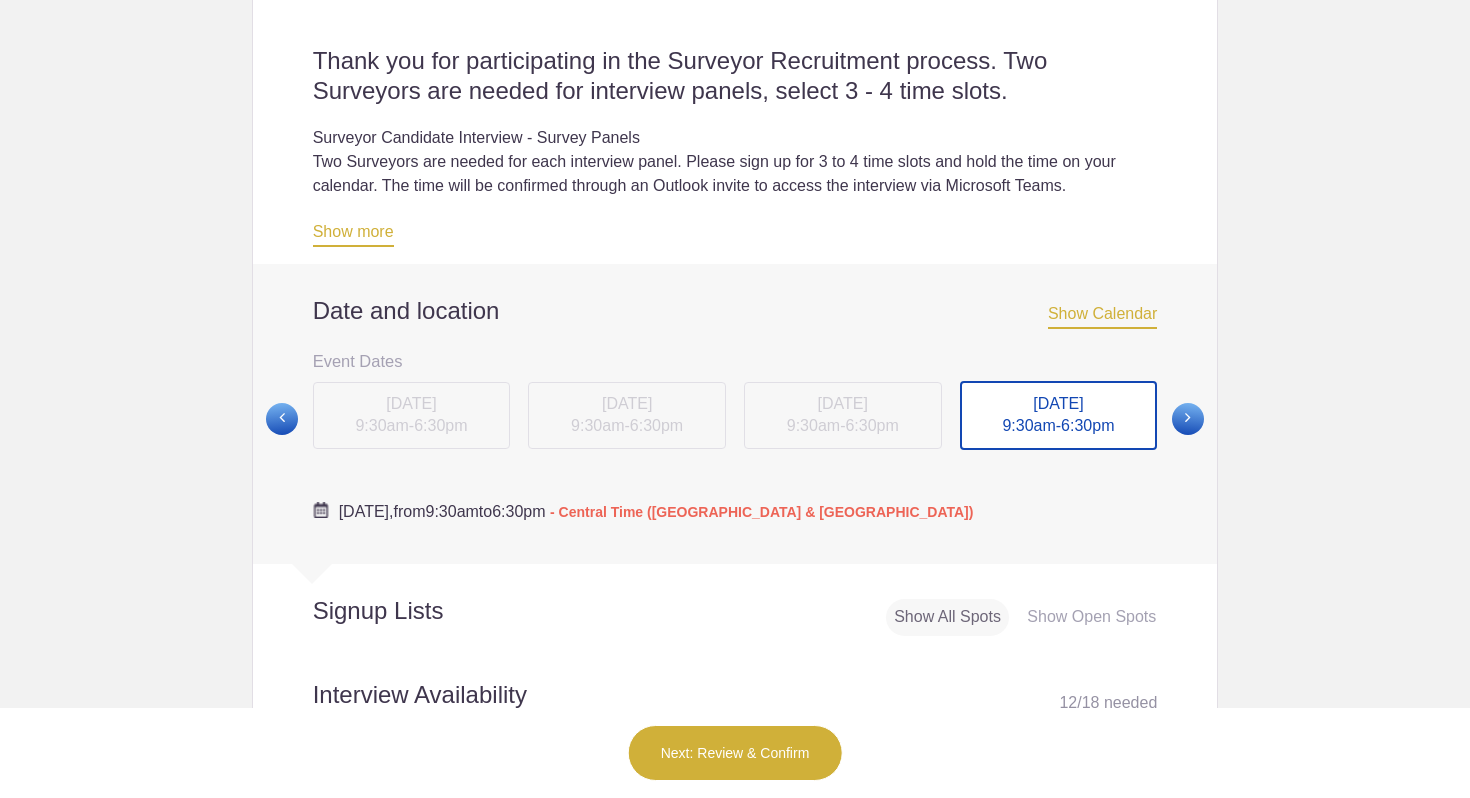 scroll, scrollTop: 575, scrollLeft: 0, axis: vertical 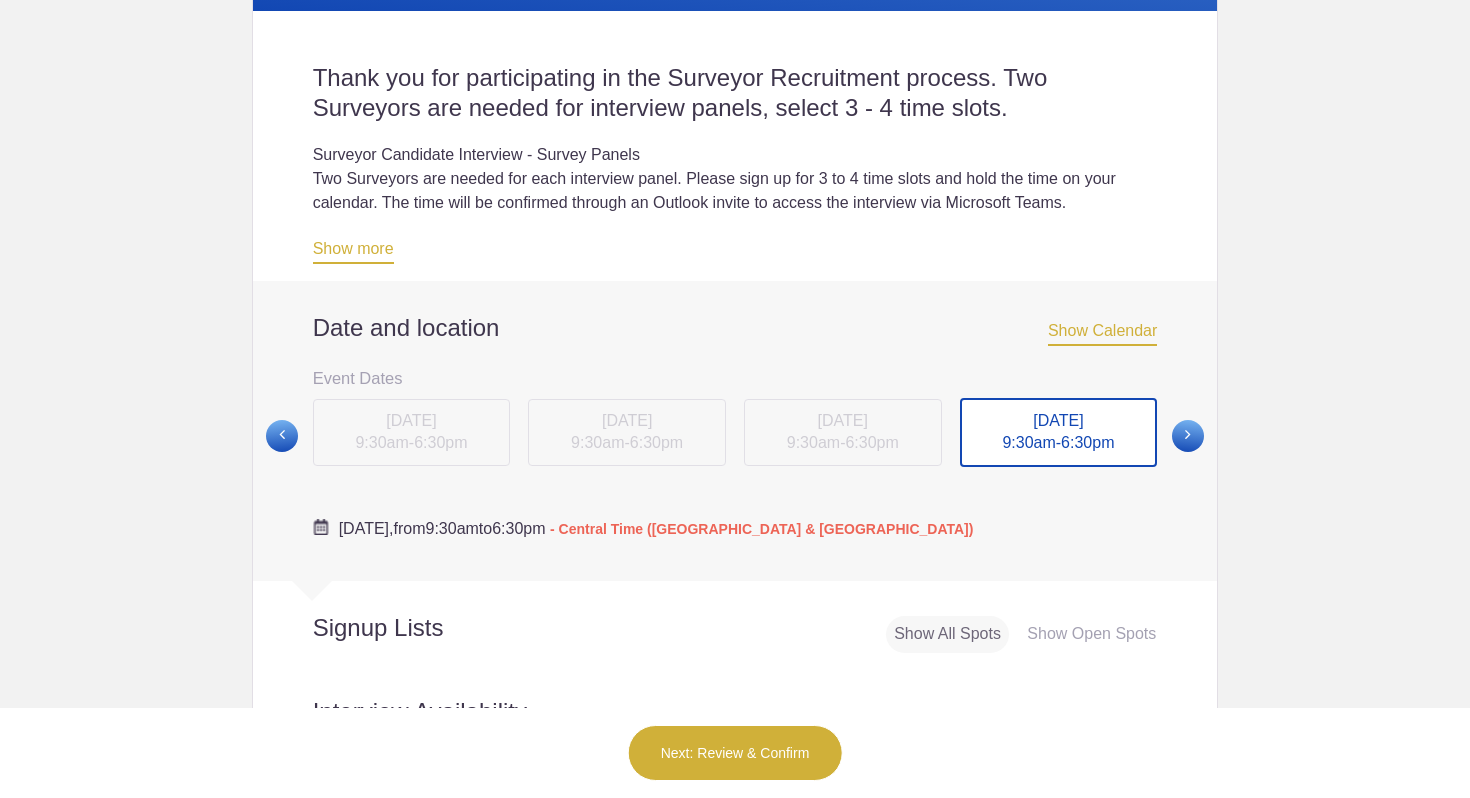 click at bounding box center [1188, 436] 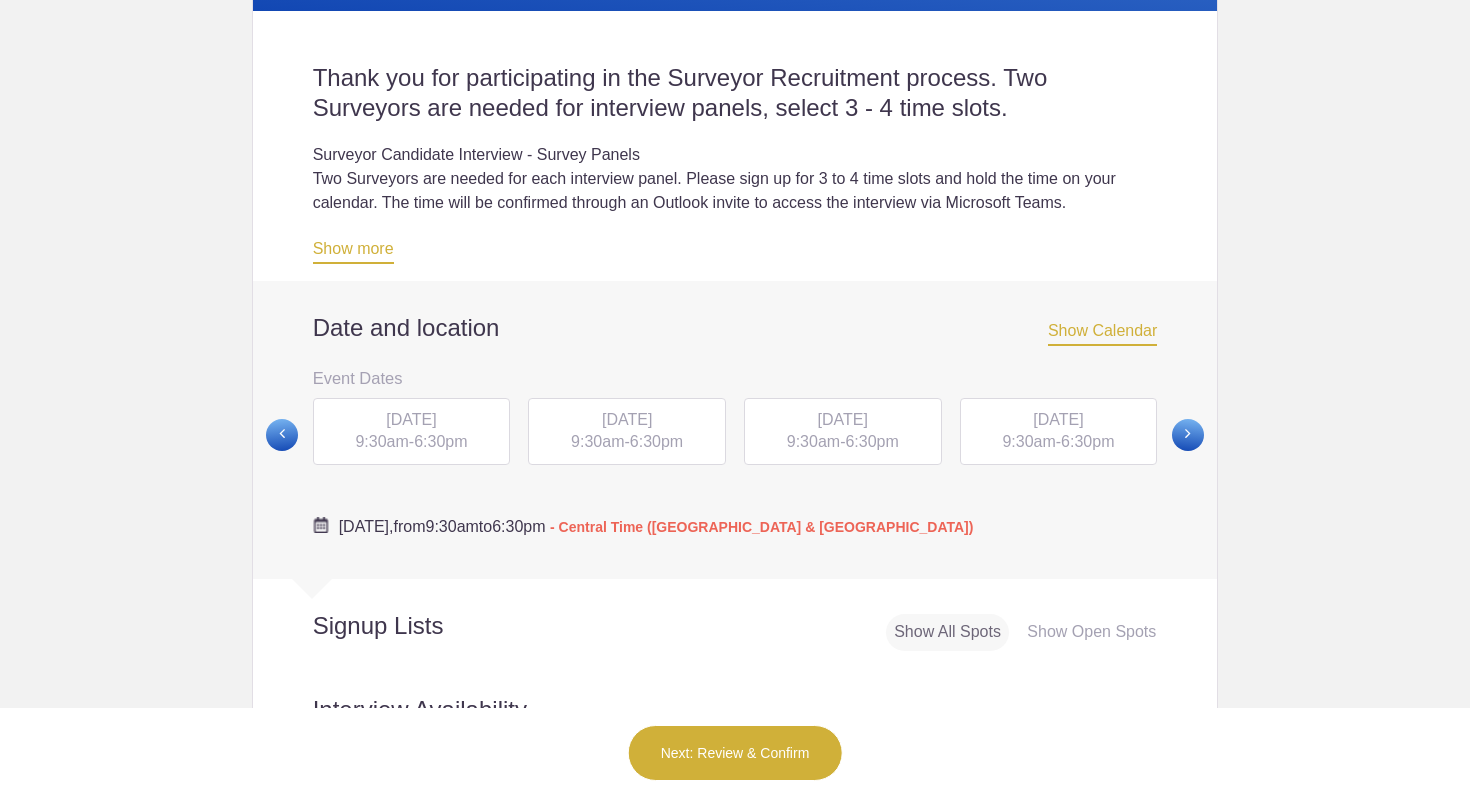click on "[DATE]" at bounding box center [1058, 419] 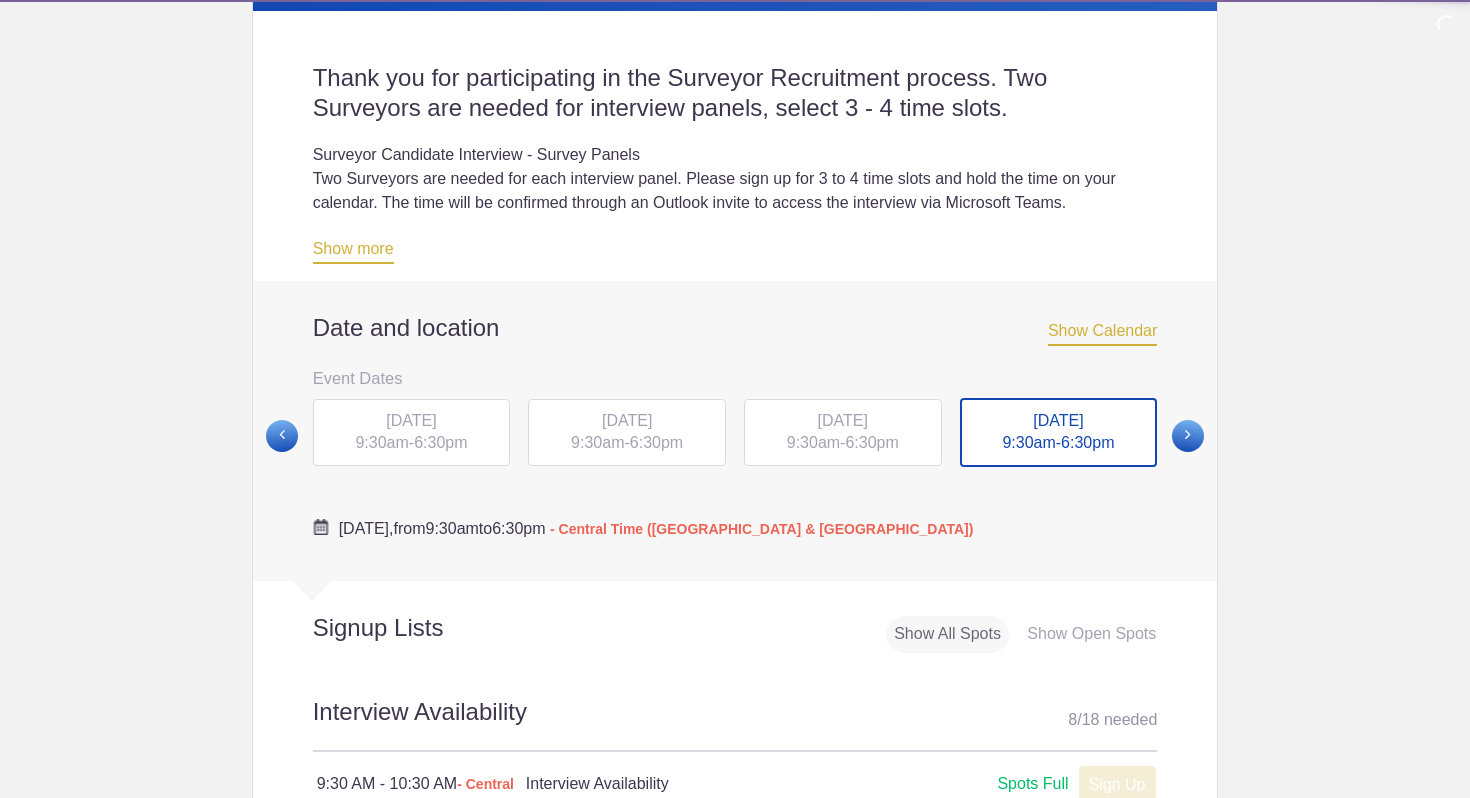 click on "THU, Jul 17, 2025
9:30am
-
6:30pm" at bounding box center [1059, 433] 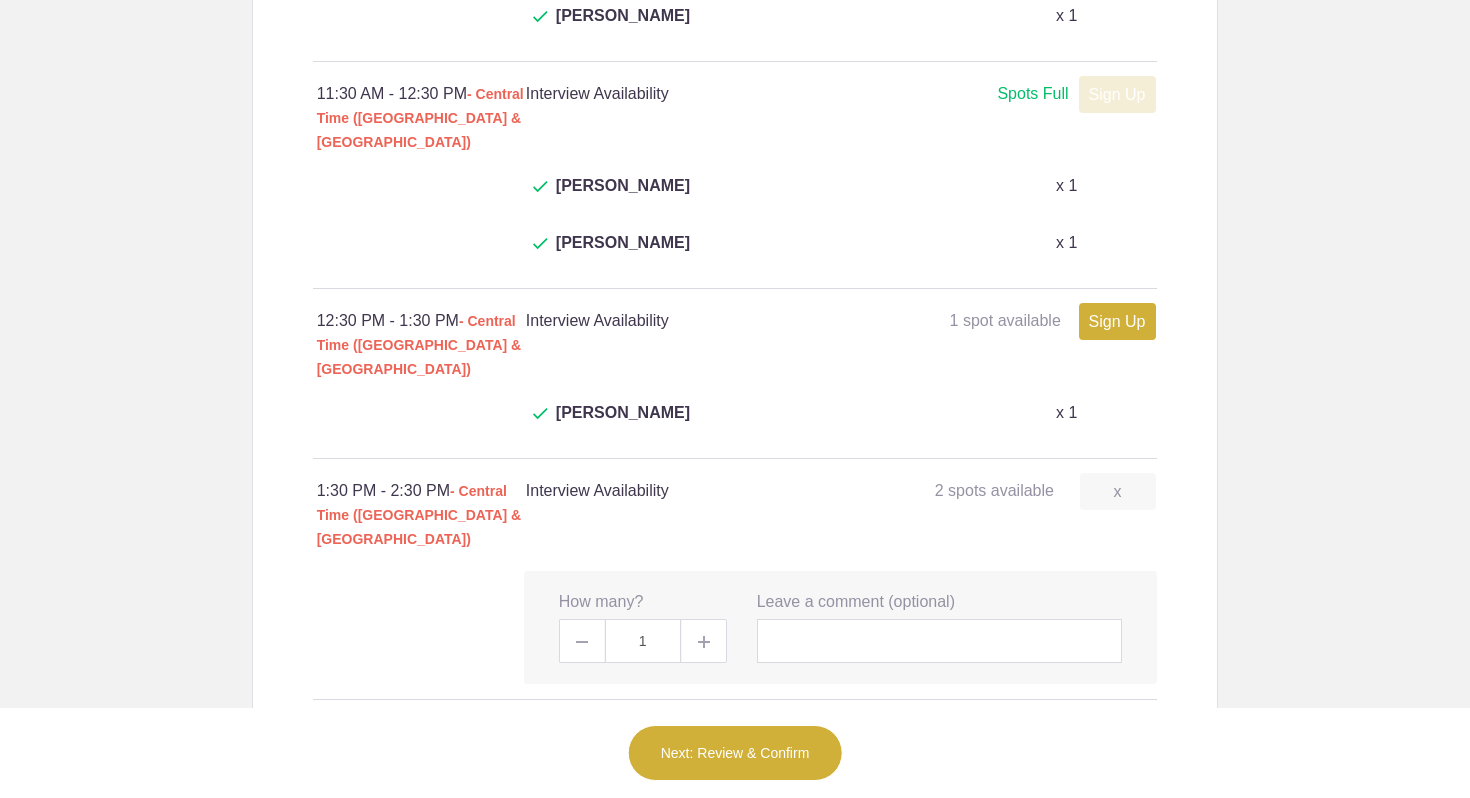 scroll, scrollTop: 1722, scrollLeft: 0, axis: vertical 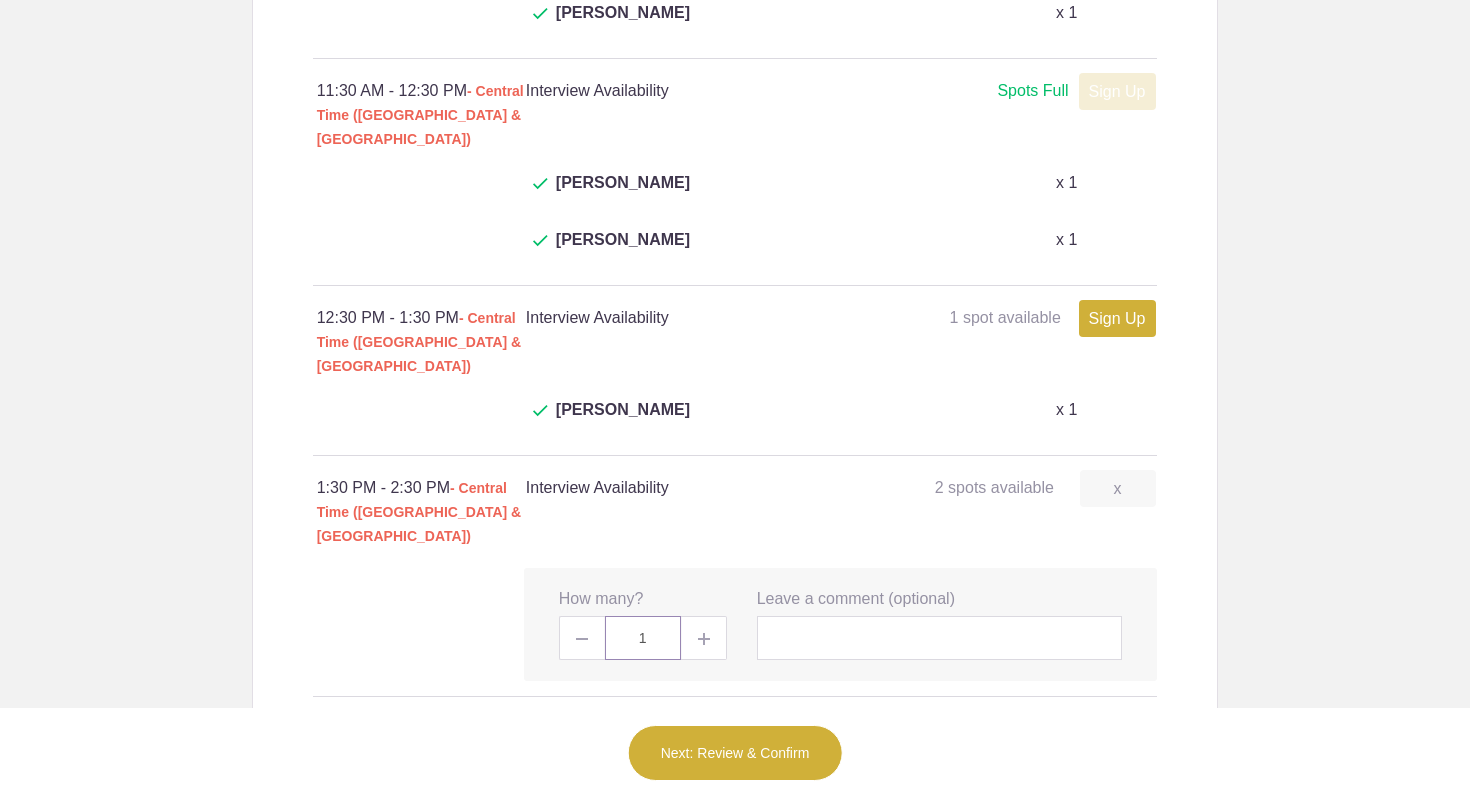 click on "1" at bounding box center [643, 638] 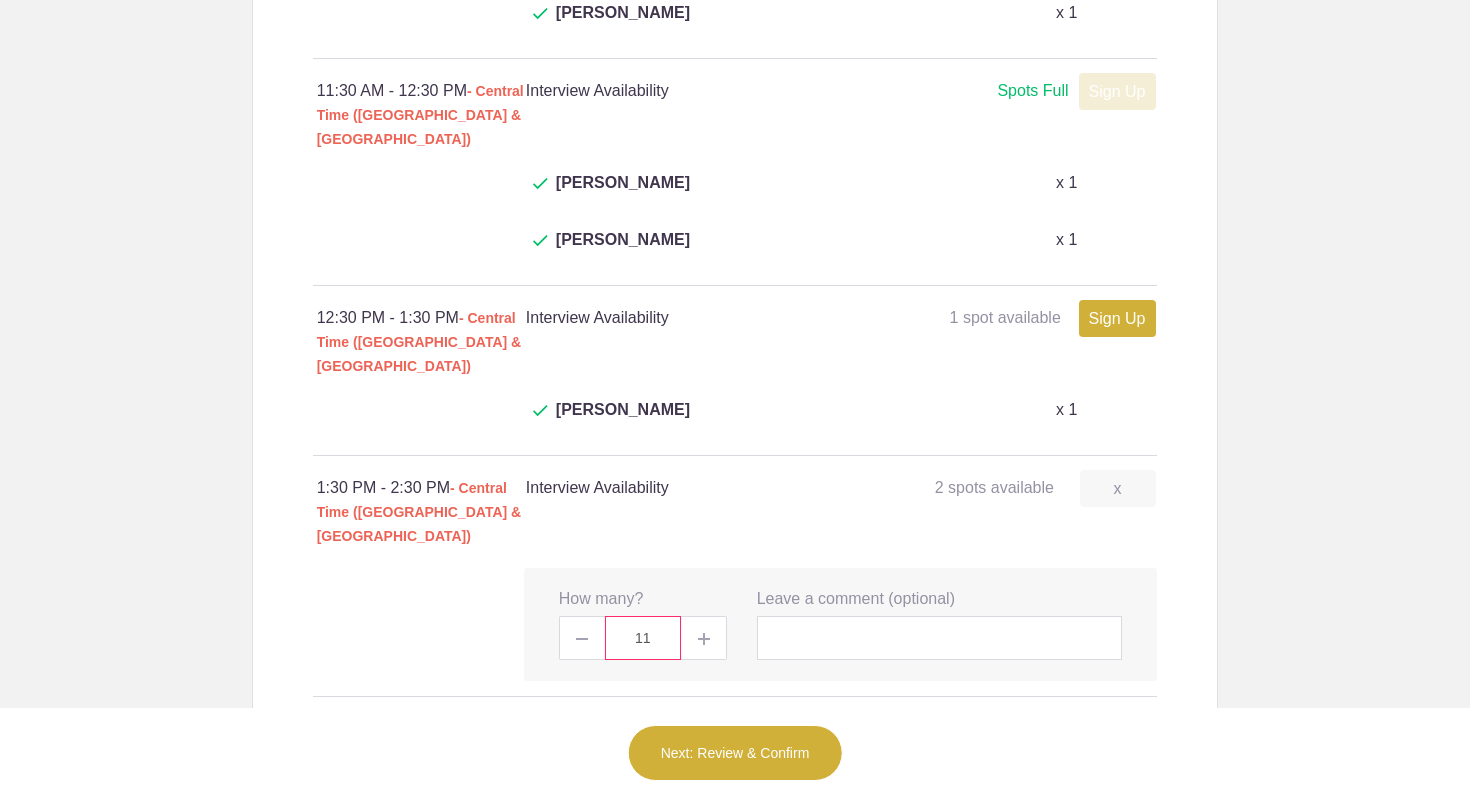 type on "1" 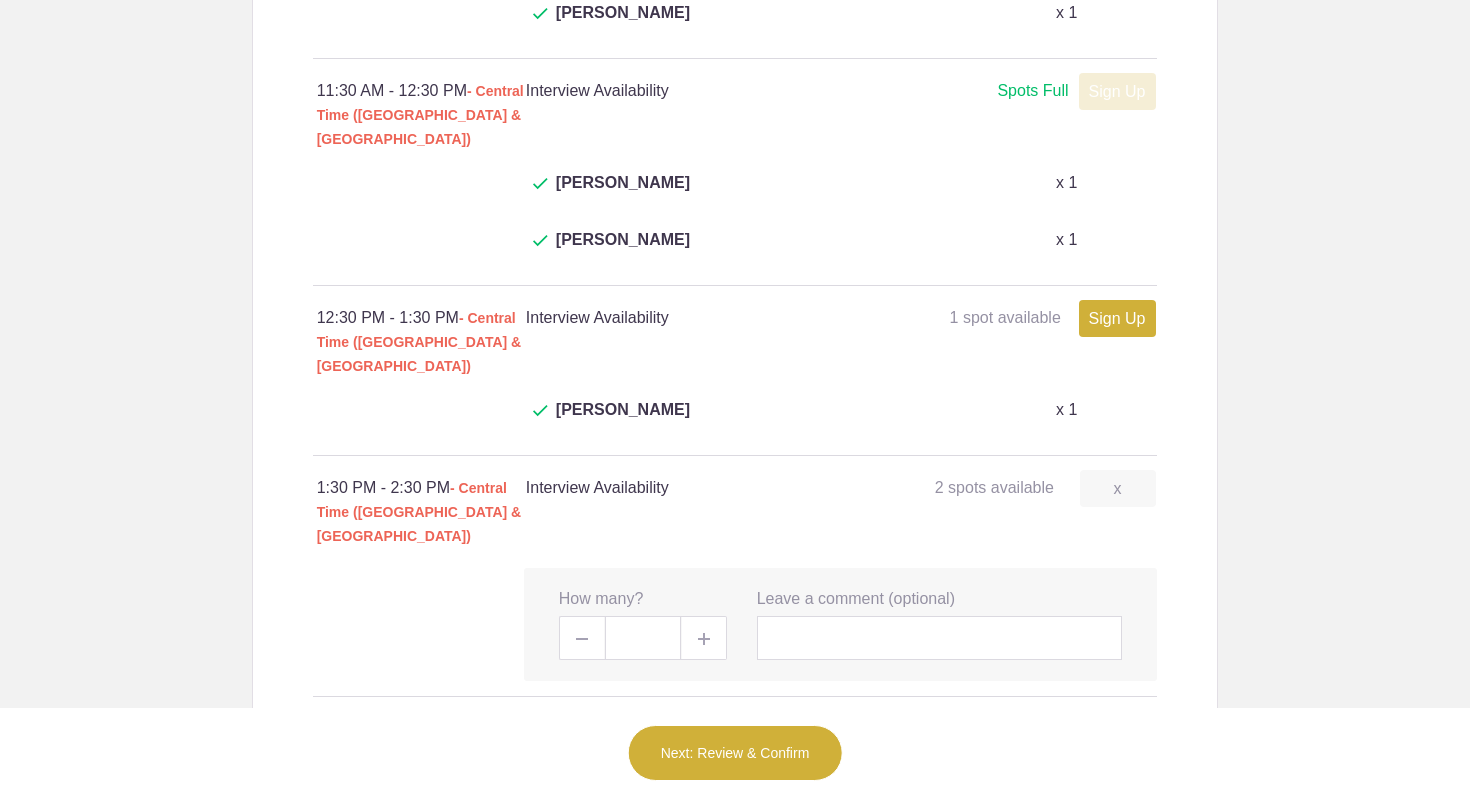 click at bounding box center [704, 638] 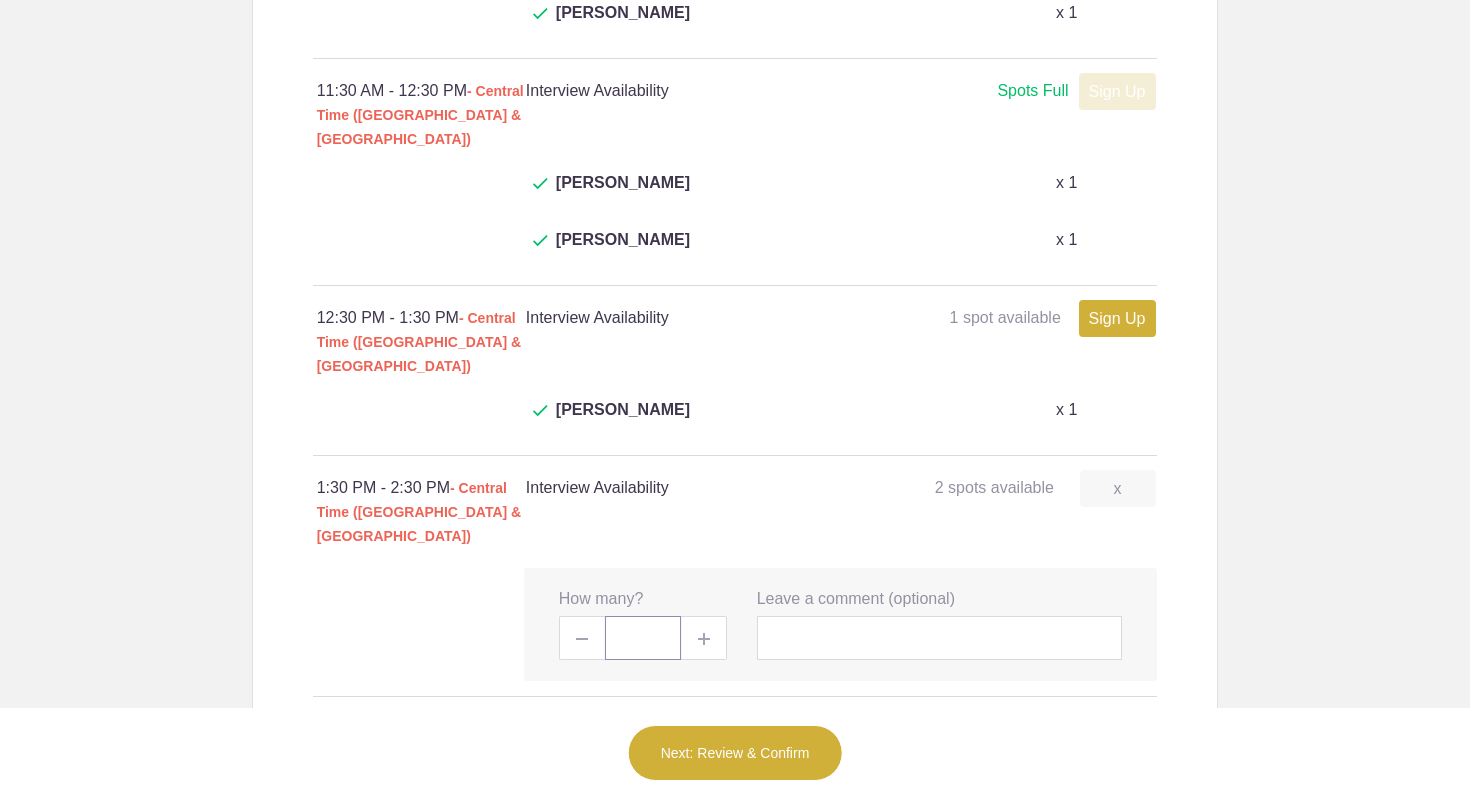 click at bounding box center (643, 638) 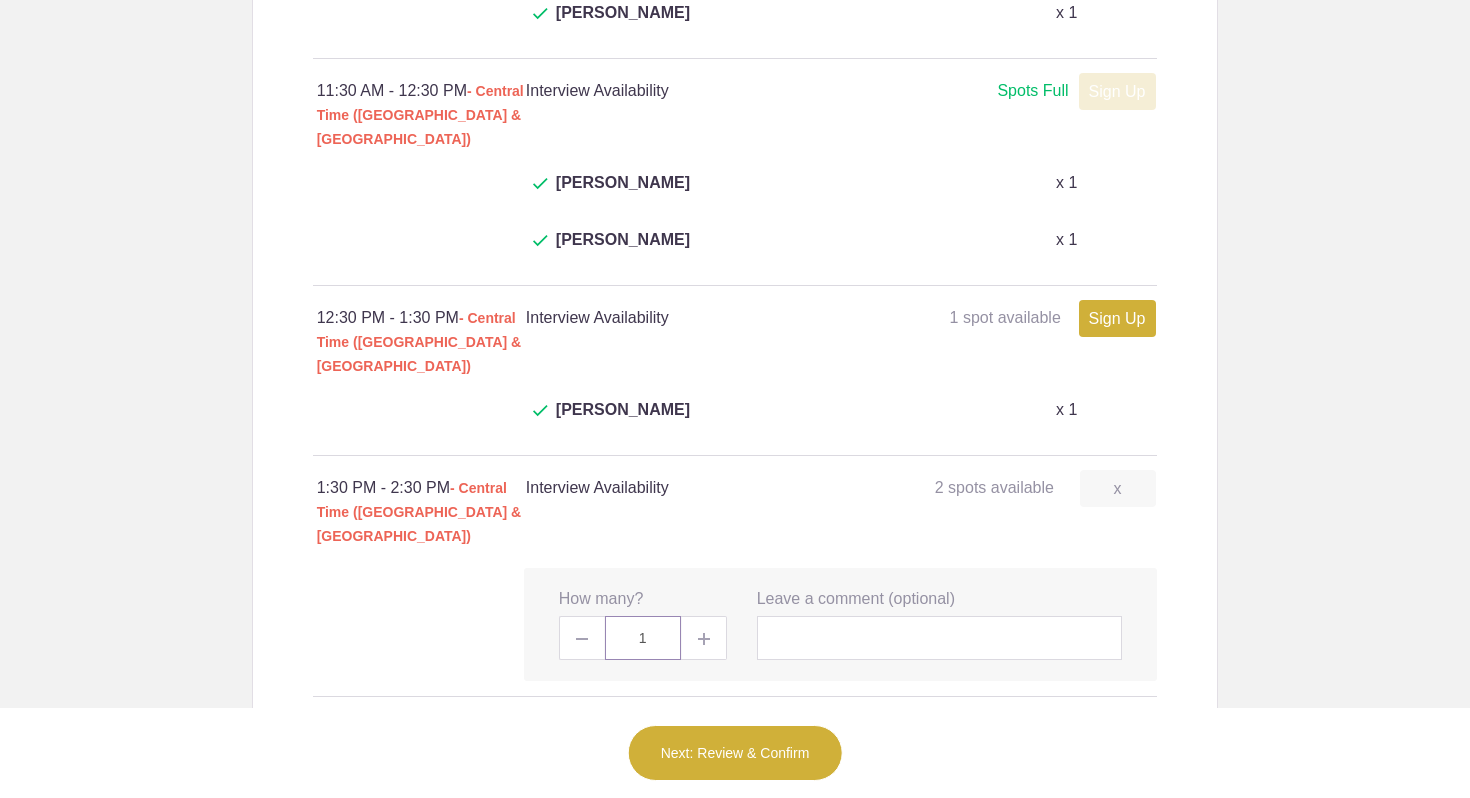 type on "1" 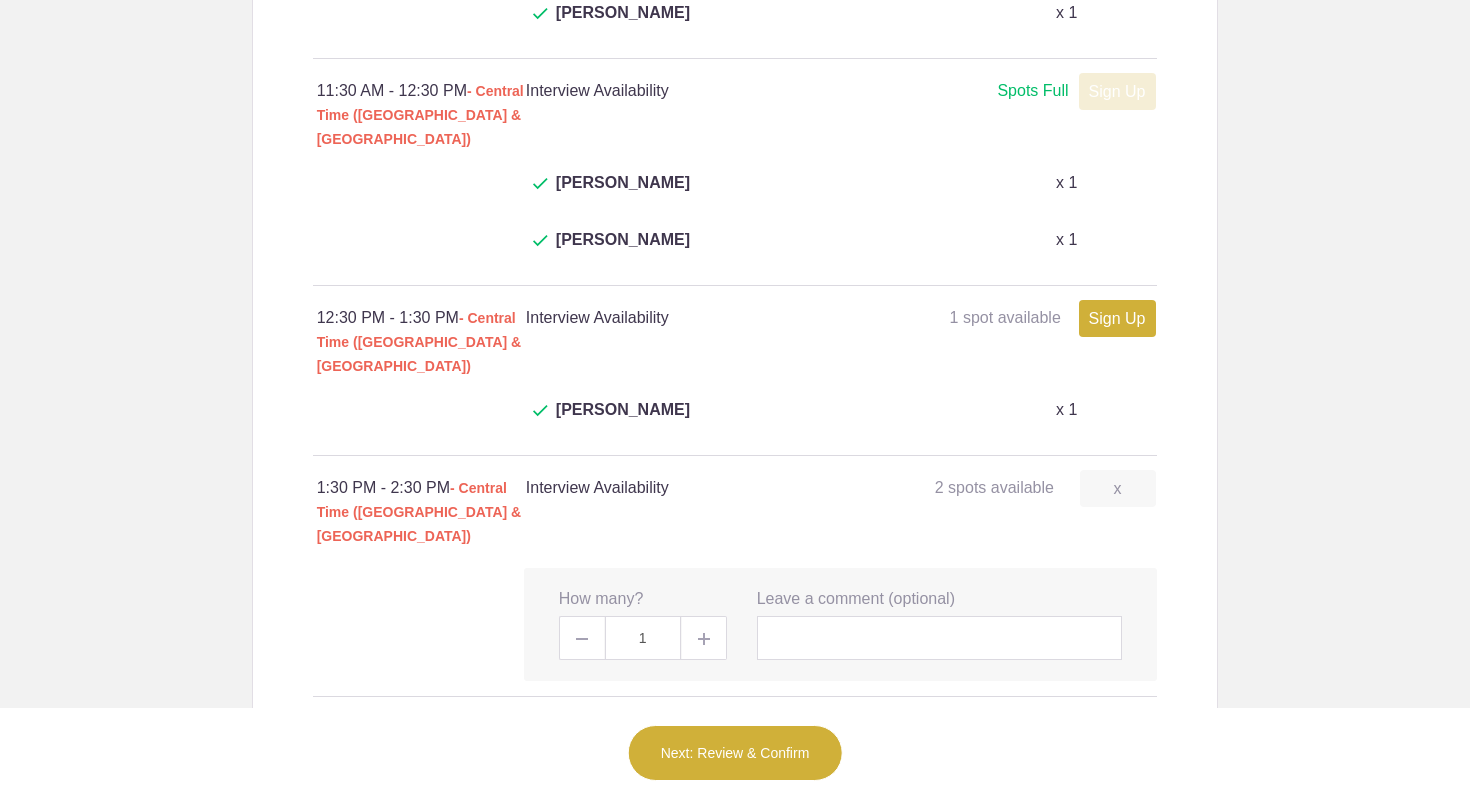 click on "1:30 PM - 2:30 PM
- Central Time (US & Canada)
Interview Availability
2 spots available
2 spots available
Sign Up
x" at bounding box center (735, 512) 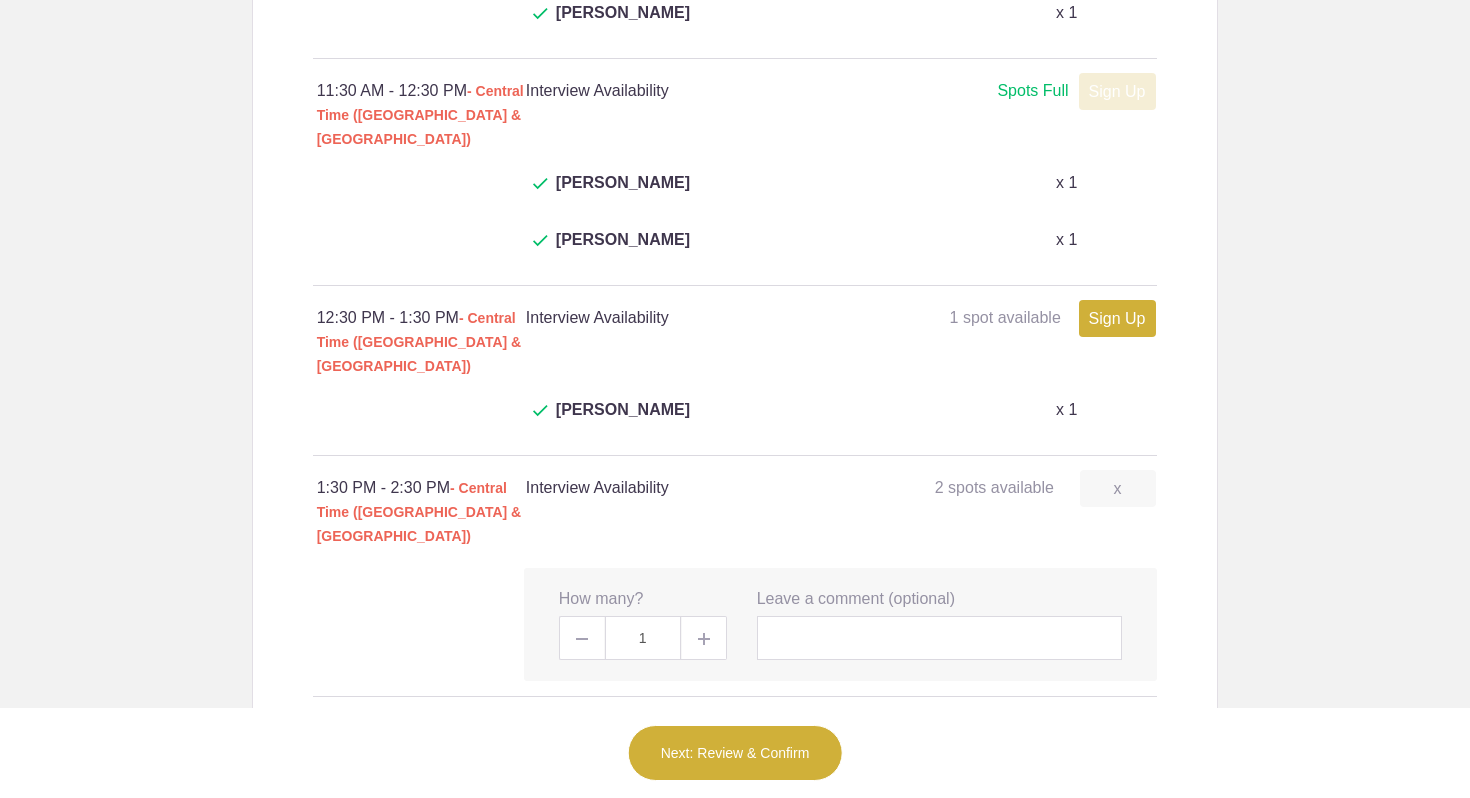 click on "Login
Sign up for Free
Login
Loading page
Loading page
Accreditation Association for Ambulatory Healthcare
2025 Surveyor Recruitment -Surveyor Panel Interviews
Created by
AAAHC Careers
Contact
Thank you for participating in the Surveyor Recruitment process. Two Surveyors are needed for interview panels, select 3 - 4 time slots.
Surveyor Candidate Interview - Survey Panels
Two Surveyors are needed for each interview panel. Please sign up for 3 to 4 time slots and hold the time on your calendar. The time will be confirmed through an Outlook invite to access the interview via Microsoft Teams.
Interviews will take no more than 25 minutes immediately followed by a 5 minute debrief. You will receive an interview packet prior to each interview.
Show more
Date and location
Show Calendar
Event Dates" at bounding box center (735, 399) 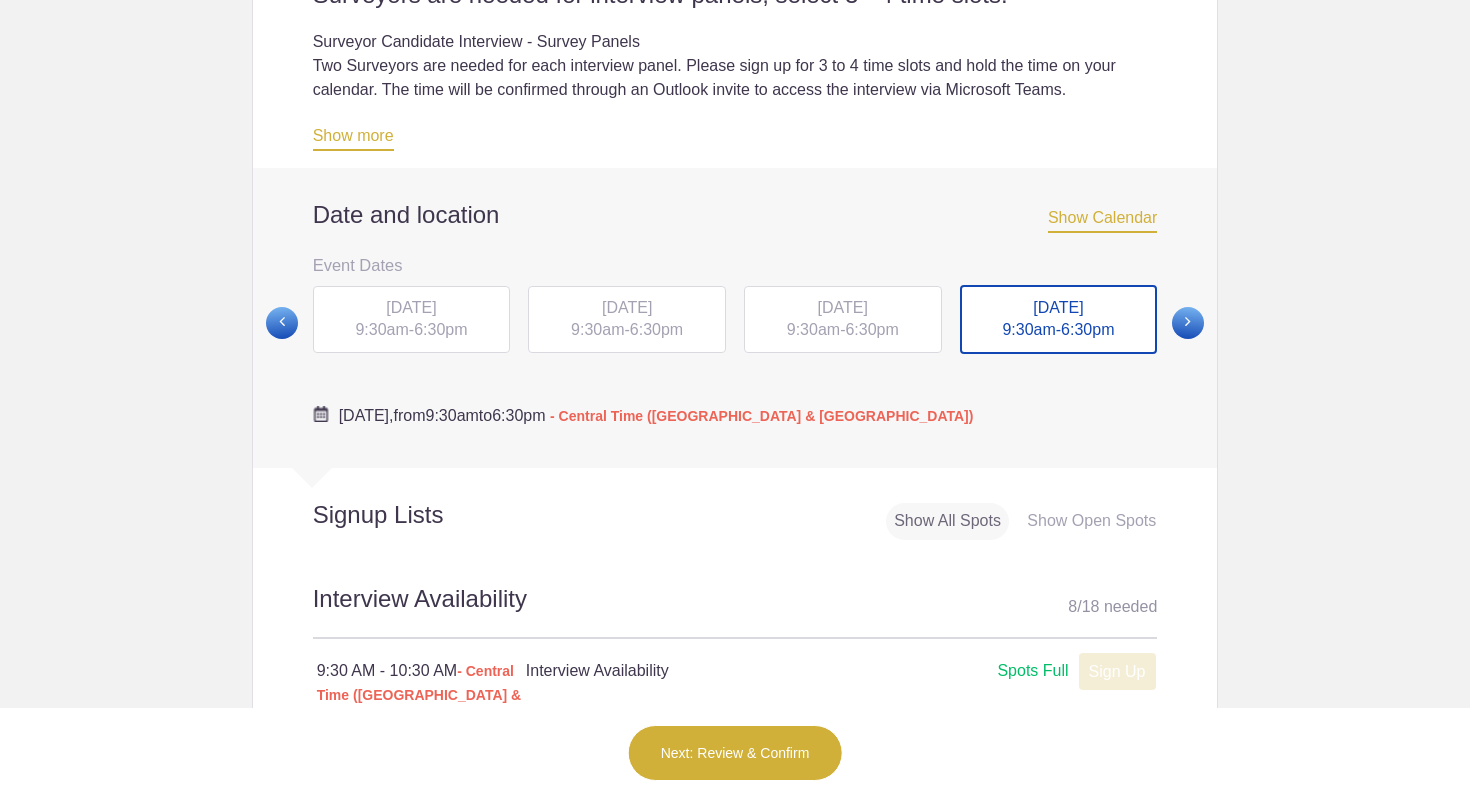 scroll, scrollTop: 638, scrollLeft: 0, axis: vertical 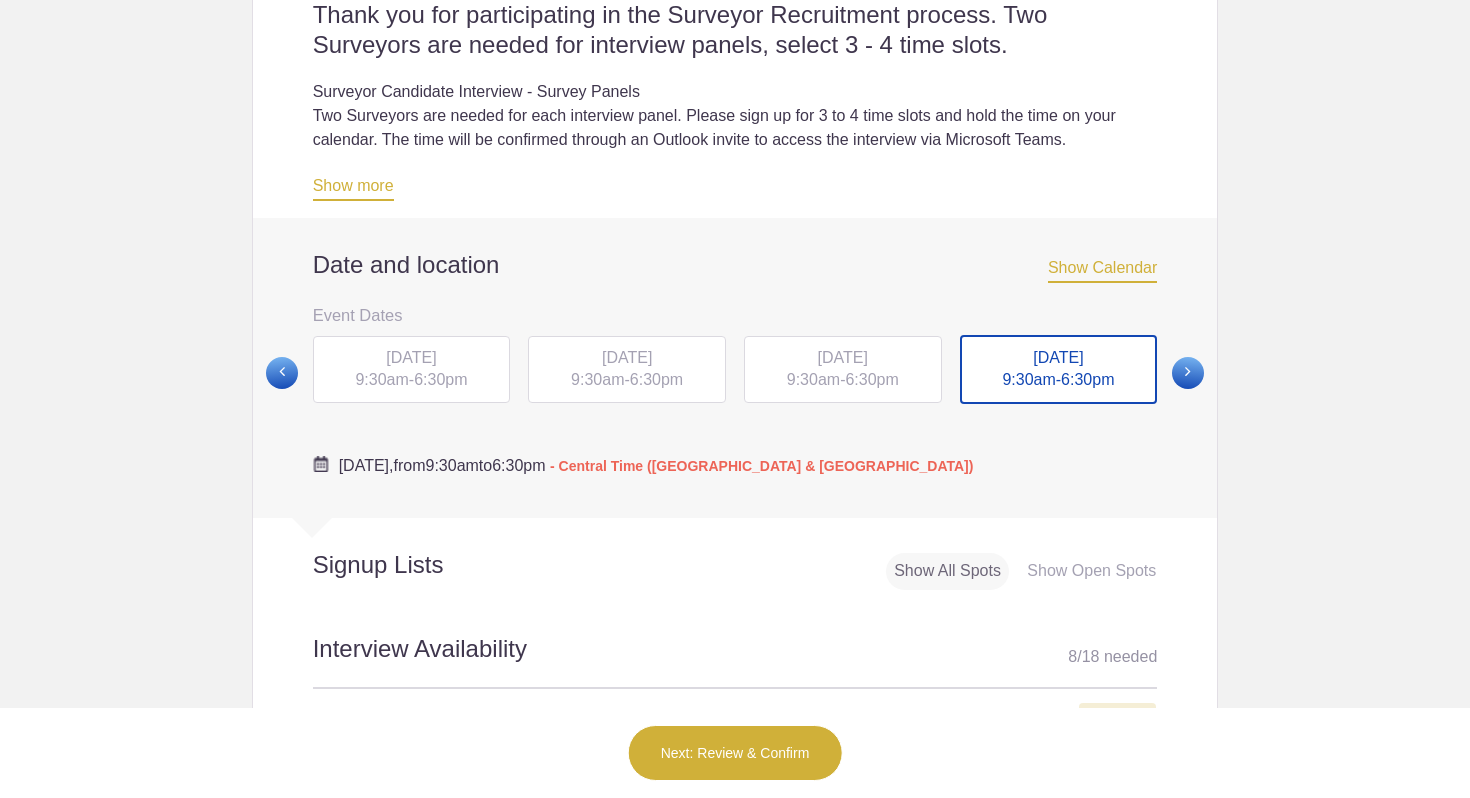 click at bounding box center [1188, 373] 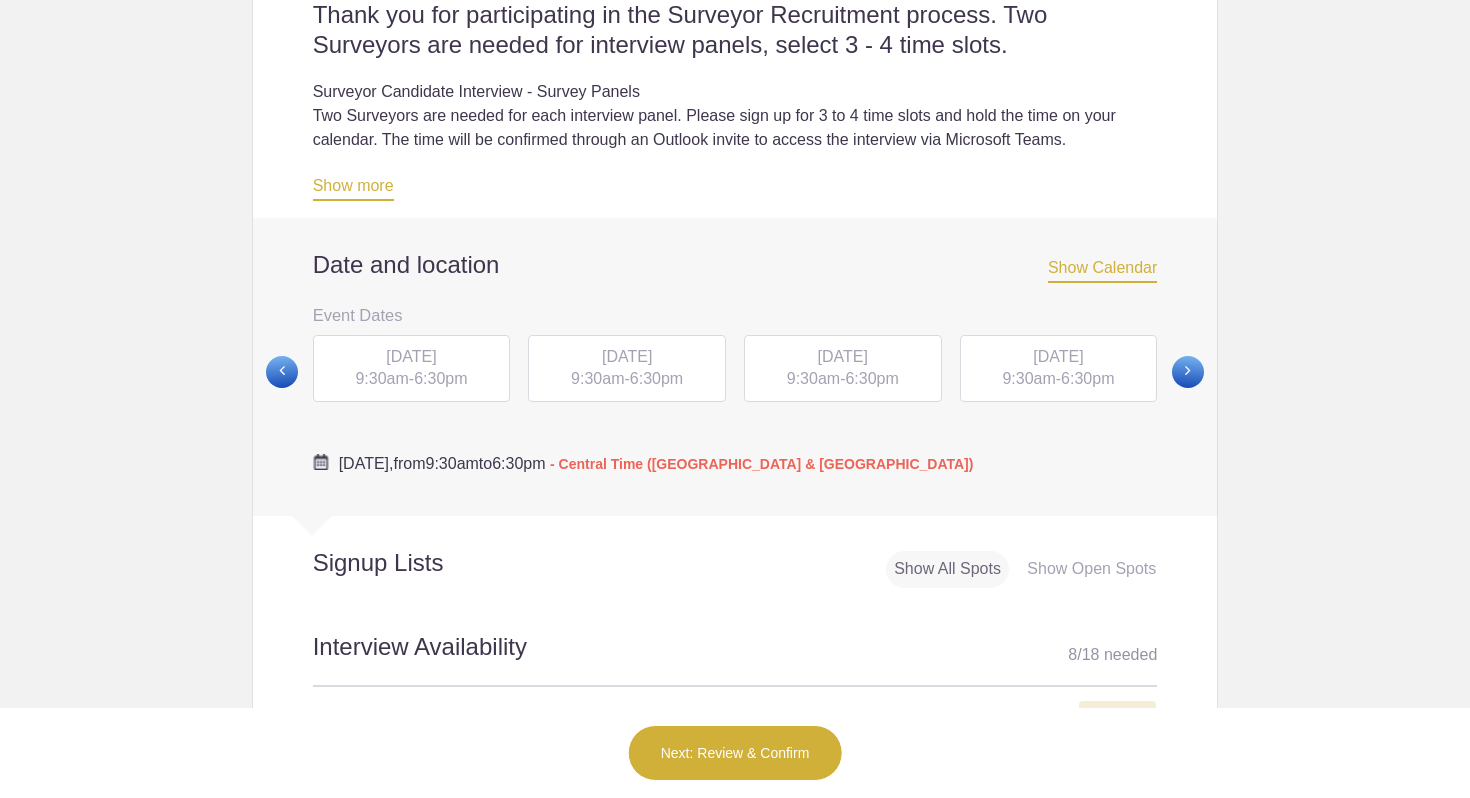 click on "9:30am" at bounding box center (1028, 378) 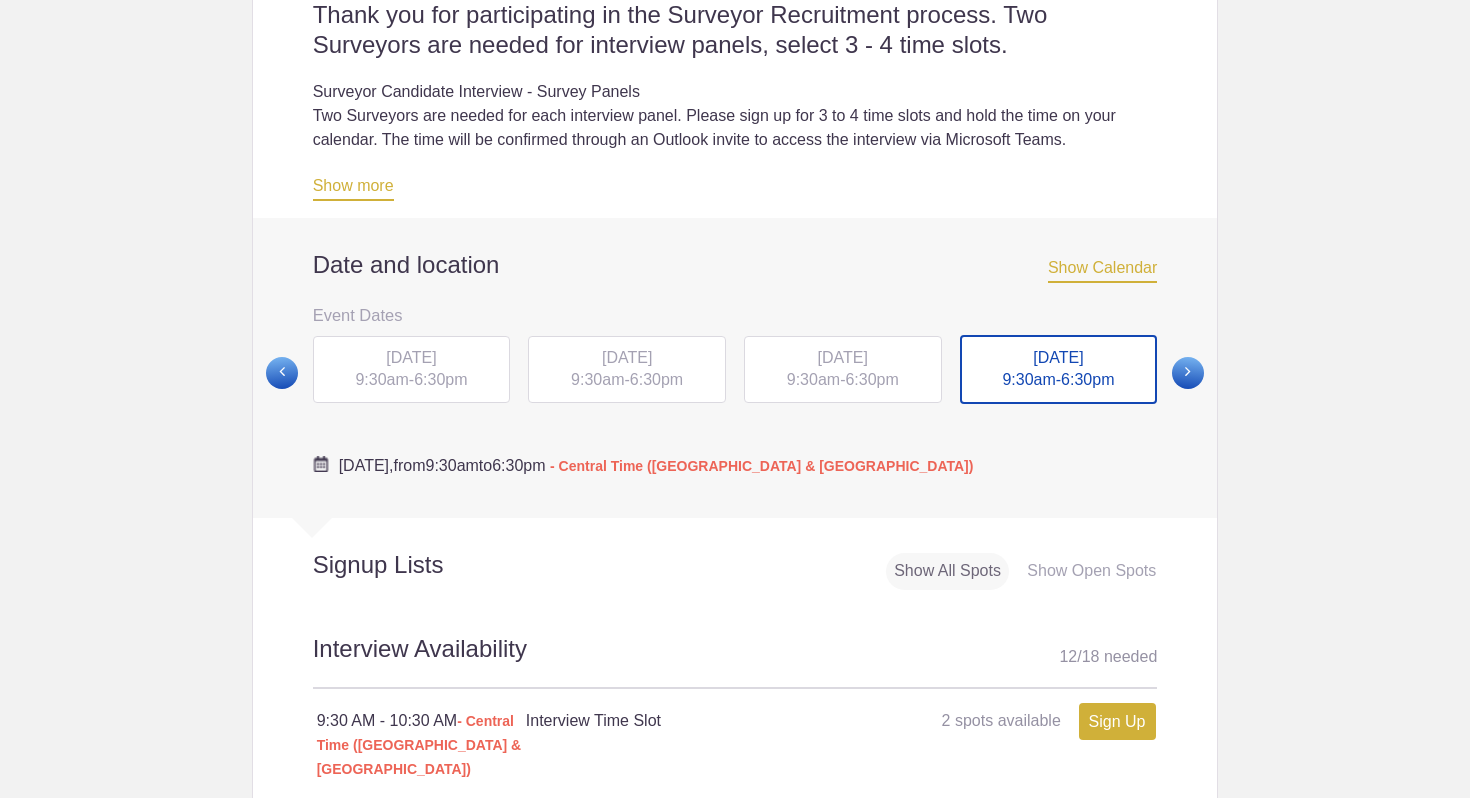 click on "Login
Sign up for Free
Login
Loading page
Loading page
Accreditation Association for Ambulatory Healthcare
2025 Surveyor Recruitment -Surveyor Panel Interviews
Created by
AAAHC Careers
Contact
Thank you for participating in the Surveyor Recruitment process. Two Surveyors are needed for interview panels, select 3 - 4 time slots.
Surveyor Candidate Interview - Survey Panels
Two Surveyors are needed for each interview panel. Please sign up for 3 to 4 time slots and hold the time on your calendar. The time will be confirmed through an Outlook invite to access the interview via Microsoft Teams.
Interviews will take no more than 25 minutes immediately followed by a 5 minute debrief. You will receive an interview packet prior to each interview.
Show more
Date and location
Show Calendar
Event Dates" at bounding box center (735, 399) 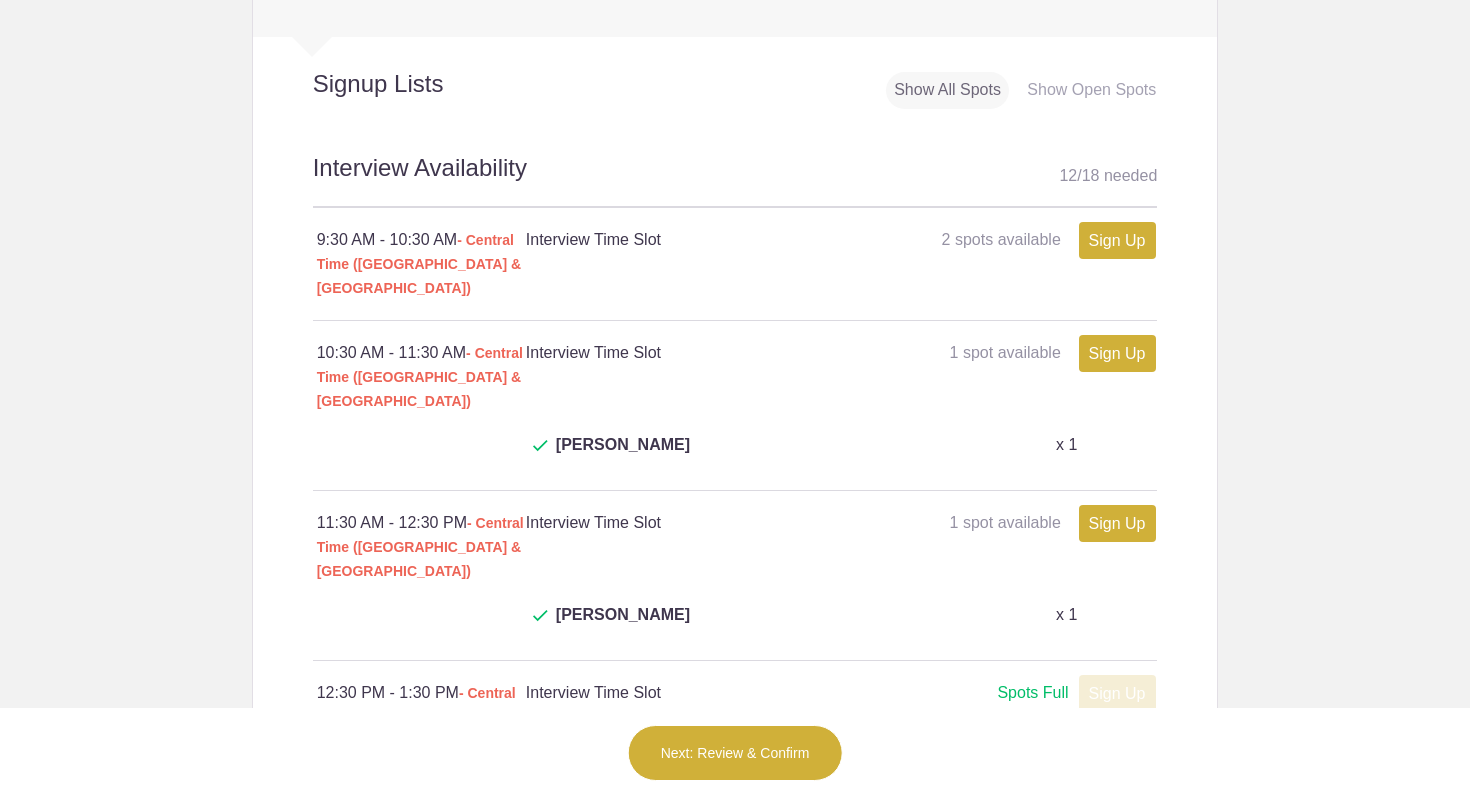 scroll, scrollTop: 1128, scrollLeft: 0, axis: vertical 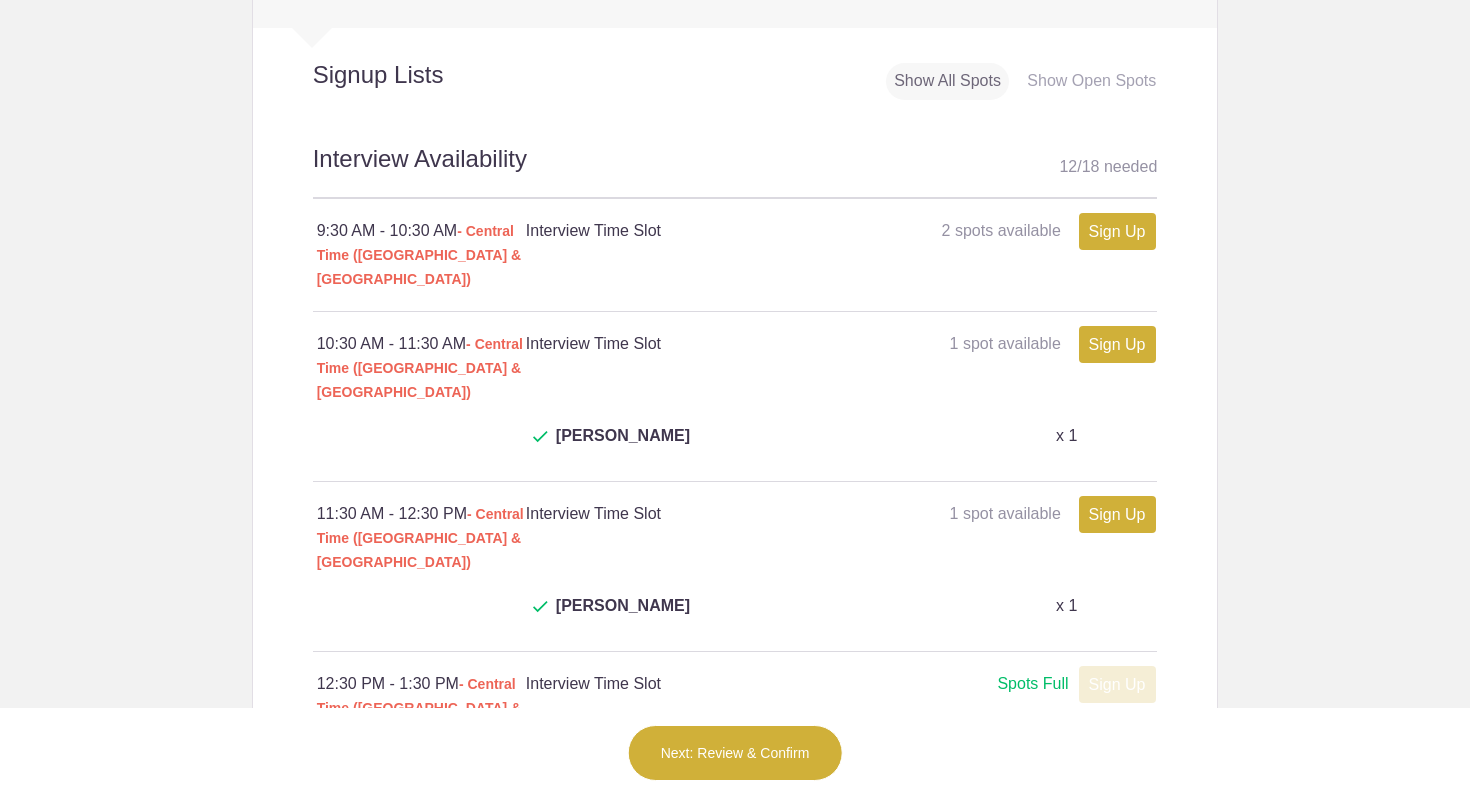 click on "Sign Up" at bounding box center [1117, 231] 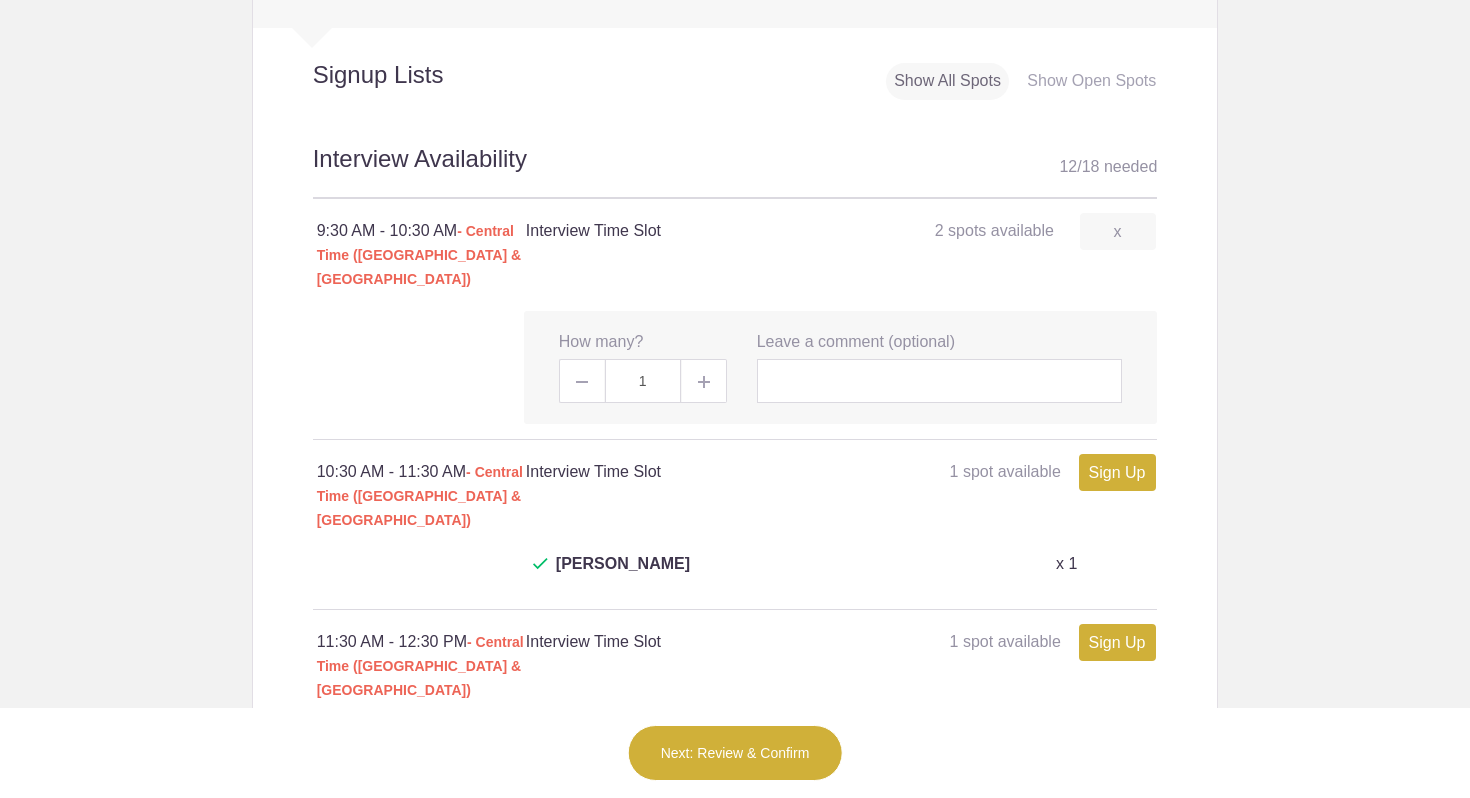 click on "Sign Up" at bounding box center [1117, 472] 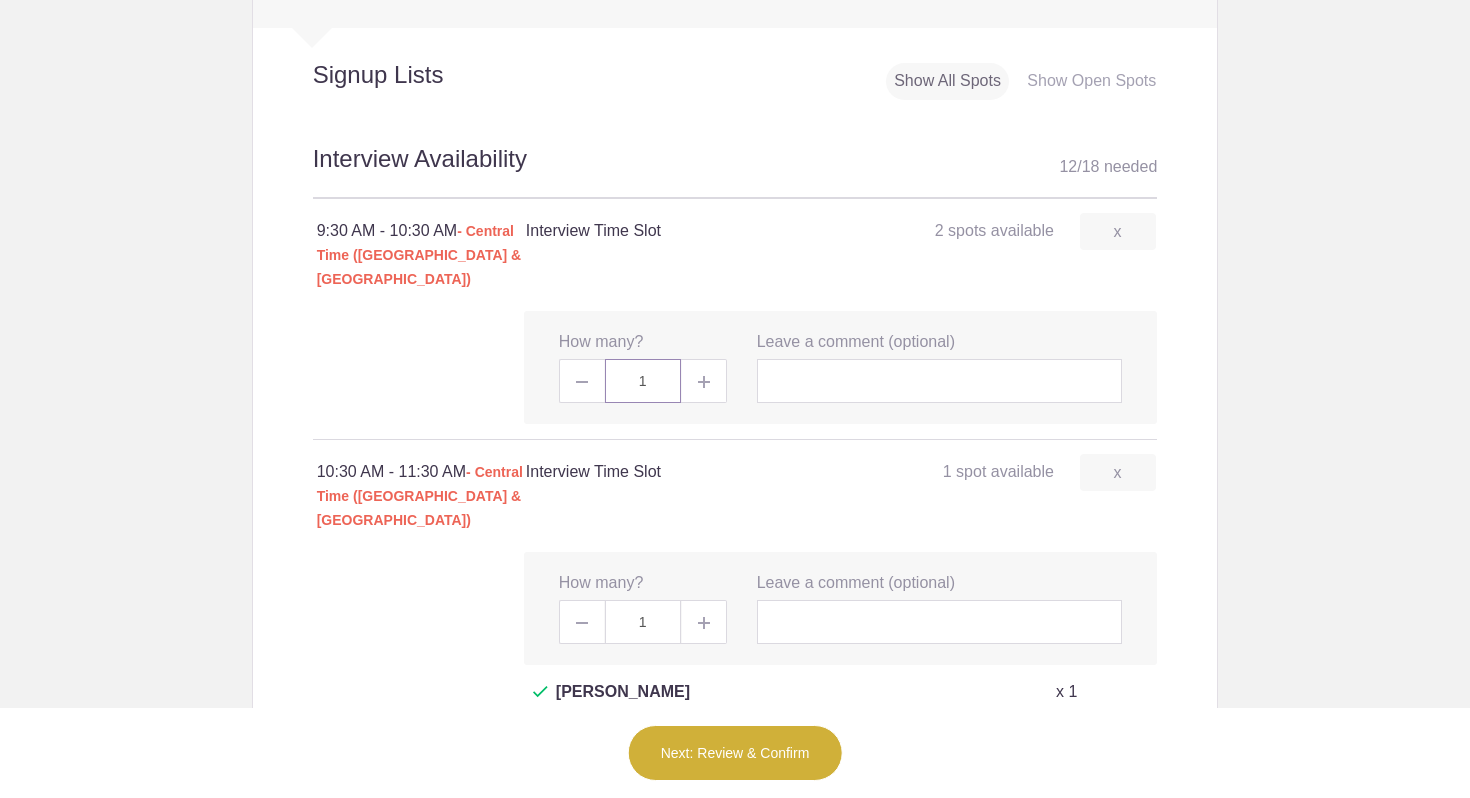 click on "1" at bounding box center (643, 381) 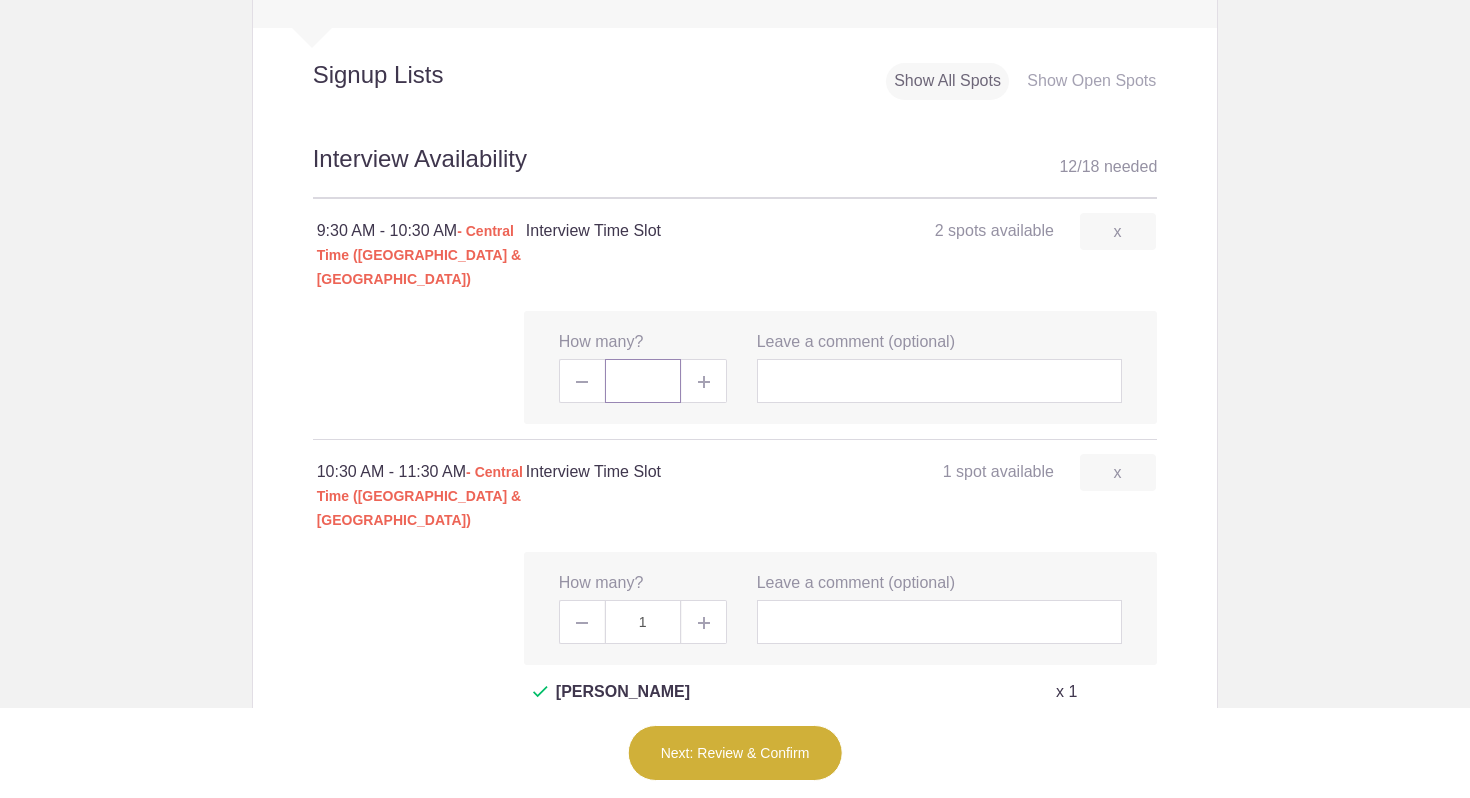 type on "1" 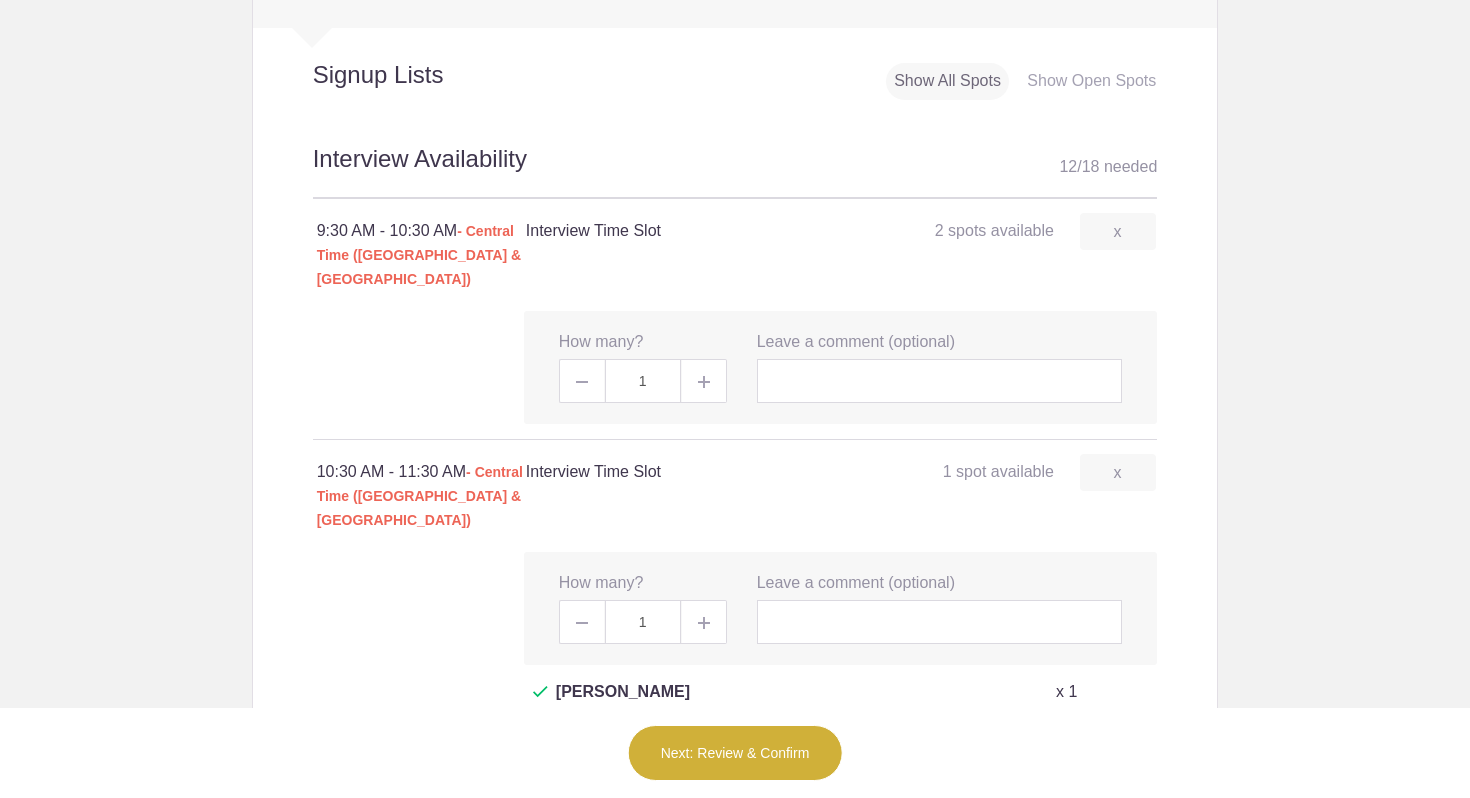 click on "Login
Sign up for Free
Login
Loading page
Loading page
Accreditation Association for Ambulatory Healthcare
2025 Surveyor Recruitment -Surveyor Panel Interviews
Created by
AAAHC Careers
Contact
Thank you for participating in the Surveyor Recruitment process. Two Surveyors are needed for interview panels, select 3 - 4 time slots.
Surveyor Candidate Interview - Survey Panels
Two Surveyors are needed for each interview panel. Please sign up for 3 to 4 time slots and hold the time on your calendar. The time will be confirmed through an Outlook invite to access the interview via Microsoft Teams.
Interviews will take no more than 25 minutes immediately followed by a 5 minute debrief. You will receive an interview packet prior to each interview.
Show more
Date and location
Show Calendar
Event Dates" at bounding box center [735, 399] 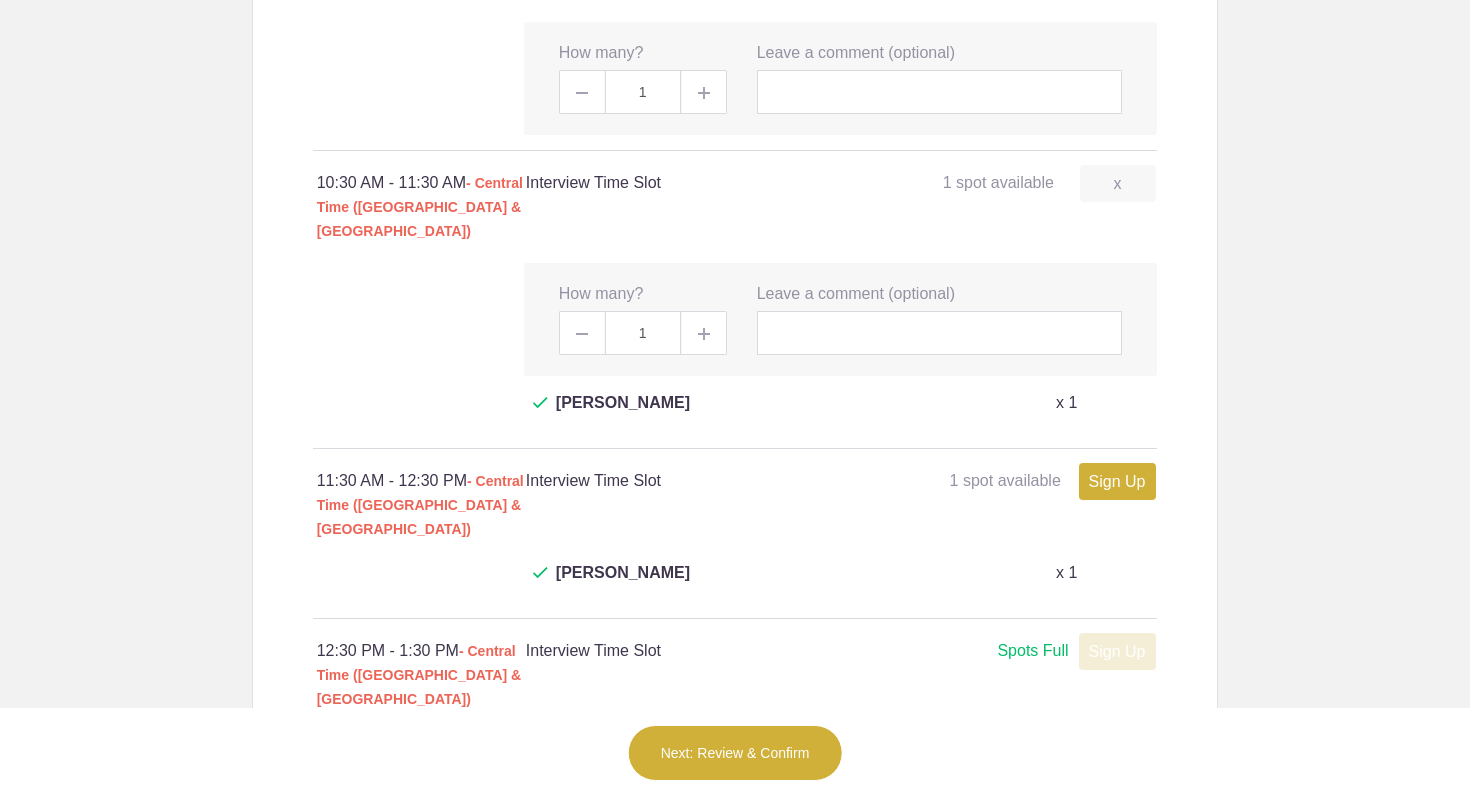 scroll, scrollTop: 1527, scrollLeft: 0, axis: vertical 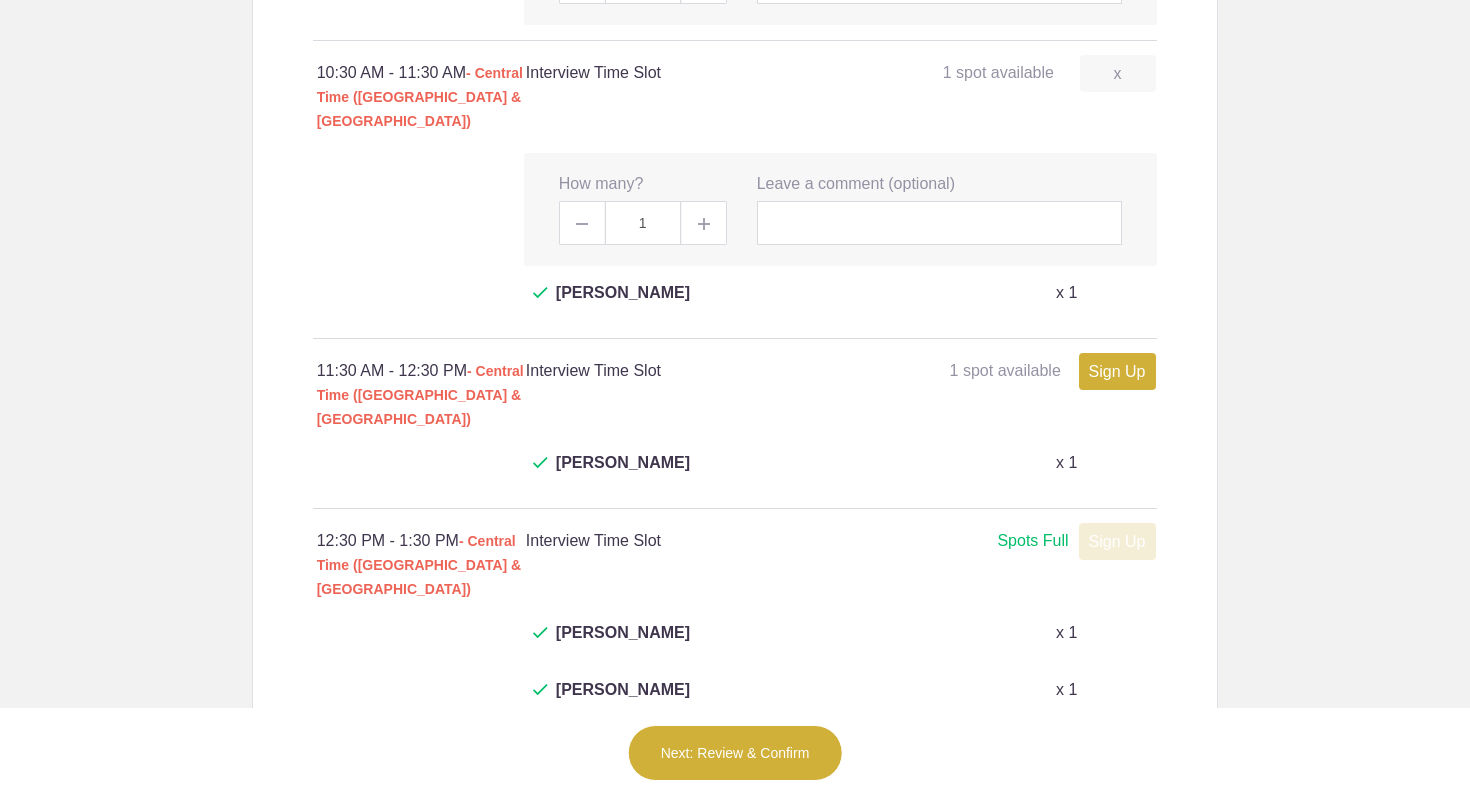 click on "Sign Up" at bounding box center (1117, 371) 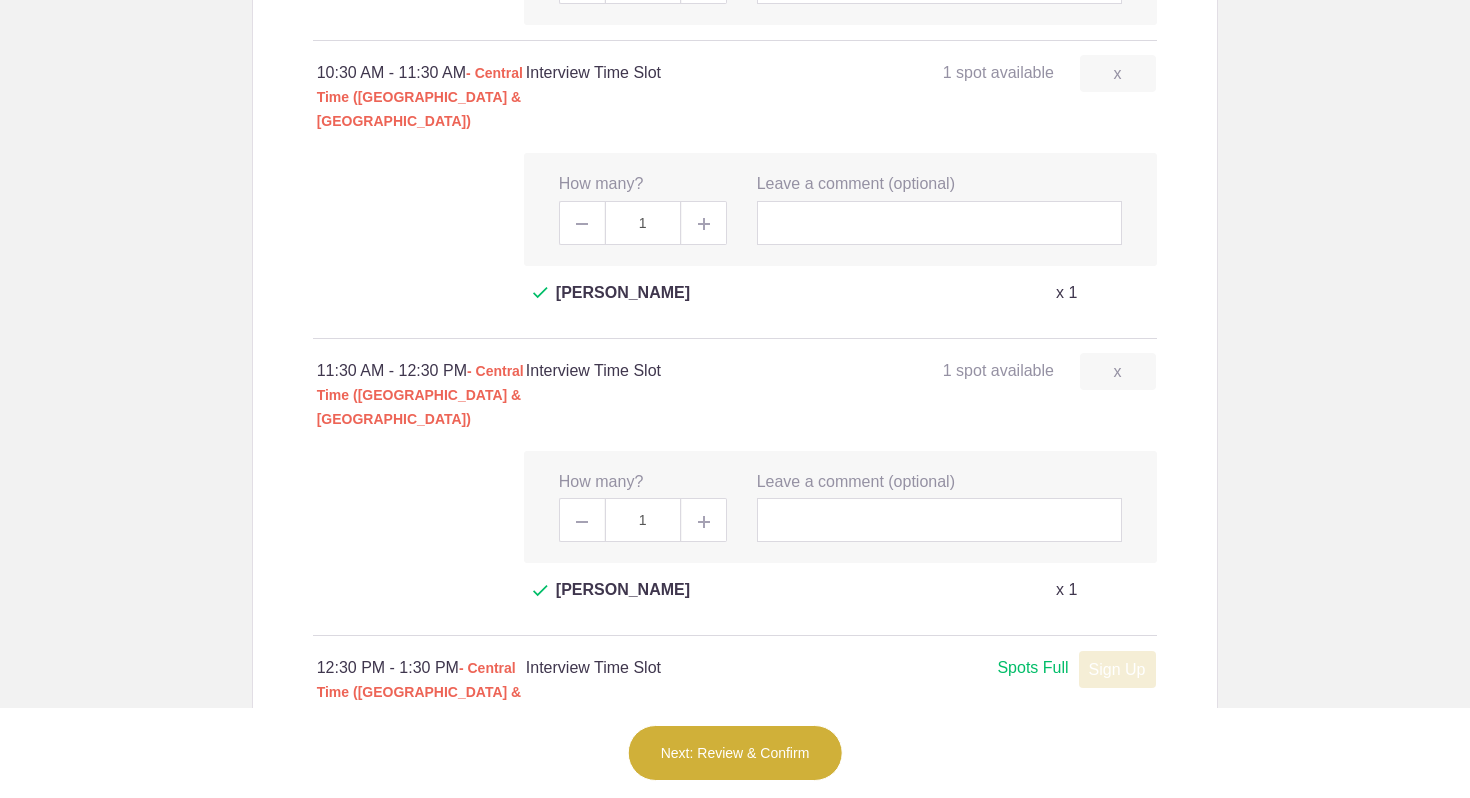 click on "Login
Sign up for Free
Login
Loading page
Loading page
Accreditation Association for Ambulatory Healthcare
2025 Surveyor Recruitment -Surveyor Panel Interviews
Created by
AAAHC Careers
Contact
Thank you for participating in the Surveyor Recruitment process. Two Surveyors are needed for interview panels, select 3 - 4 time slots.
Surveyor Candidate Interview - Survey Panels
Two Surveyors are needed for each interview panel. Please sign up for 3 to 4 time slots and hold the time on your calendar. The time will be confirmed through an Outlook invite to access the interview via Microsoft Teams.
Interviews will take no more than 25 minutes immediately followed by a 5 minute debrief. You will receive an interview packet prior to each interview.
Show more
Date and location
Show Calendar
Event Dates" at bounding box center (735, 399) 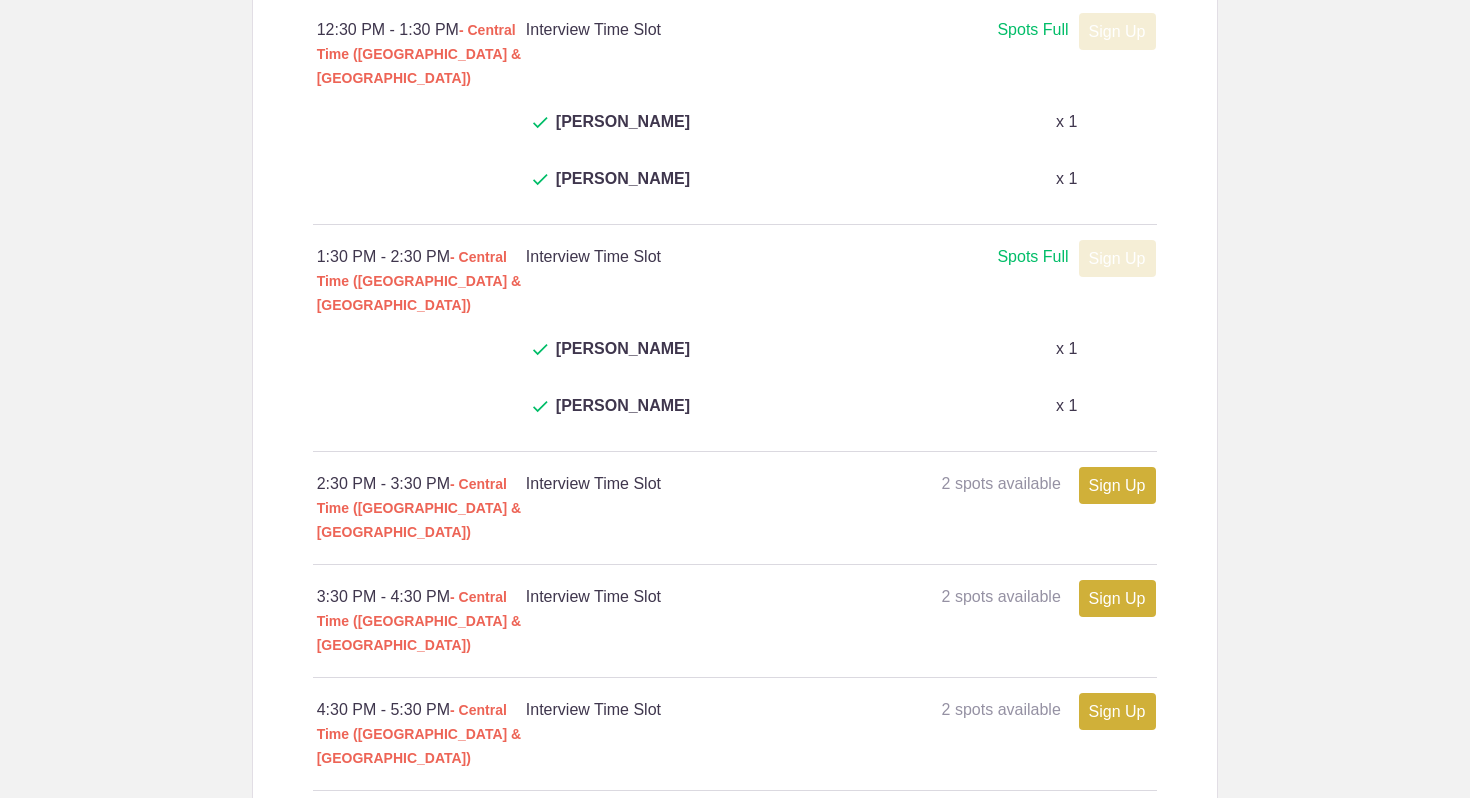 scroll, scrollTop: 2188, scrollLeft: 0, axis: vertical 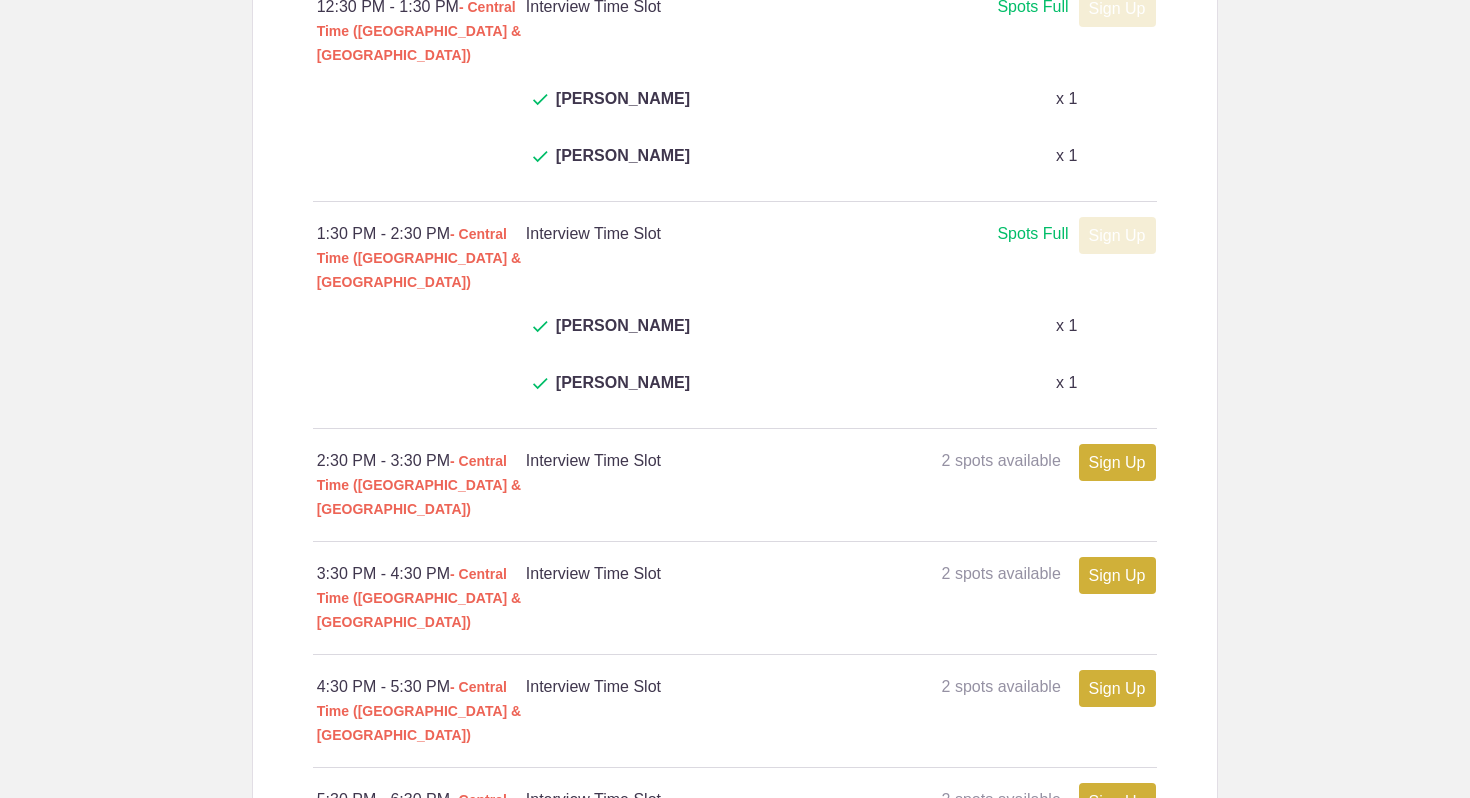 click on "Sign Up" at bounding box center [1117, 462] 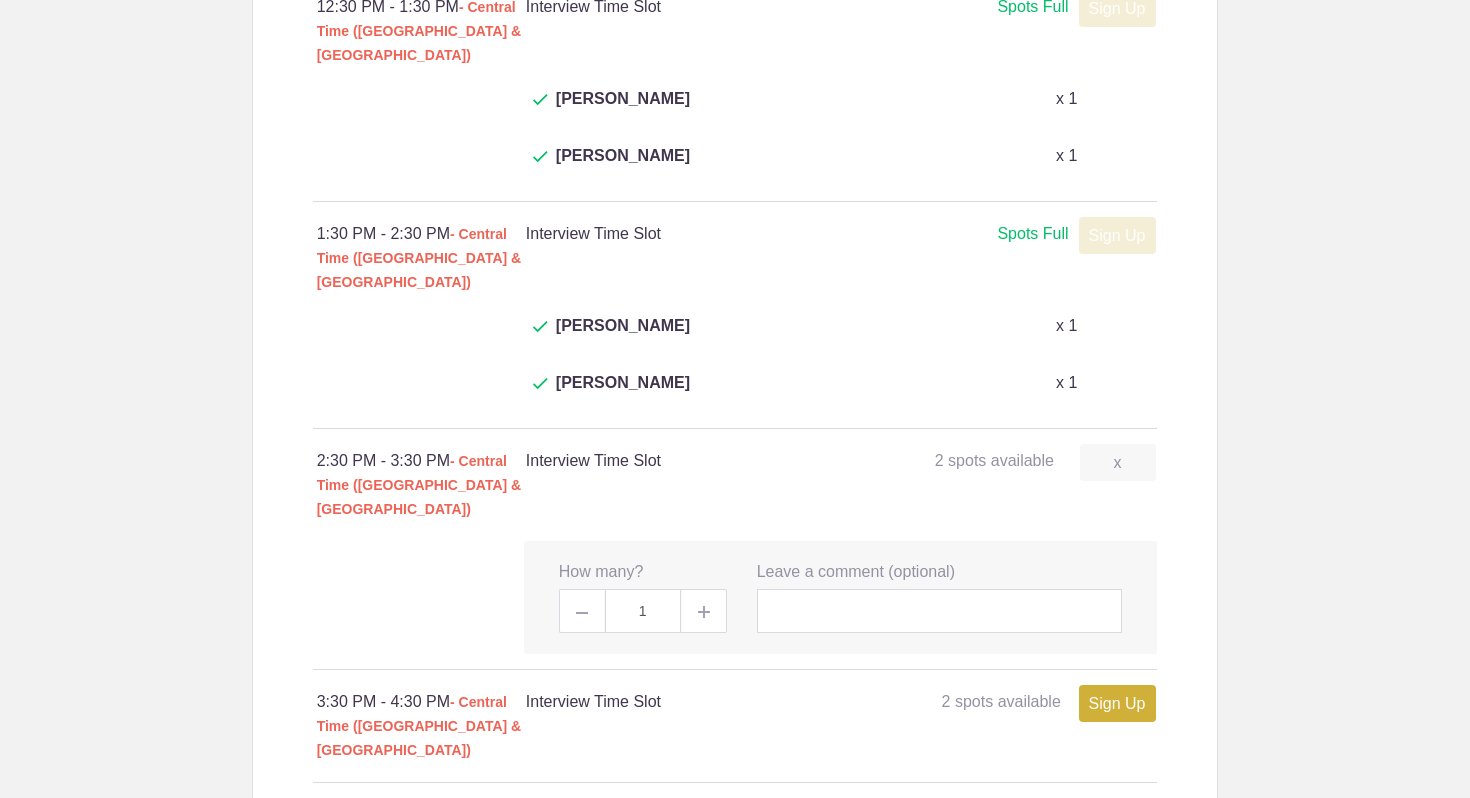 click on "3:30 PM - 4:30 PM
- Central Time (US & Canada)
Interview Time Slot
2 spots available
2 spots available
Sign Up
x" at bounding box center (735, 726) 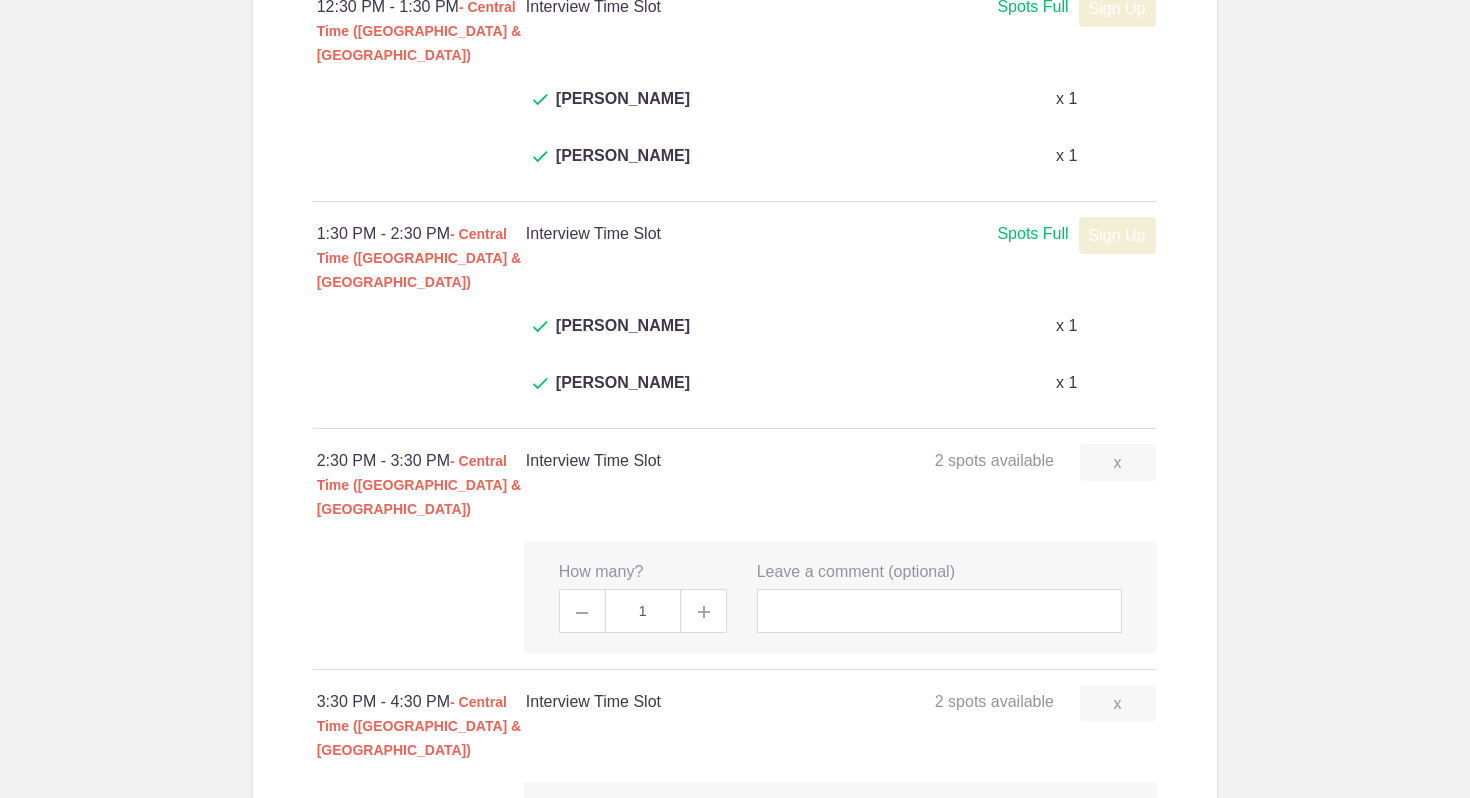 click on "Sign Up" at bounding box center (1117, 943) 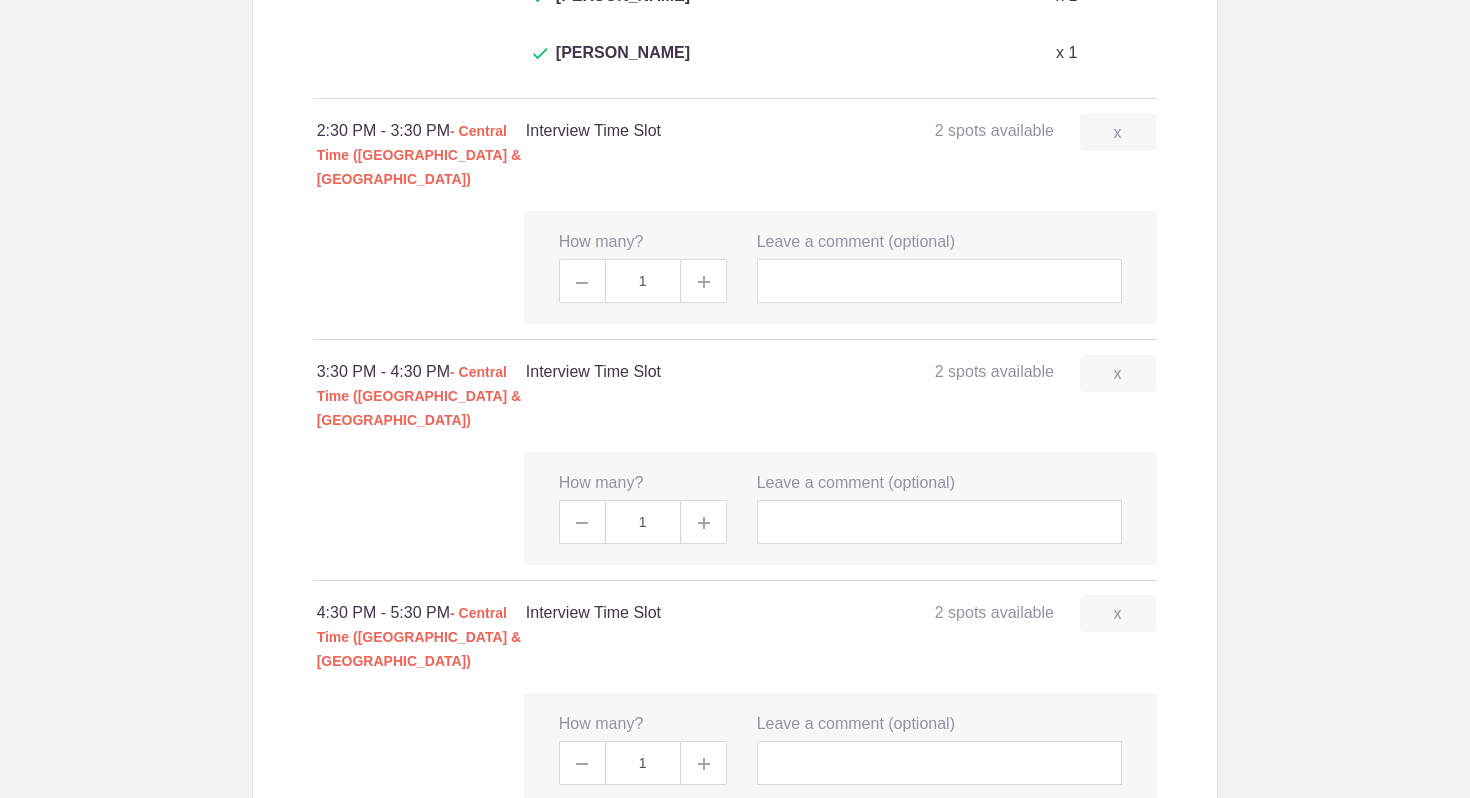 scroll, scrollTop: 2526, scrollLeft: 0, axis: vertical 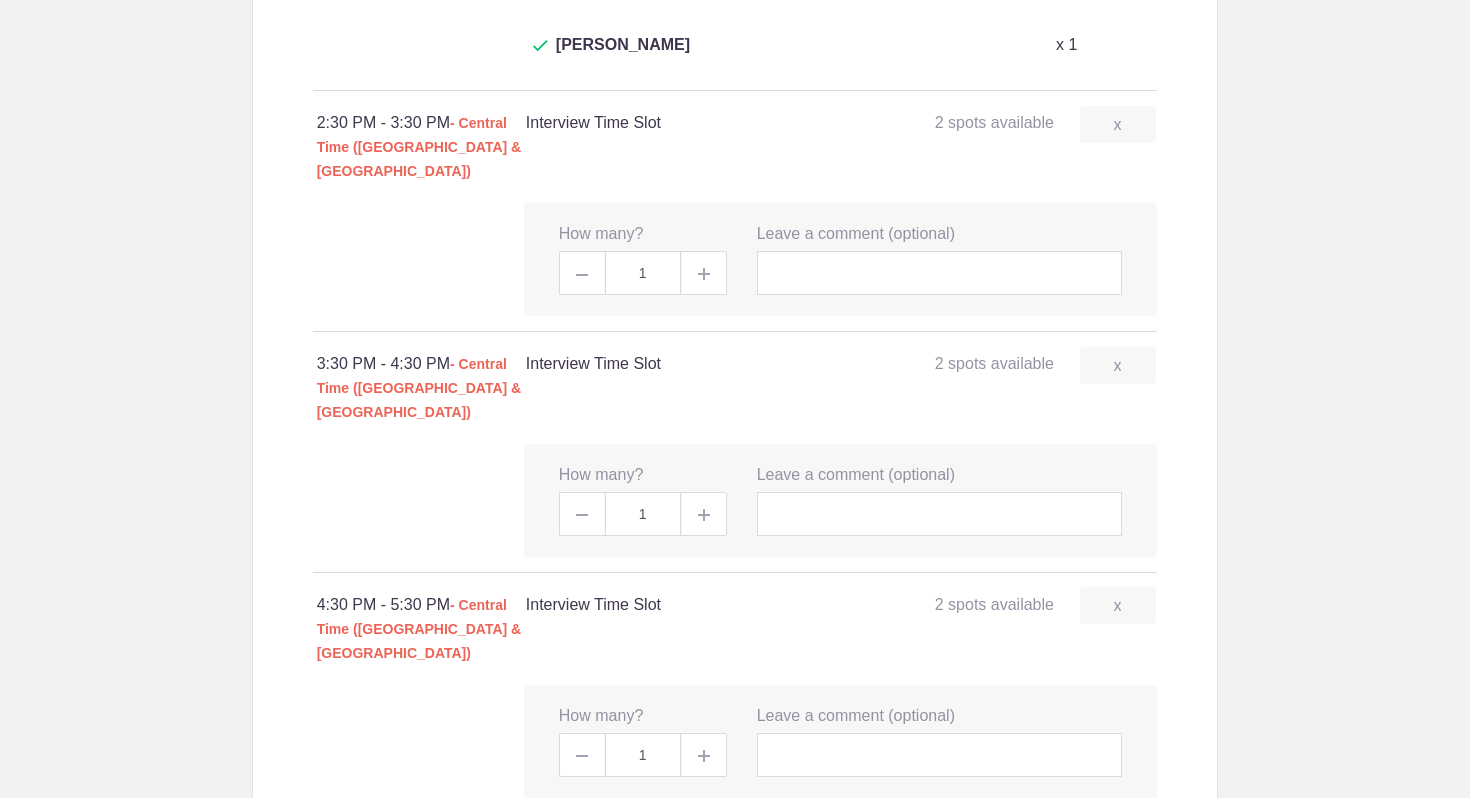 click on "Sign Up" at bounding box center (1117, 846) 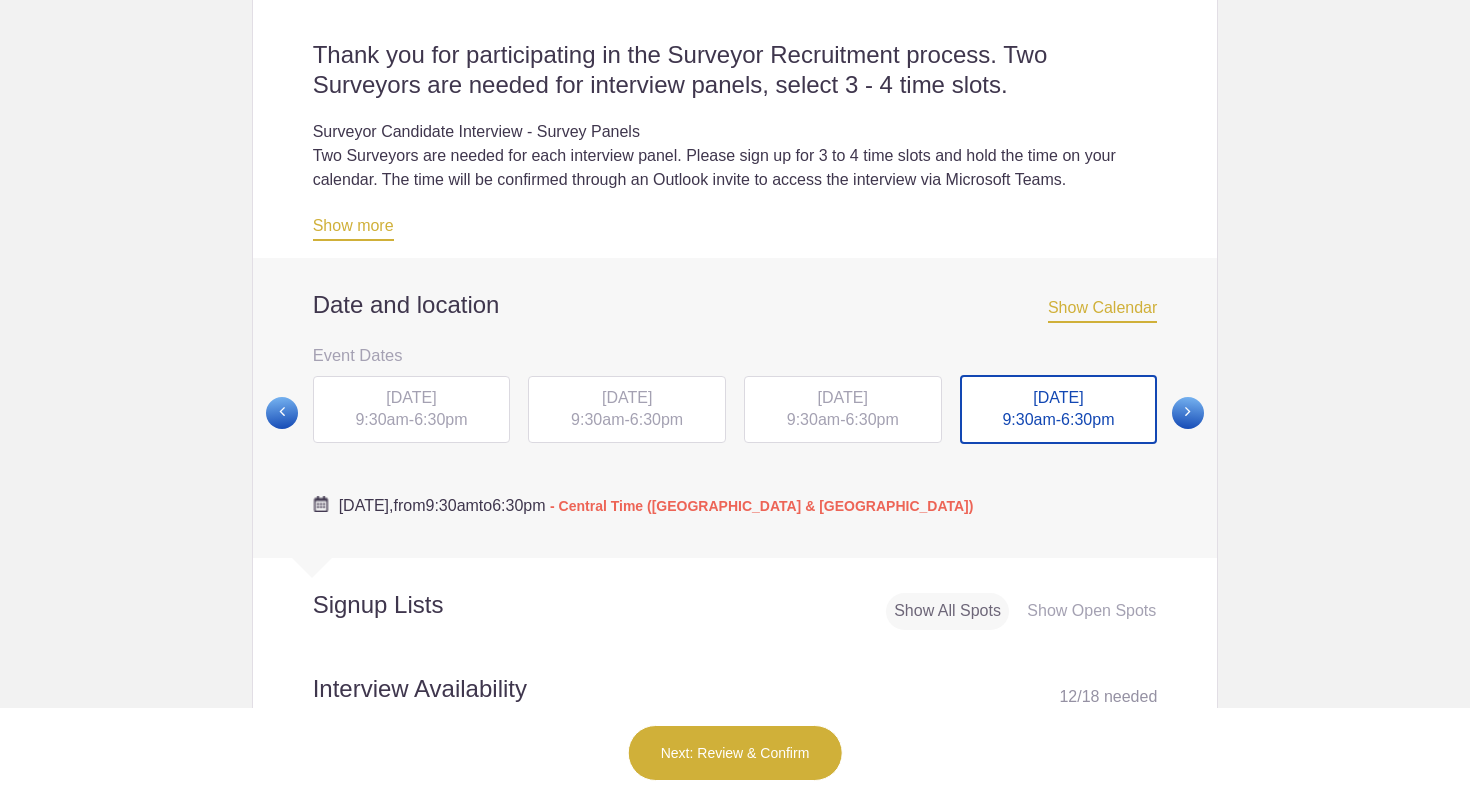 scroll, scrollTop: 556, scrollLeft: 0, axis: vertical 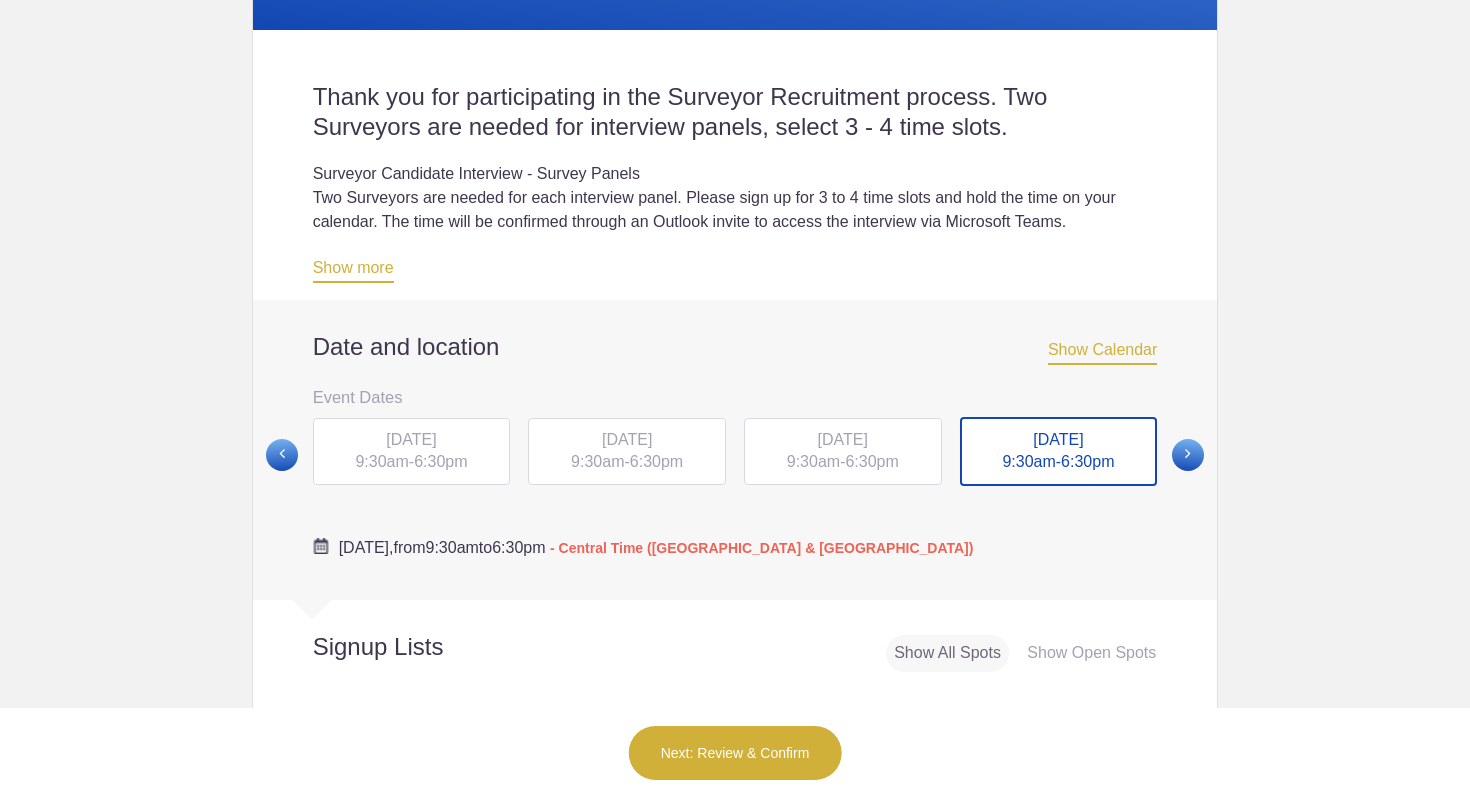 click at bounding box center (1188, 455) 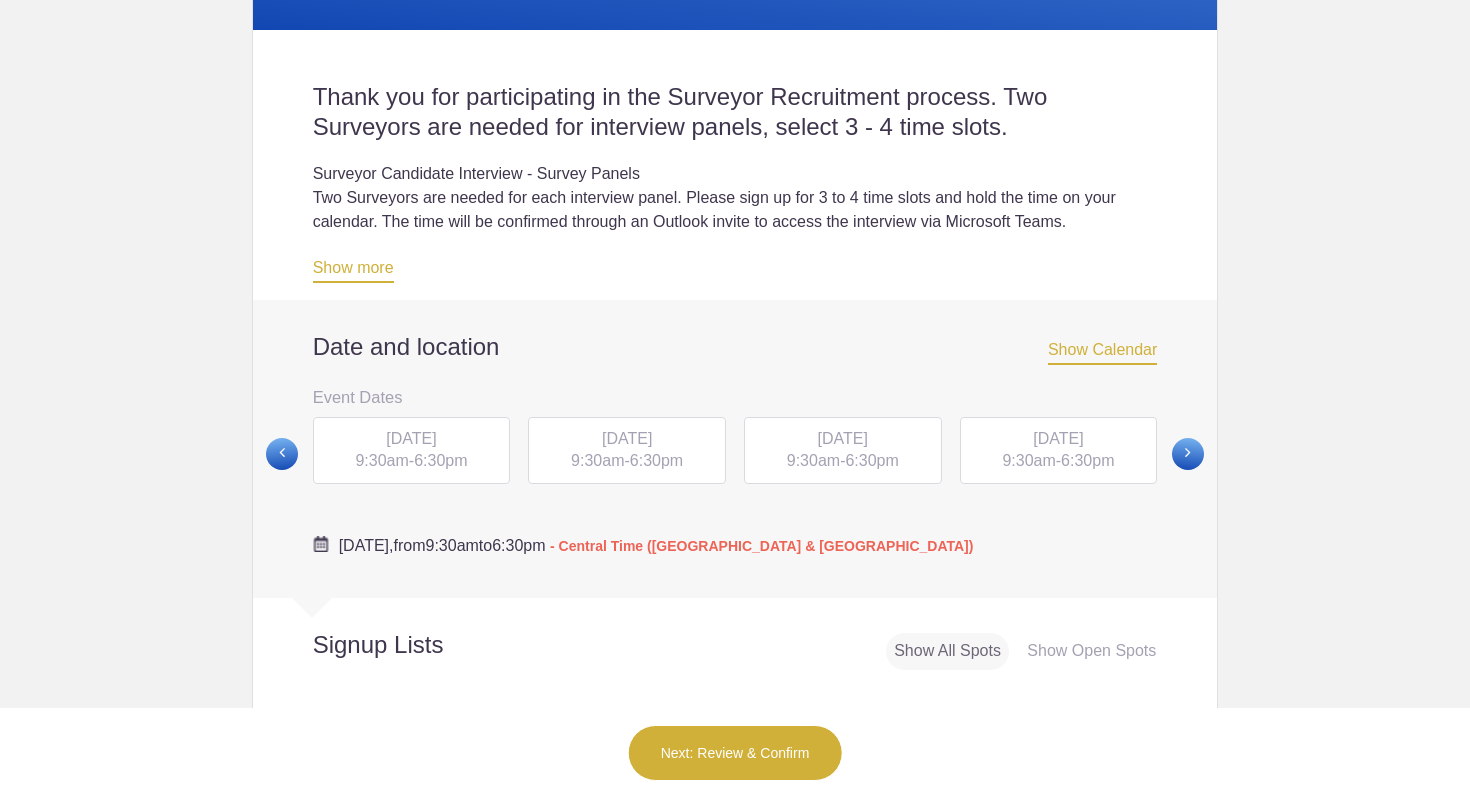 click on "[DATE]" at bounding box center (411, 438) 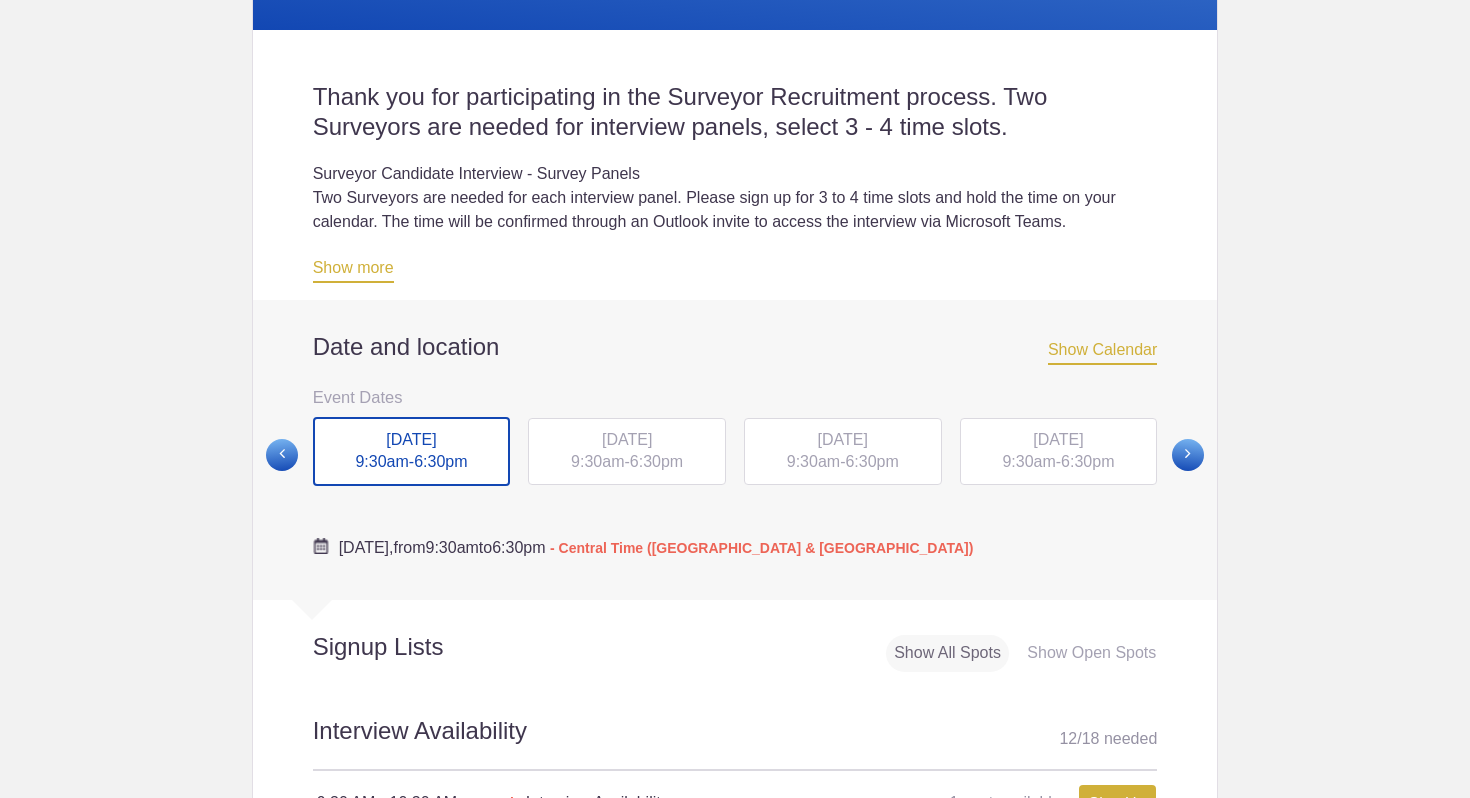 click on "Login
Sign up for Free
Login
Loading page
Loading page
Accreditation Association for Ambulatory Healthcare
2025 Surveyor Recruitment -Surveyor Panel Interviews
Created by
AAAHC Careers
Contact
Thank you for participating in the Surveyor Recruitment process. Two Surveyors are needed for interview panels, select 3 - 4 time slots.
Surveyor Candidate Interview - Survey Panels
Two Surveyors are needed for each interview panel. Please sign up for 3 to 4 time slots and hold the time on your calendar. The time will be confirmed through an Outlook invite to access the interview via Microsoft Teams.
Interviews will take no more than 25 minutes immediately followed by a 5 minute debrief. You will receive an interview packet prior to each interview.
Show more
Date and location
Show Calendar
Event Dates" at bounding box center [735, 399] 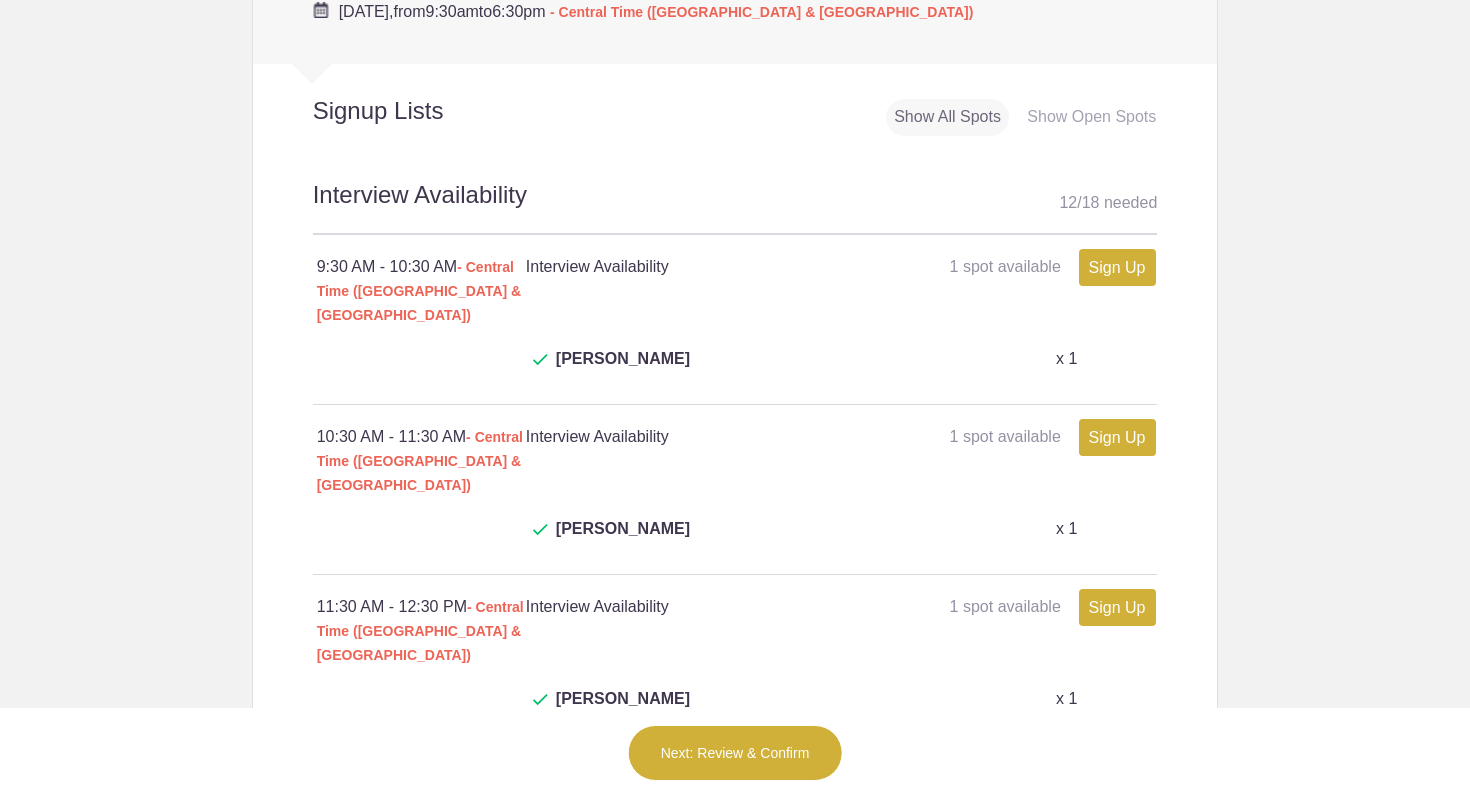 scroll, scrollTop: 1080, scrollLeft: 0, axis: vertical 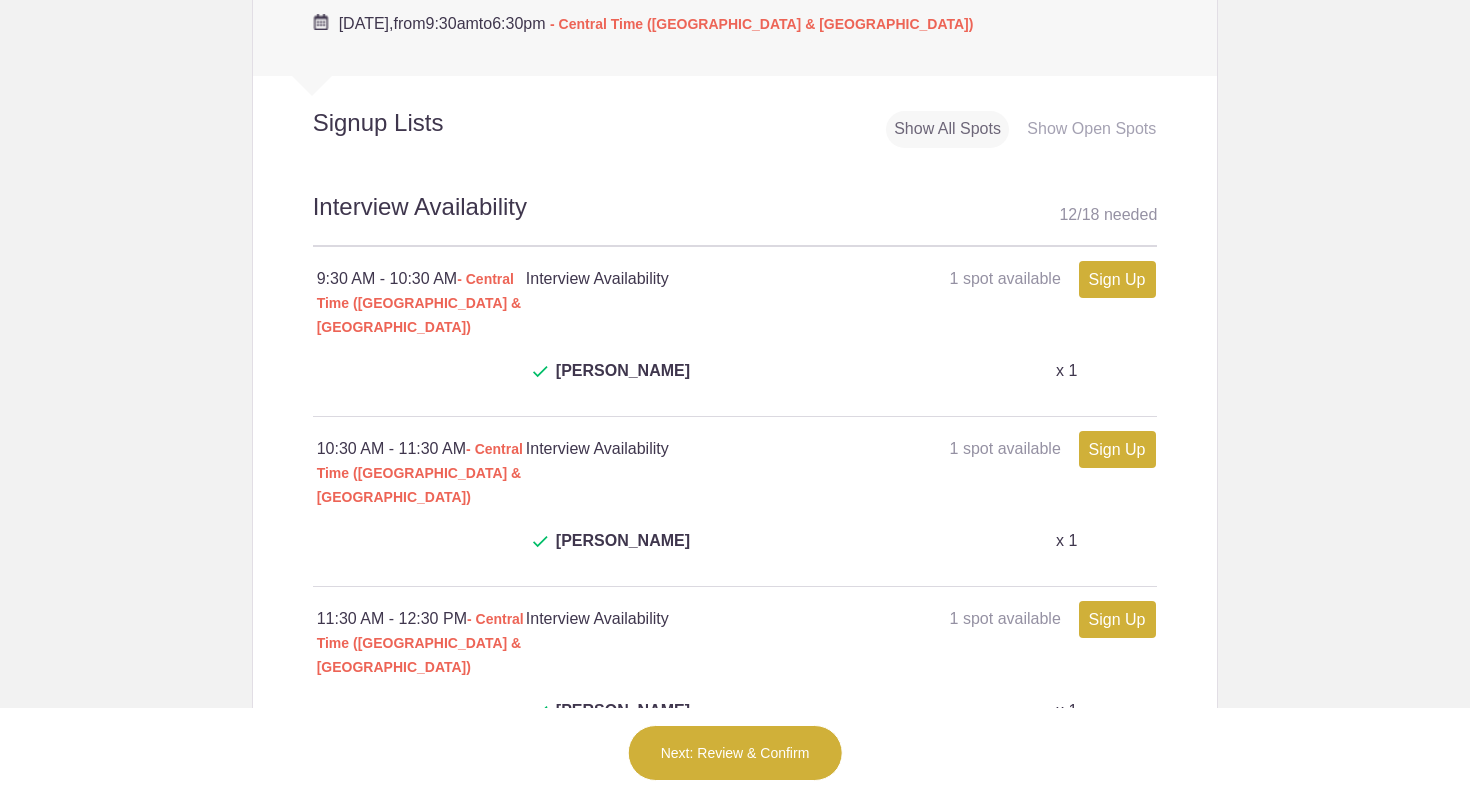 click on "Sign Up" at bounding box center [1117, 279] 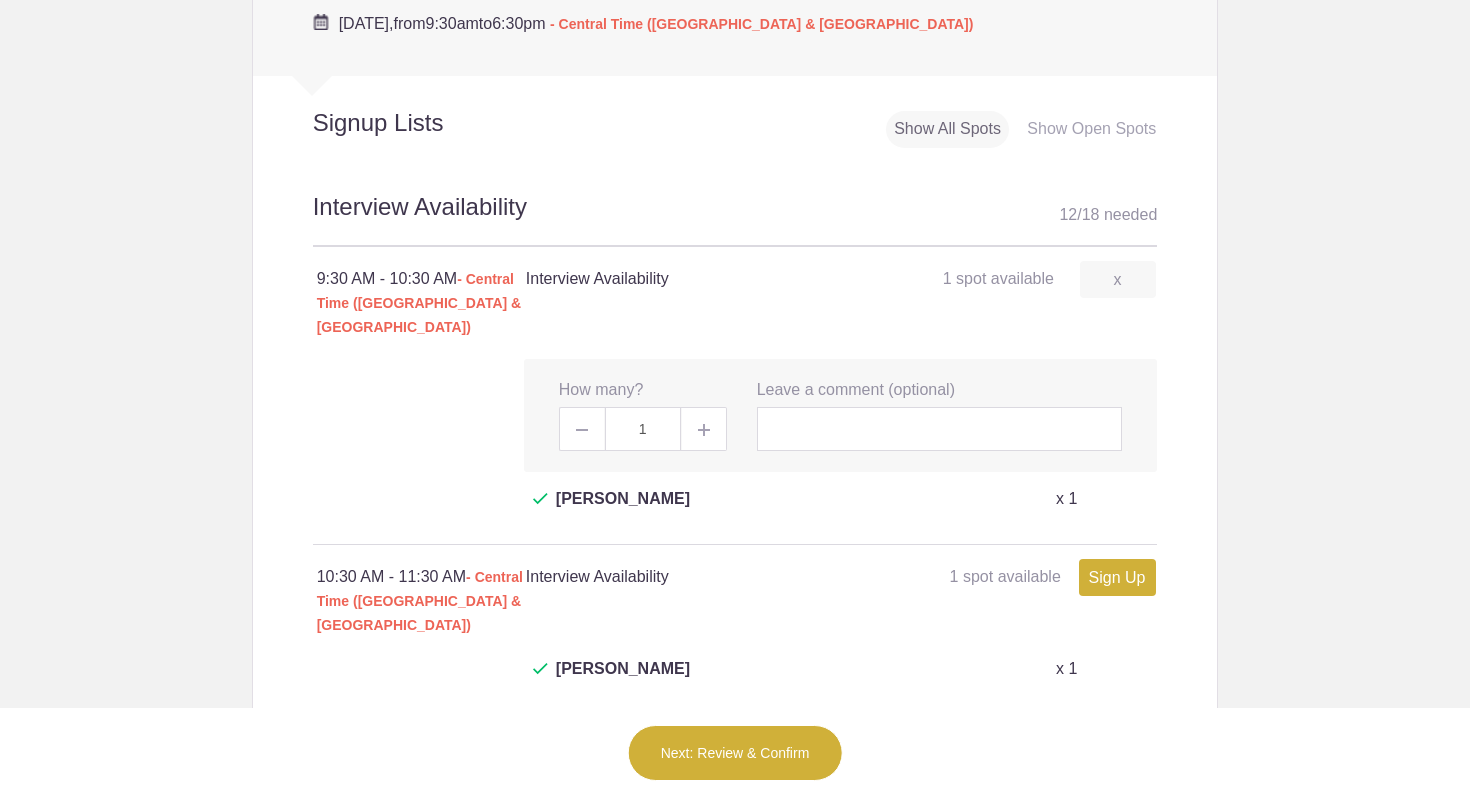 click on "Sign Up" at bounding box center [1117, 577] 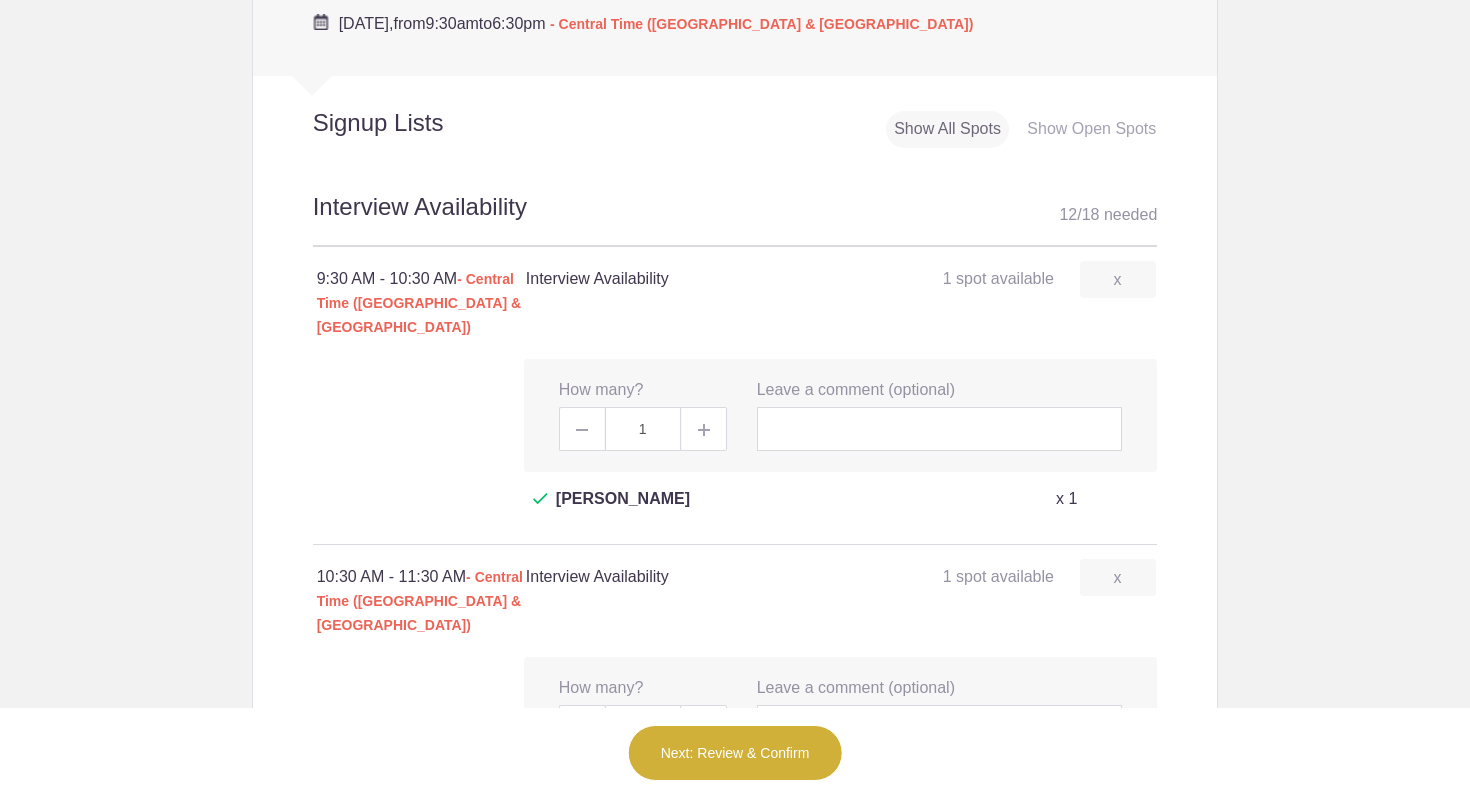 click on "Login
Sign up for Free
Login
Loading page
Loading page
Accreditation Association for Ambulatory Healthcare
2025 Surveyor Recruitment -Surveyor Panel Interviews
Created by
AAAHC Careers
Contact
Thank you for participating in the Surveyor Recruitment process. Two Surveyors are needed for interview panels, select 3 - 4 time slots.
Surveyor Candidate Interview - Survey Panels
Two Surveyors are needed for each interview panel. Please sign up for 3 to 4 time slots and hold the time on your calendar. The time will be confirmed through an Outlook invite to access the interview via Microsoft Teams.
Interviews will take no more than 25 minutes immediately followed by a 5 minute debrief. You will receive an interview packet prior to each interview.
Show more
Date and location
Show Calendar
Event Dates" at bounding box center (735, 399) 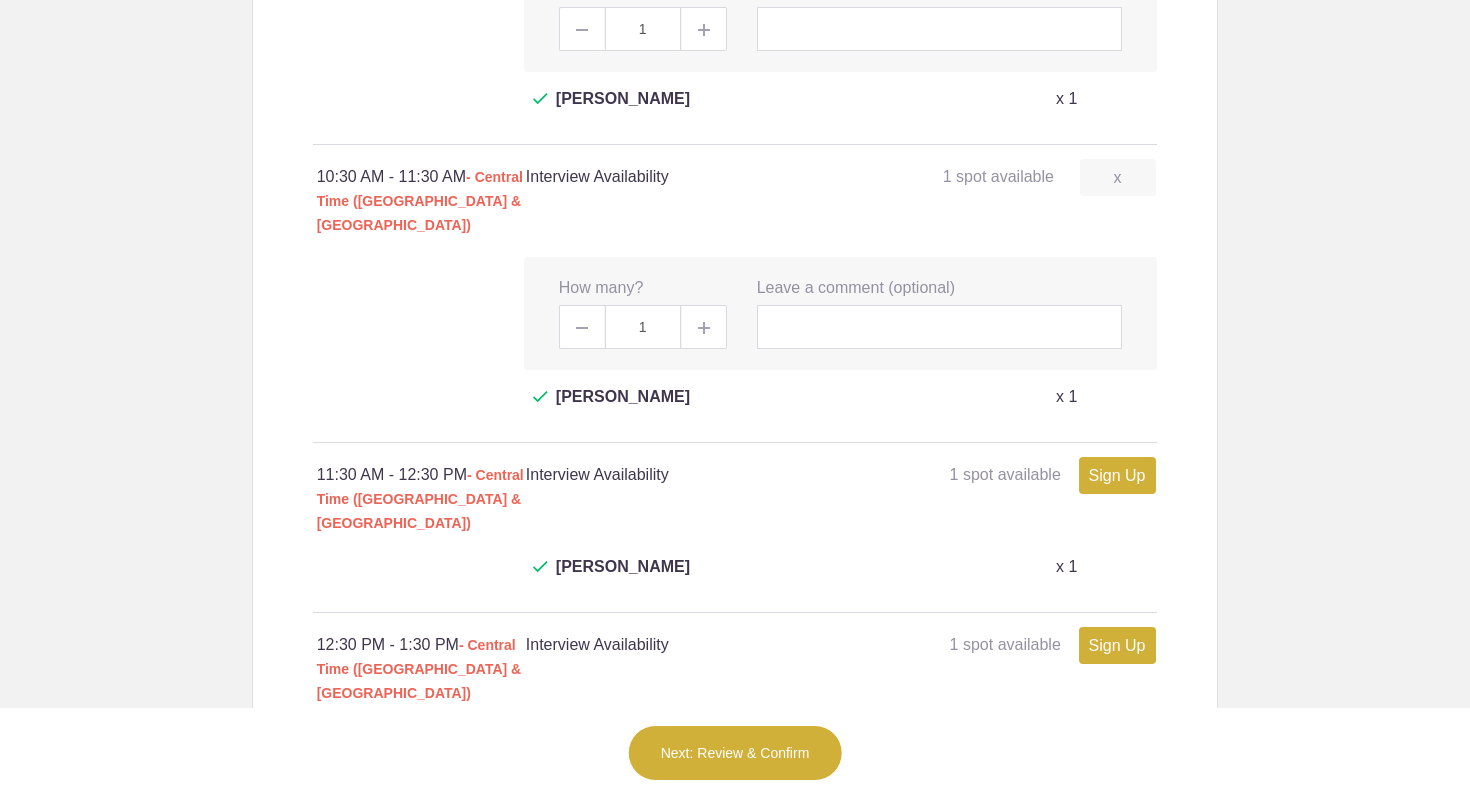 scroll, scrollTop: 1492, scrollLeft: 0, axis: vertical 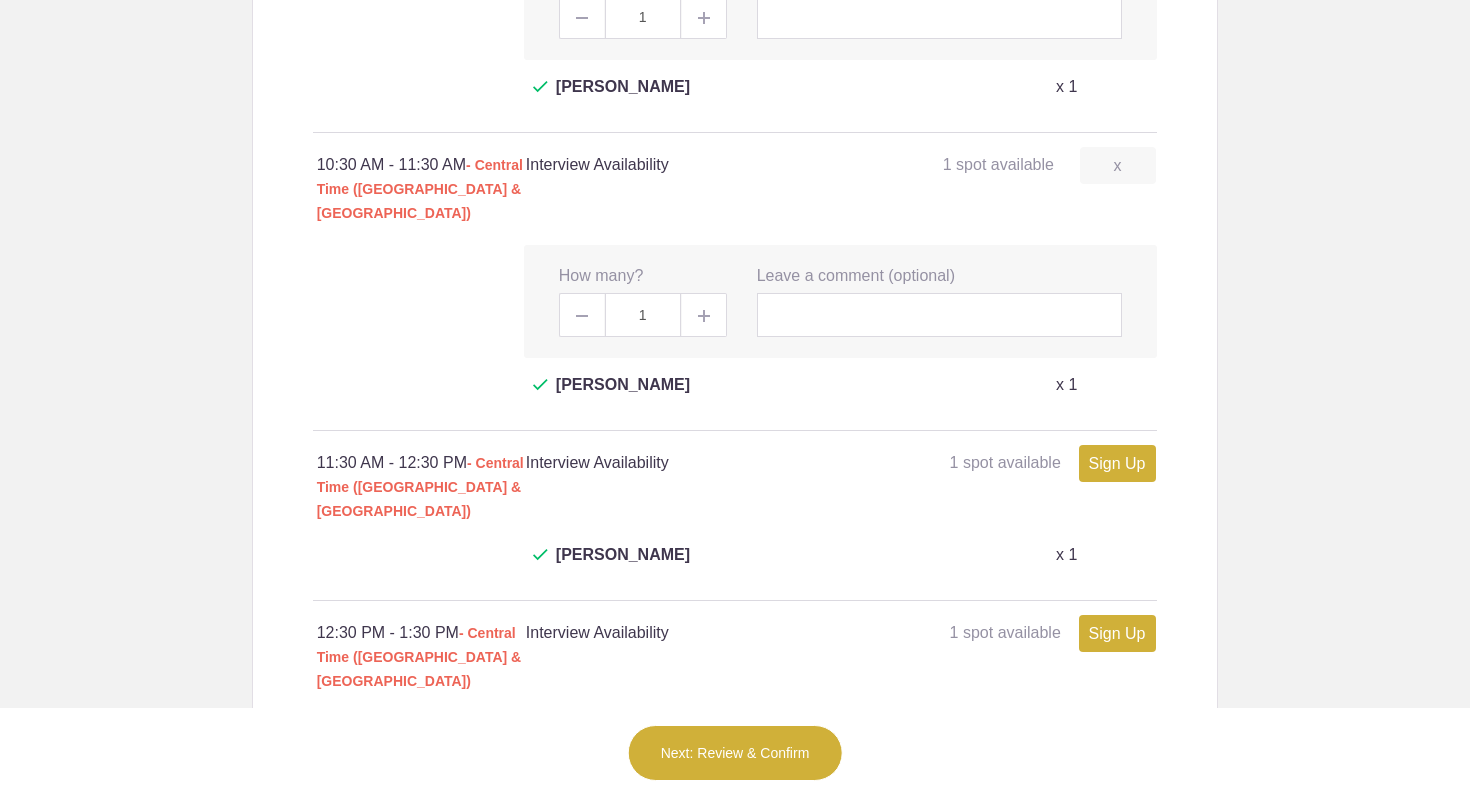 click on "Sign Up" at bounding box center [1117, 463] 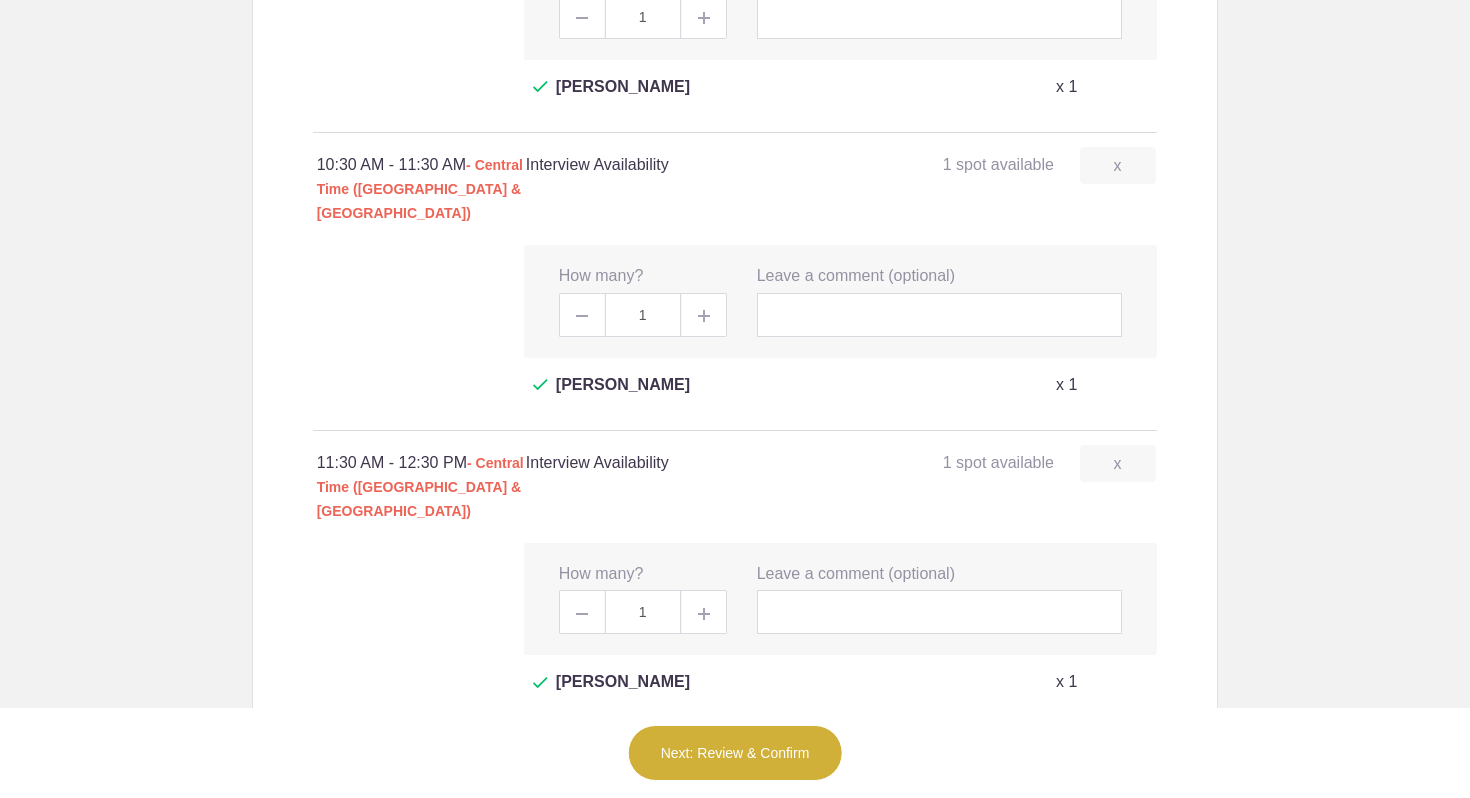 click on "Sign Up" at bounding box center [1117, 761] 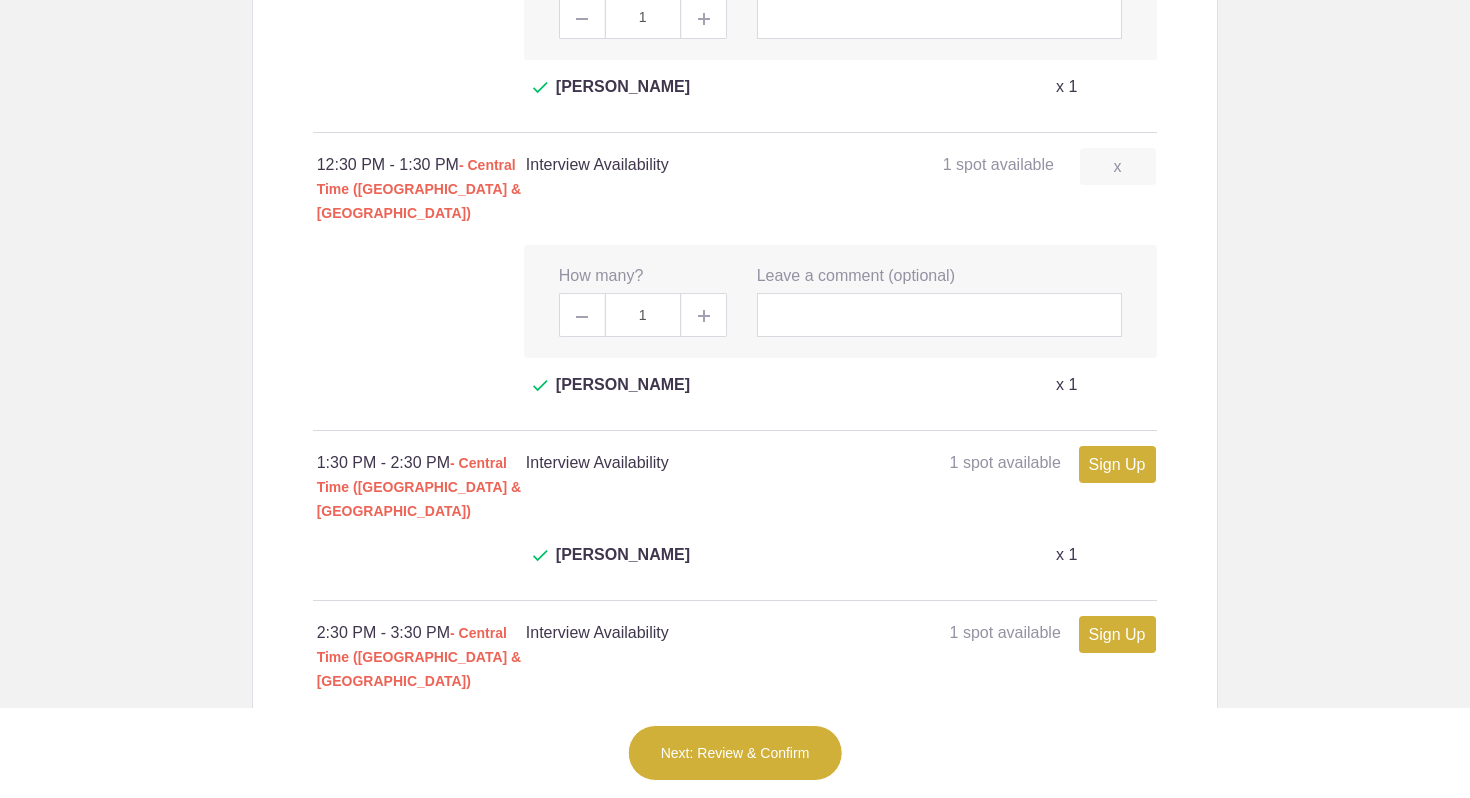 scroll, scrollTop: 2090, scrollLeft: 0, axis: vertical 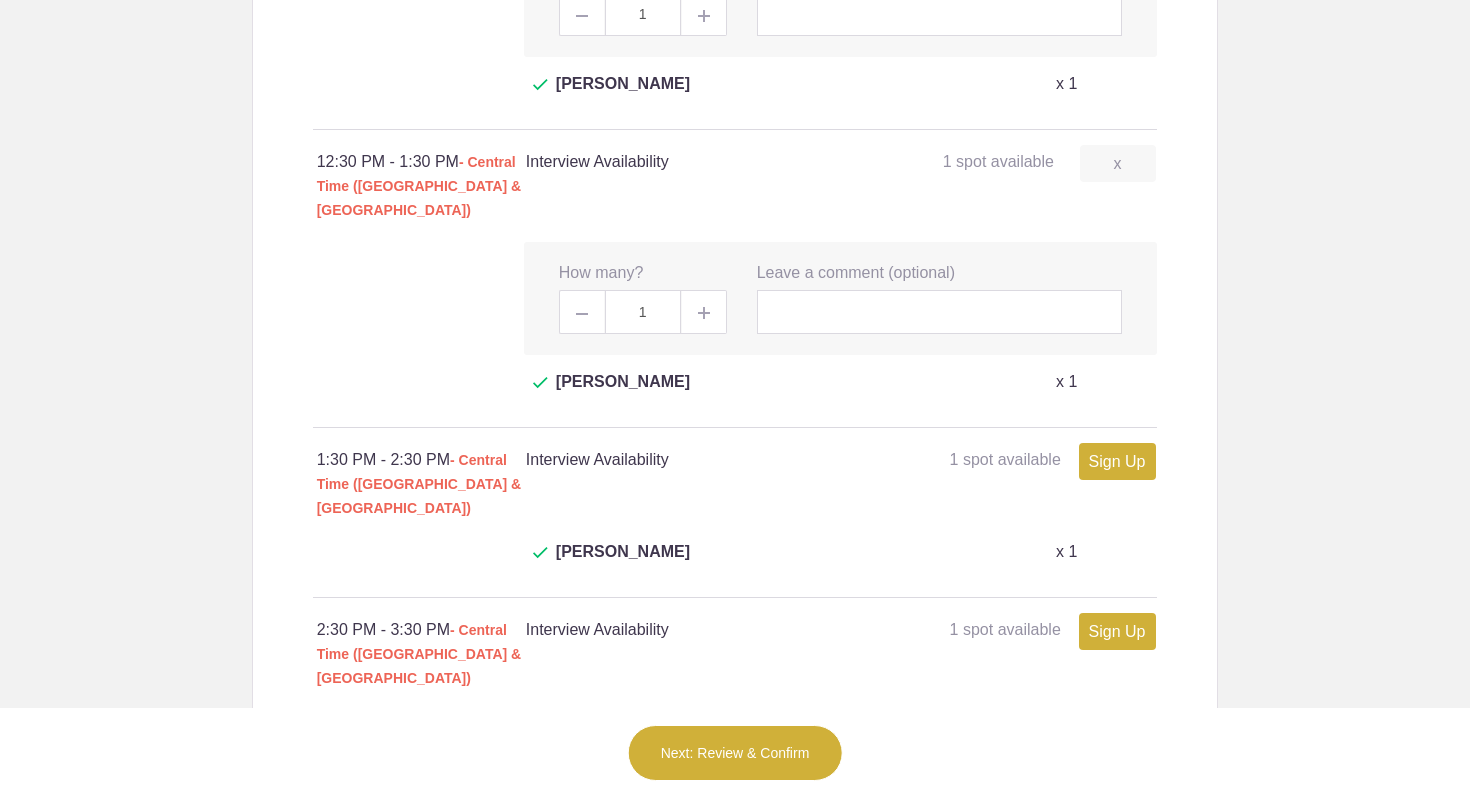 click on "Sign Up" at bounding box center (1117, 461) 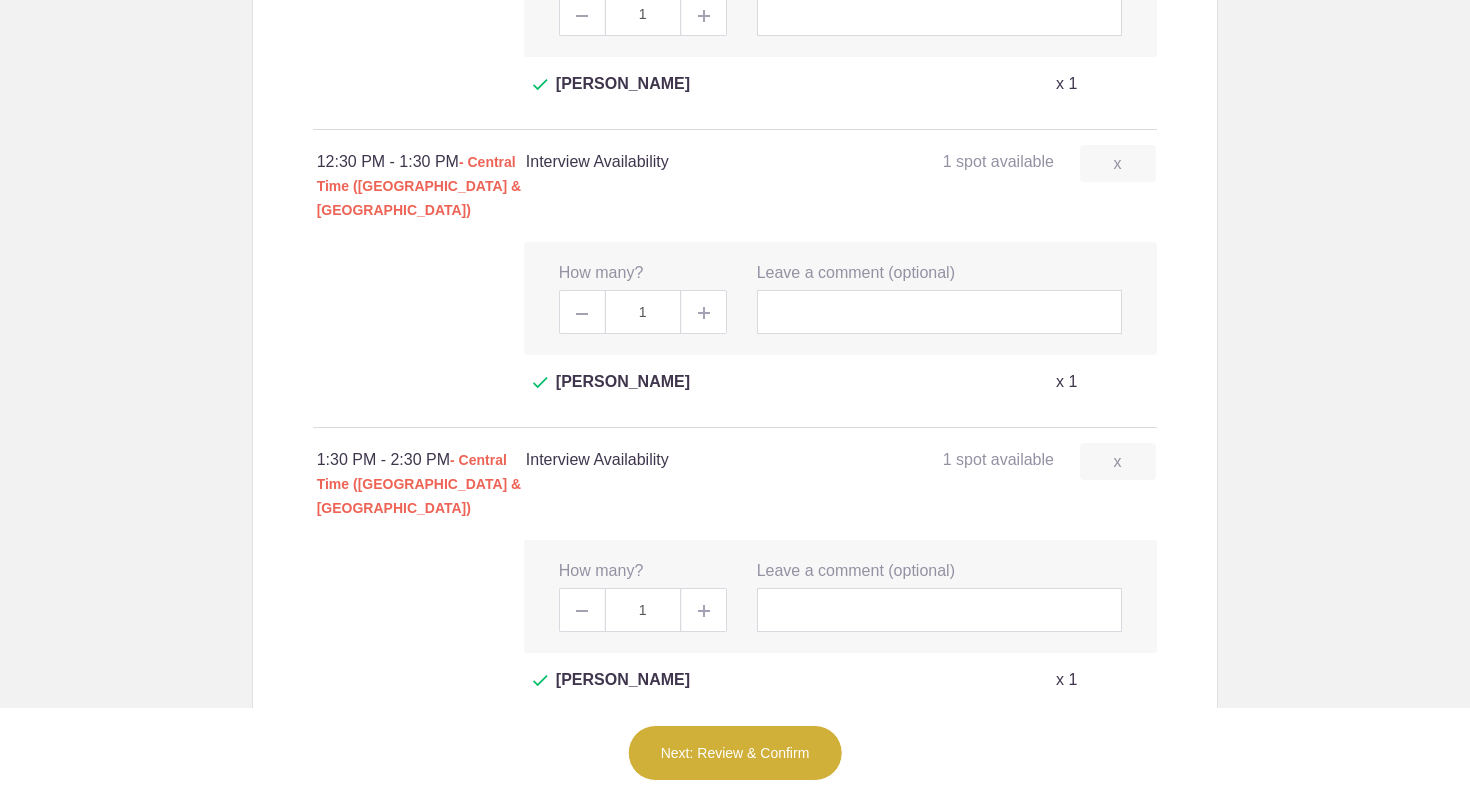 click on "Login
Sign up for Free
Login
Loading page
Loading page
Accreditation Association for Ambulatory Healthcare
2025 Surveyor Recruitment -Surveyor Panel Interviews
Created by
AAAHC Careers
Contact
Thank you for participating in the Surveyor Recruitment process. Two Surveyors are needed for interview panels, select 3 - 4 time slots.
Surveyor Candidate Interview - Survey Panels
Two Surveyors are needed for each interview panel. Please sign up for 3 to 4 time slots and hold the time on your calendar. The time will be confirmed through an Outlook invite to access the interview via Microsoft Teams.
Interviews will take no more than 25 minutes immediately followed by a 5 minute debrief. You will receive an interview packet prior to each interview.
Show more
Date and location
Show Calendar
Event Dates" at bounding box center (735, 399) 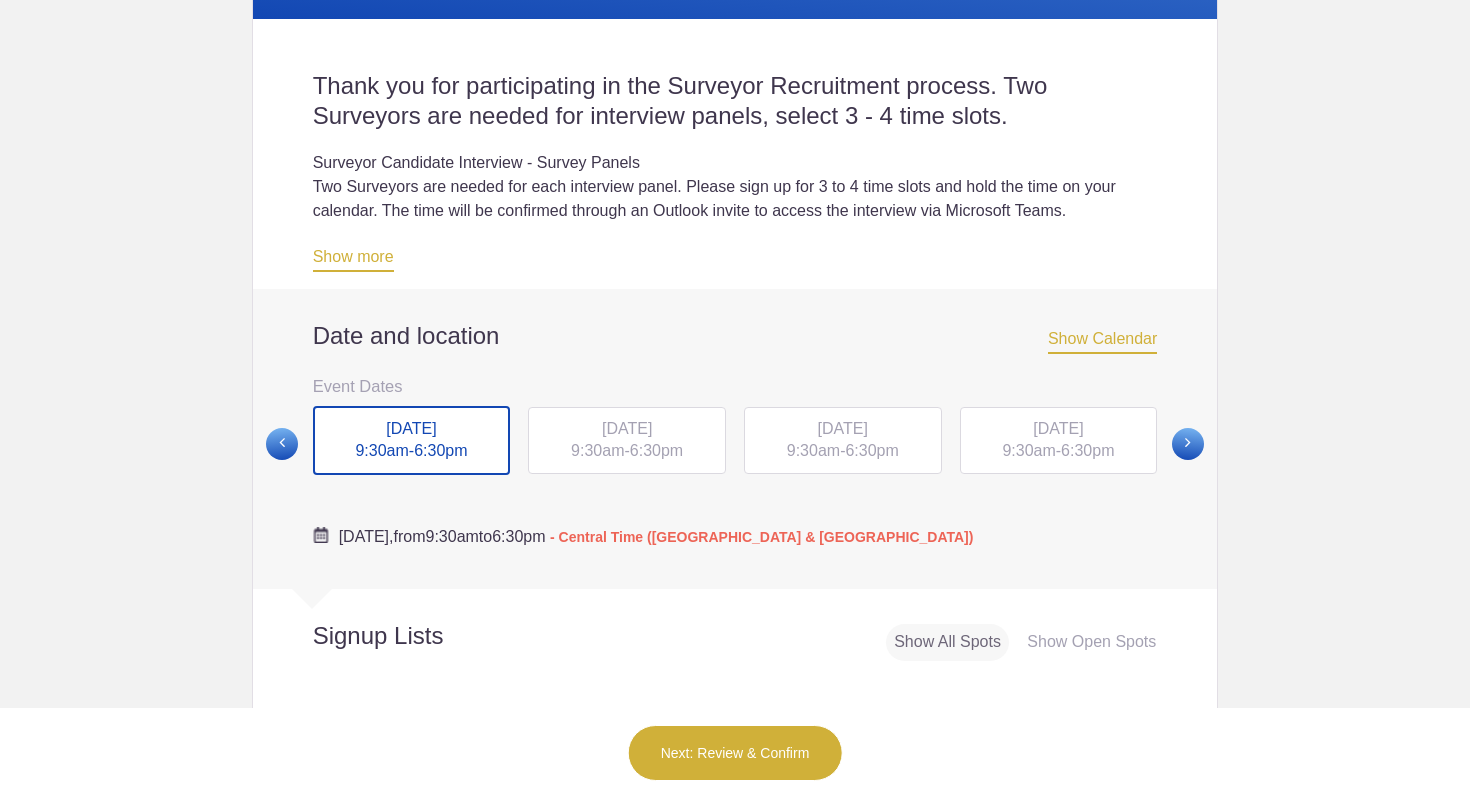 scroll, scrollTop: 455, scrollLeft: 0, axis: vertical 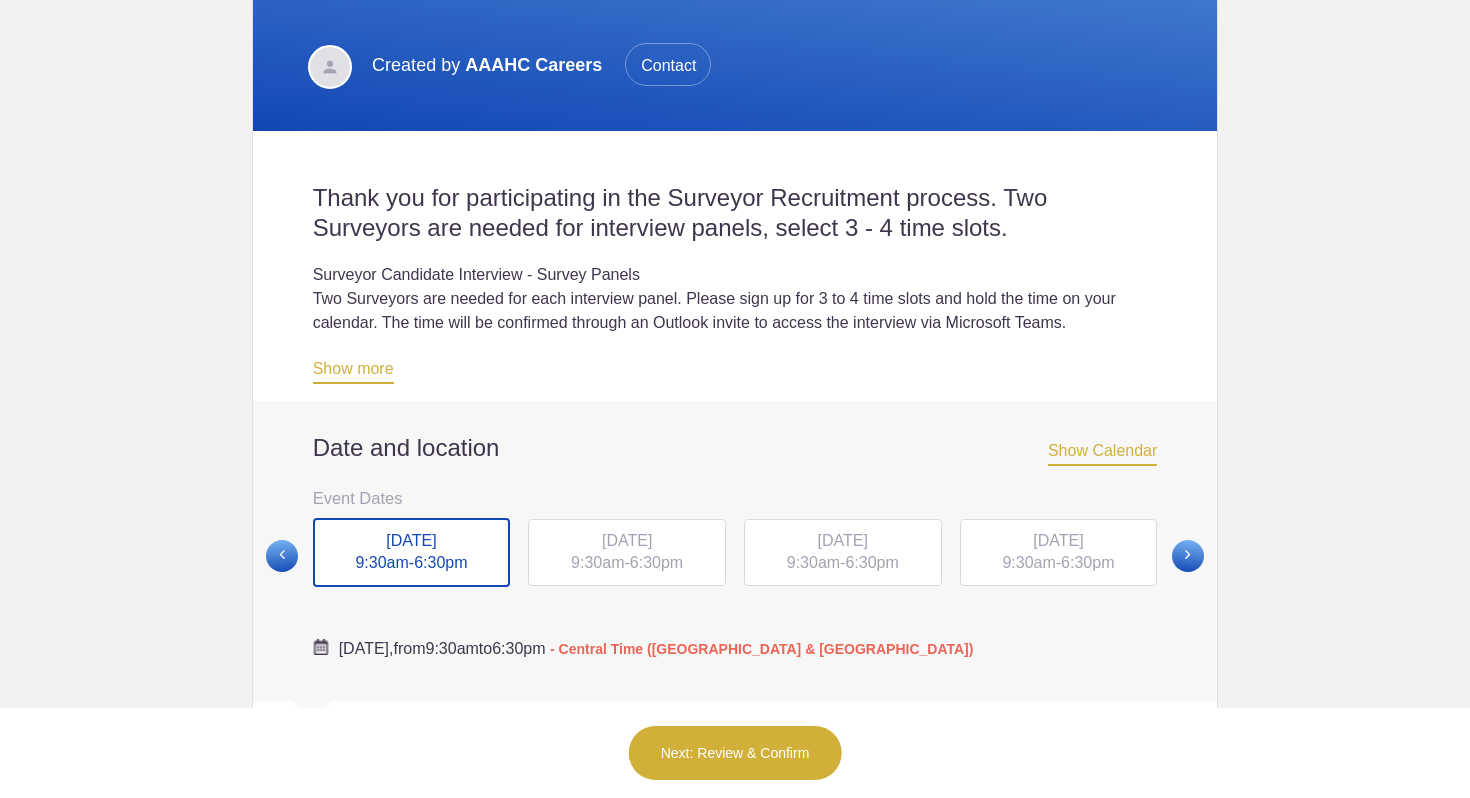 click on "[DATE]" at bounding box center [627, 540] 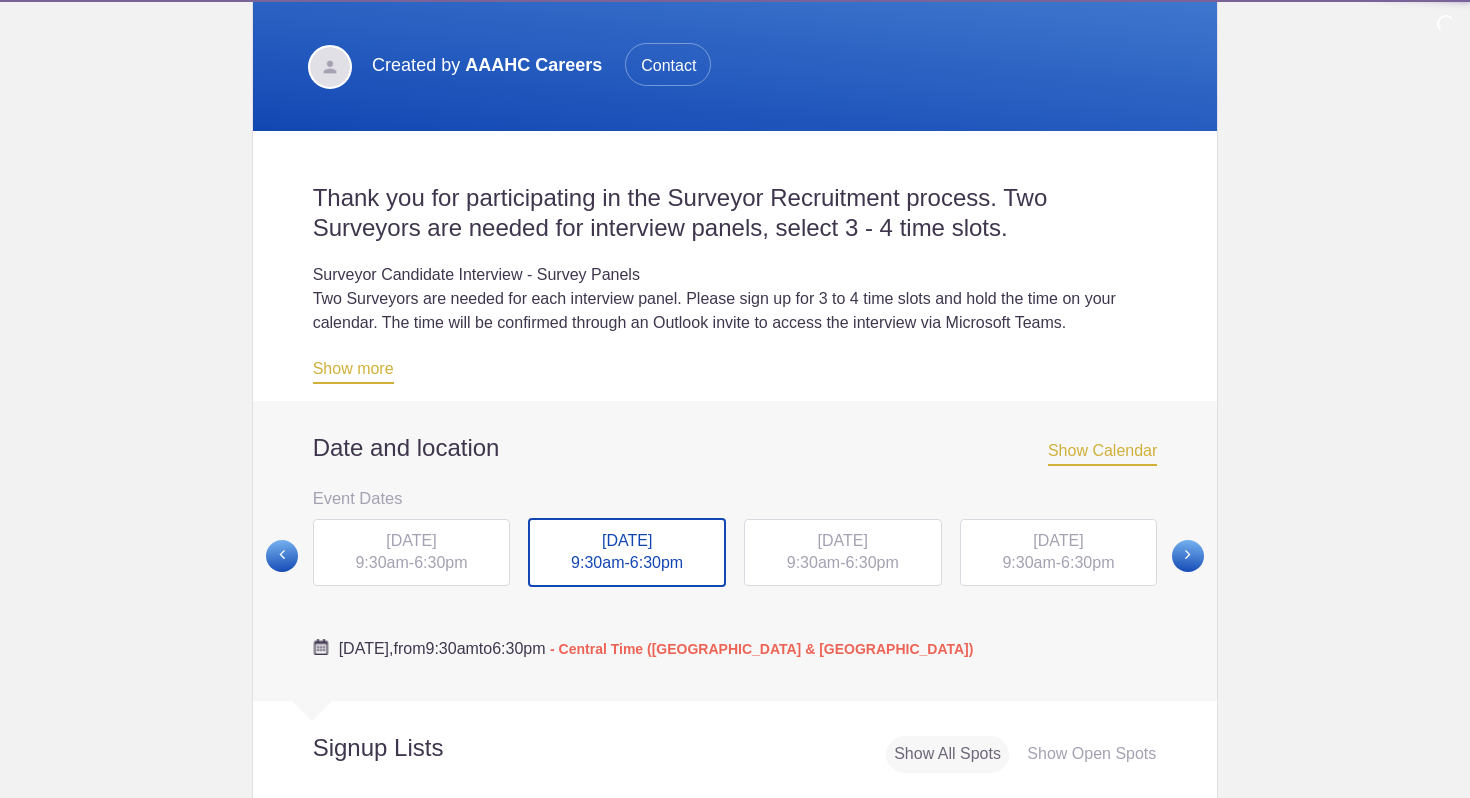 click on "6:30pm" at bounding box center (656, 562) 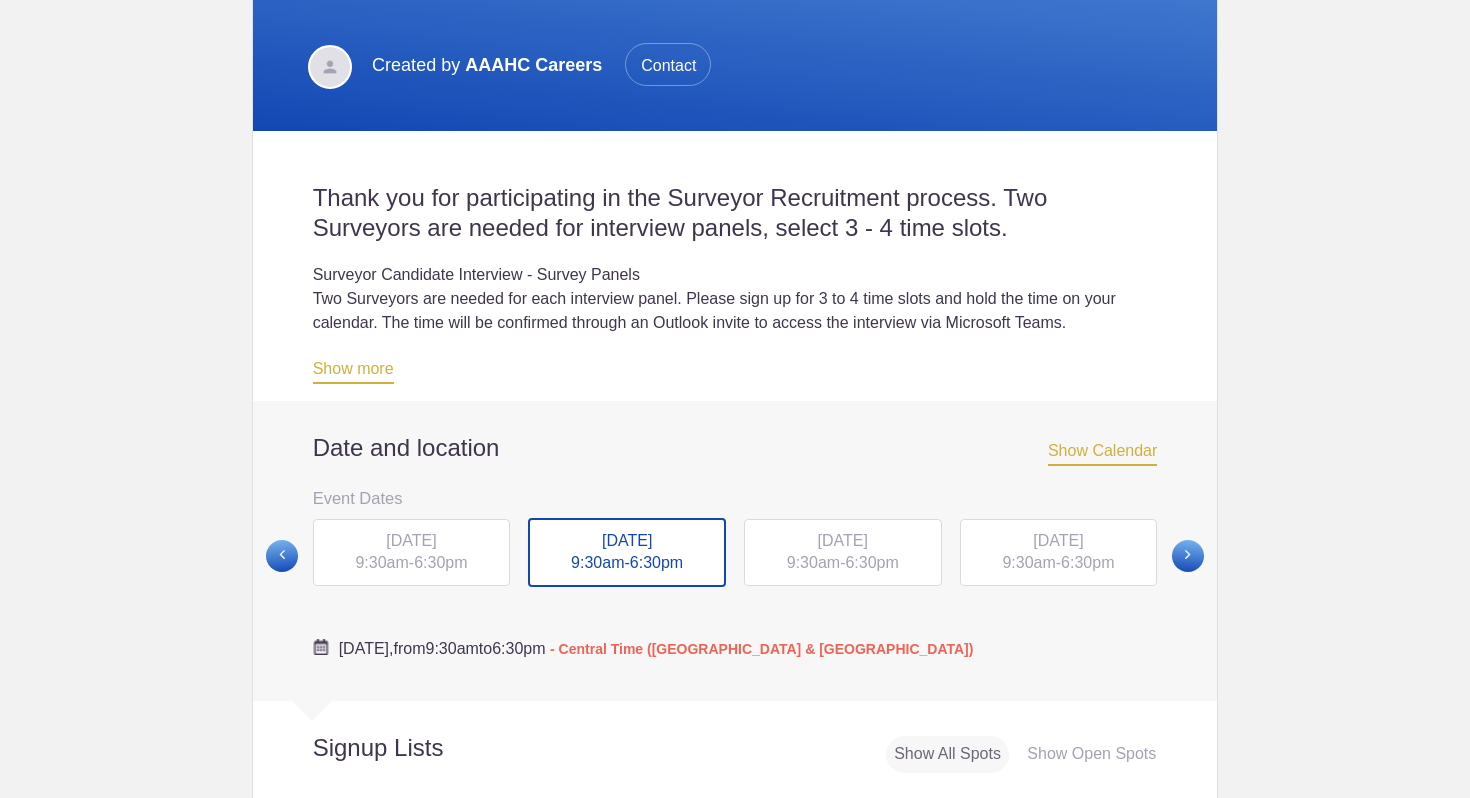 click on "[DATE]" at bounding box center [627, 540] 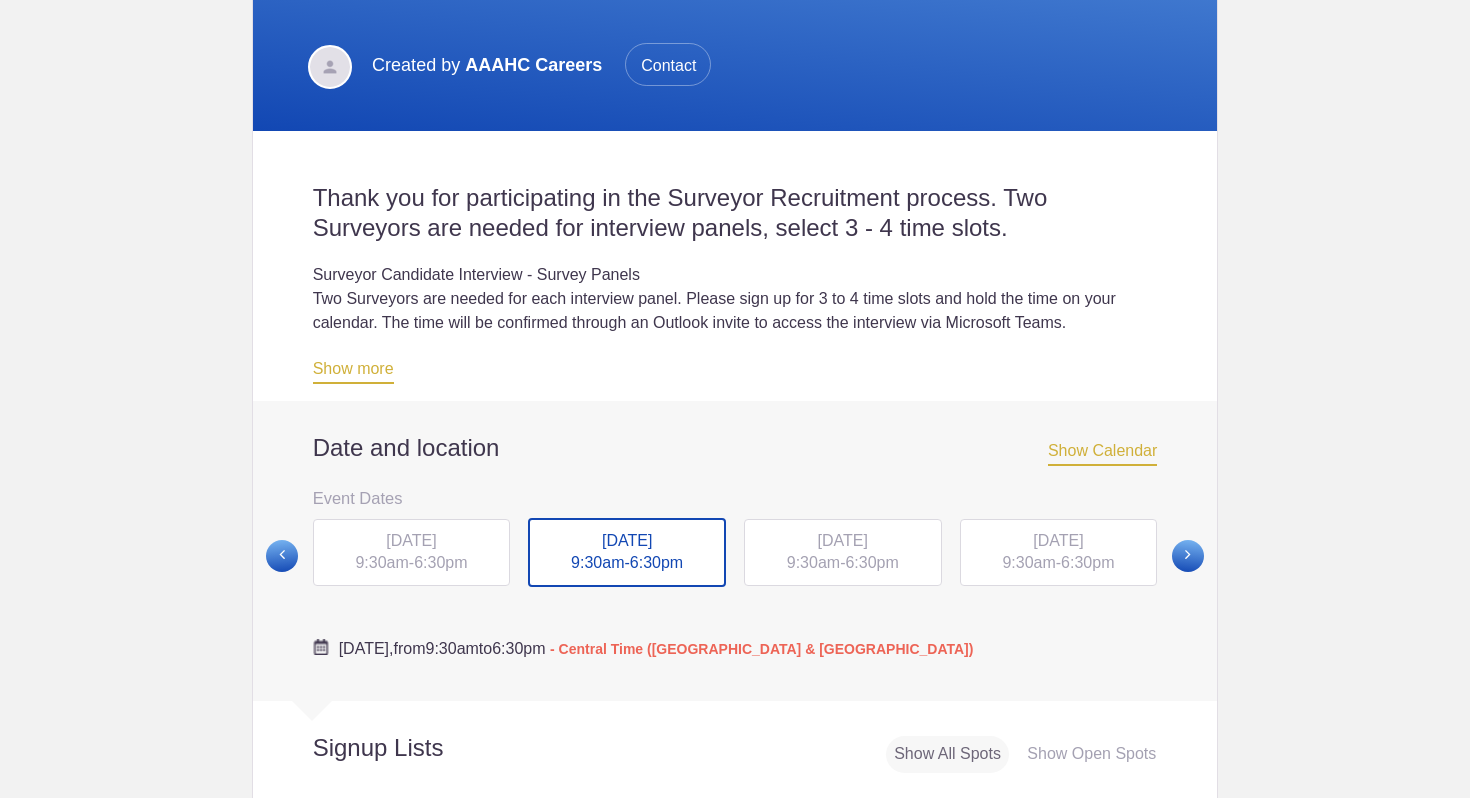 click on "Login
Sign up for Free
Login
Loading page
Loading page
Accreditation Association for Ambulatory Healthcare
2025 Surveyor Recruitment -Surveyor Panel Interviews
Created by
AAAHC Careers
Contact
Thank you for participating in the Surveyor Recruitment process. Two Surveyors are needed for interview panels, select 3 - 4 time slots.
Surveyor Candidate Interview - Survey Panels
Two Surveyors are needed for each interview panel. Please sign up for 3 to 4 time slots and hold the time on your calendar. The time will be confirmed through an Outlook invite to access the interview via Microsoft Teams.
Interviews will take no more than 25 minutes immediately followed by a 5 minute debrief. You will receive an interview packet prior to each interview.
Show more
Date and location
Show Calendar
Event Dates" at bounding box center (735, 399) 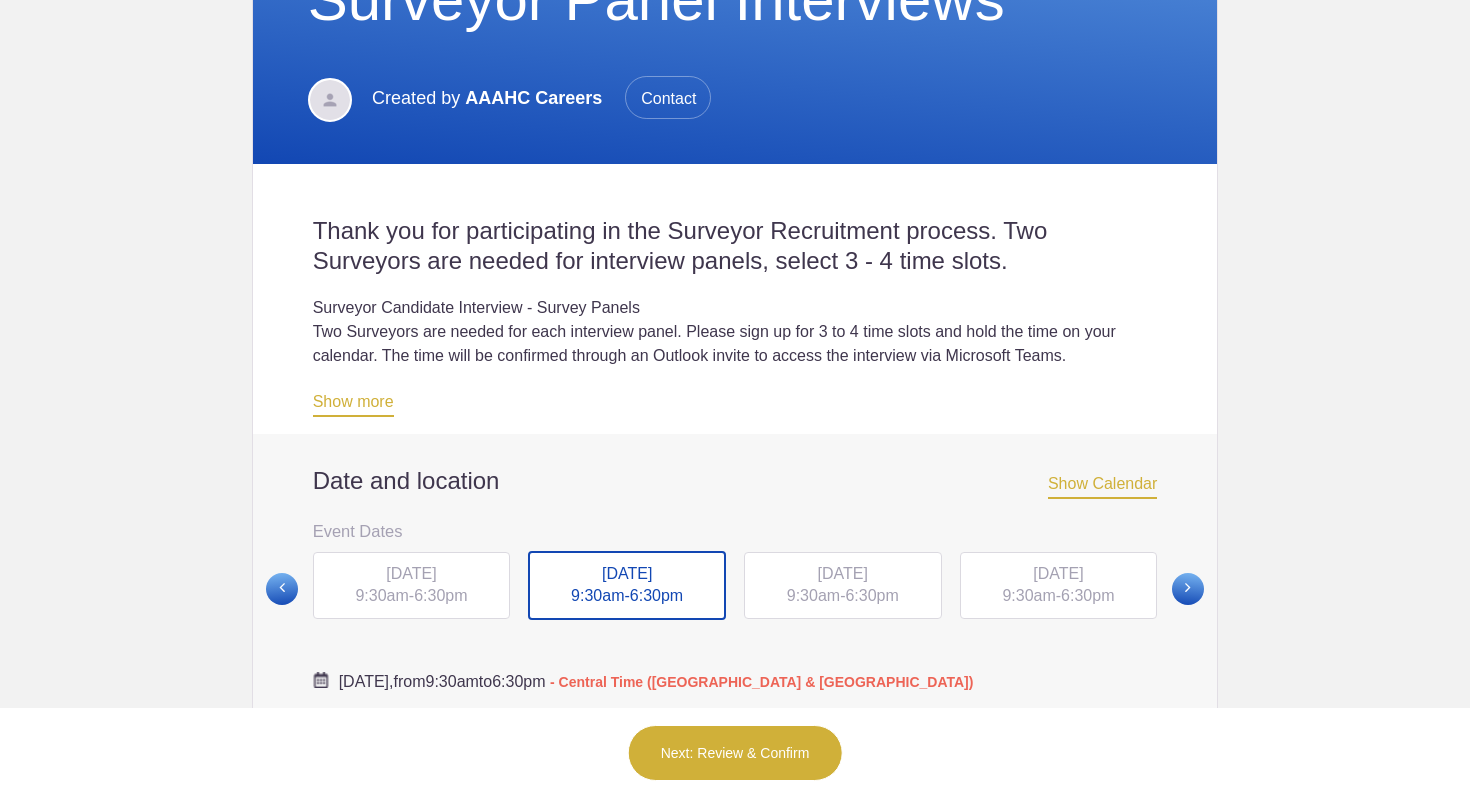 scroll, scrollTop: 377, scrollLeft: 0, axis: vertical 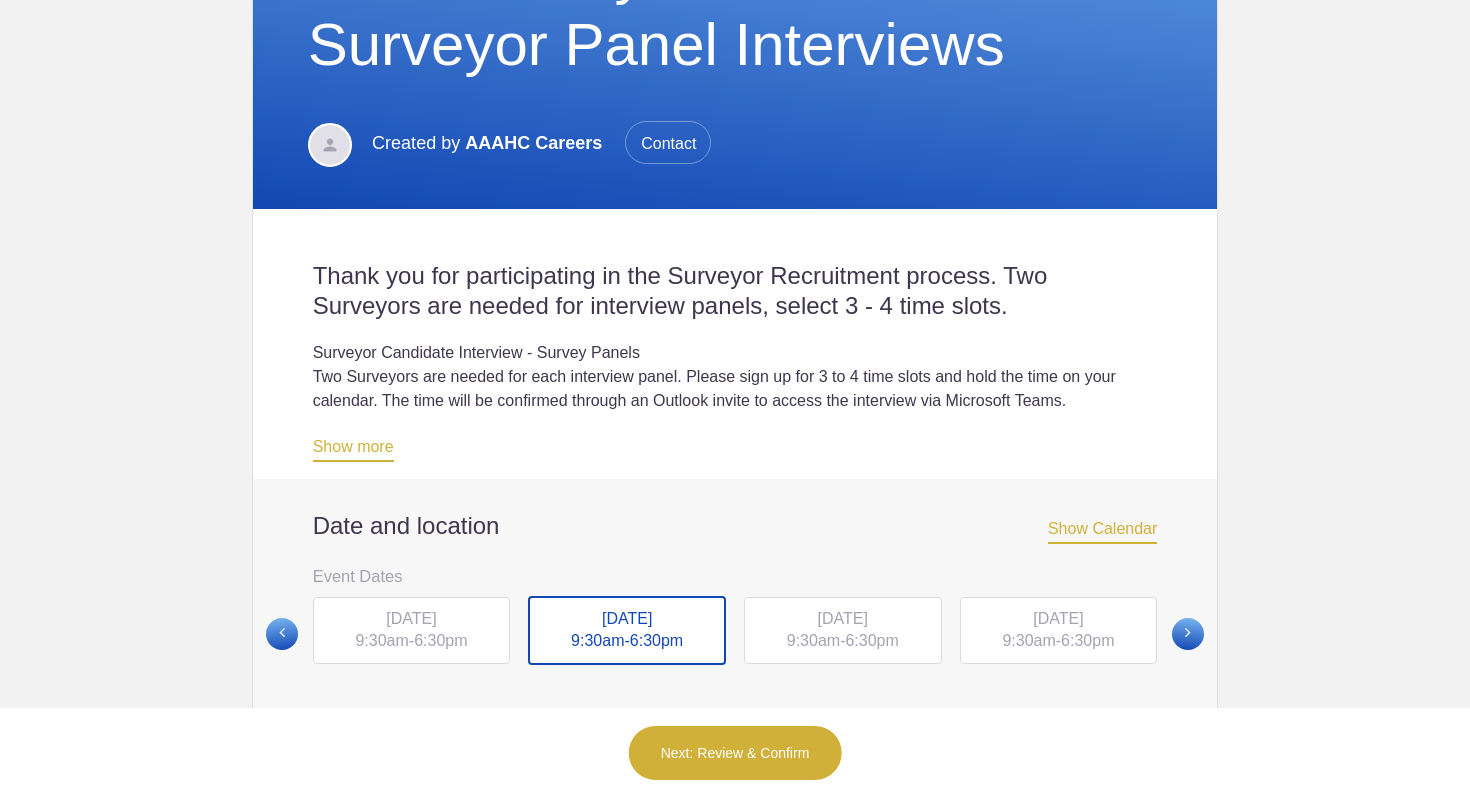 click on "Login
Sign up for Free
Login
Loading page
Loading page
Accreditation Association for Ambulatory Healthcare
2025 Surveyor Recruitment -Surveyor Panel Interviews
Created by
AAAHC Careers
Contact
Thank you for participating in the Surveyor Recruitment process. Two Surveyors are needed for interview panels, select 3 - 4 time slots.
Surveyor Candidate Interview - Survey Panels
Two Surveyors are needed for each interview panel. Please sign up for 3 to 4 time slots and hold the time on your calendar. The time will be confirmed through an Outlook invite to access the interview via Microsoft Teams.
Interviews will take no more than 25 minutes immediately followed by a 5 minute debrief. You will receive an interview packet prior to each interview.
Show more
Date and location
Show Calendar
Event Dates" at bounding box center (735, 399) 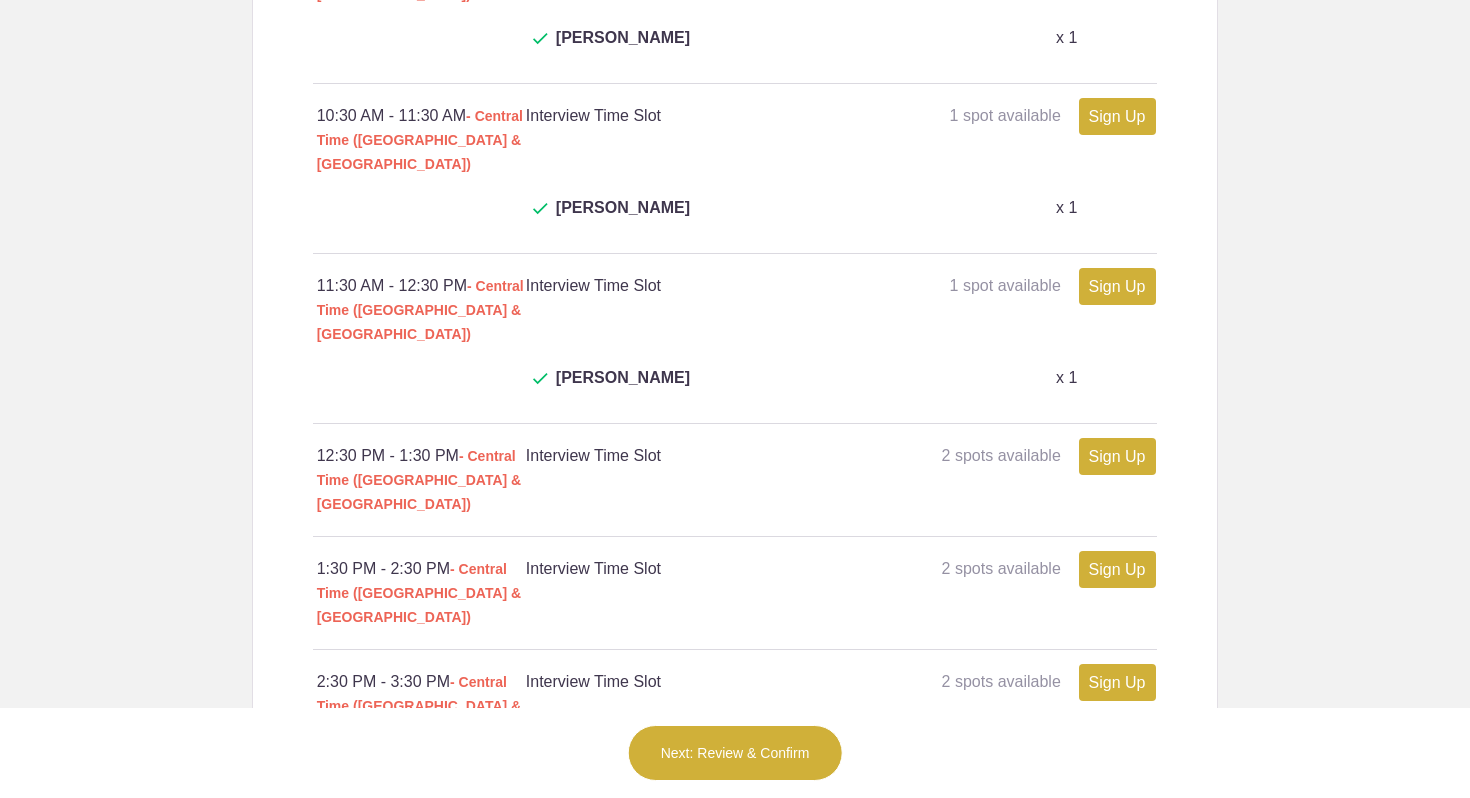 scroll, scrollTop: 1429, scrollLeft: 0, axis: vertical 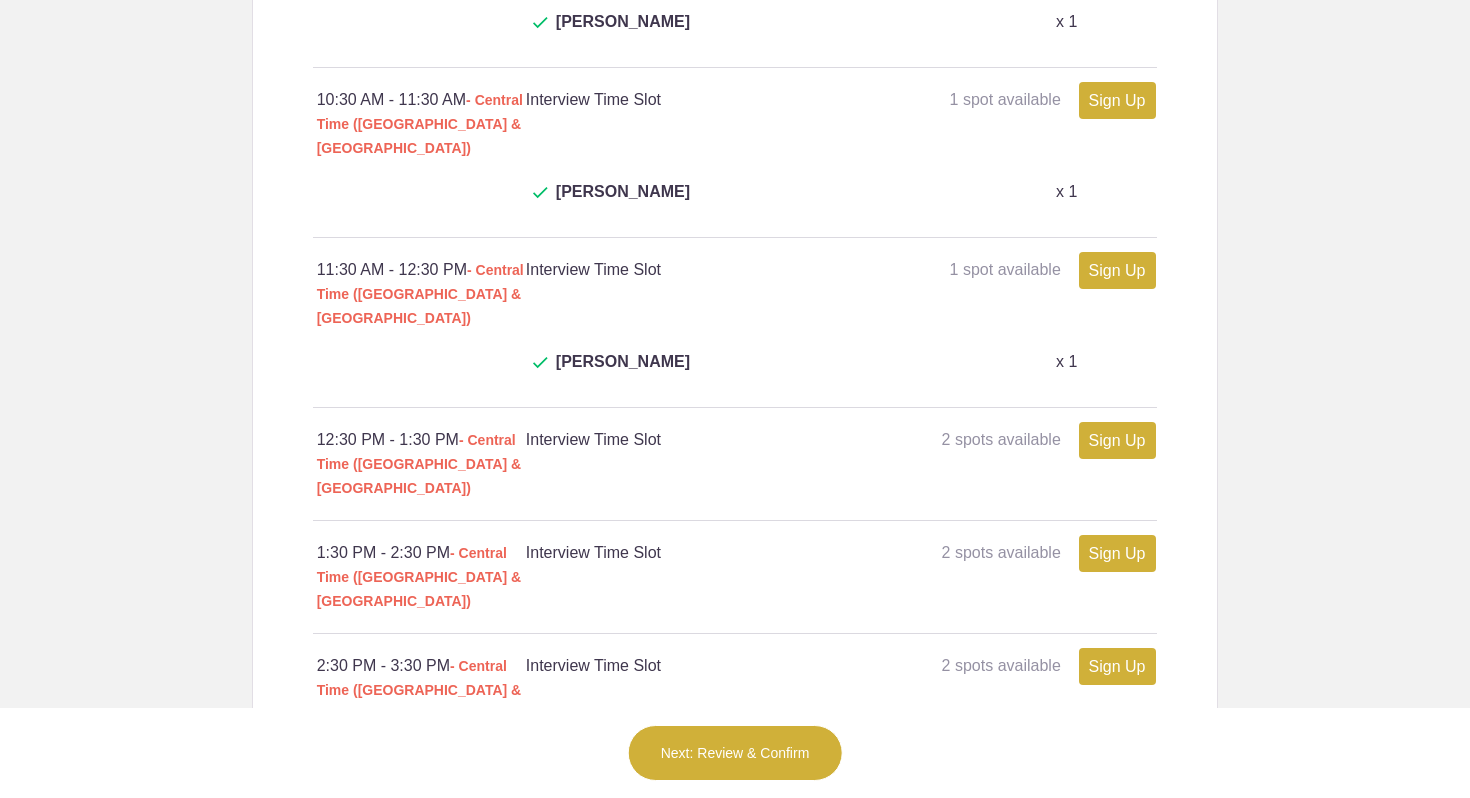 click on "Sign Up" at bounding box center [1117, 440] 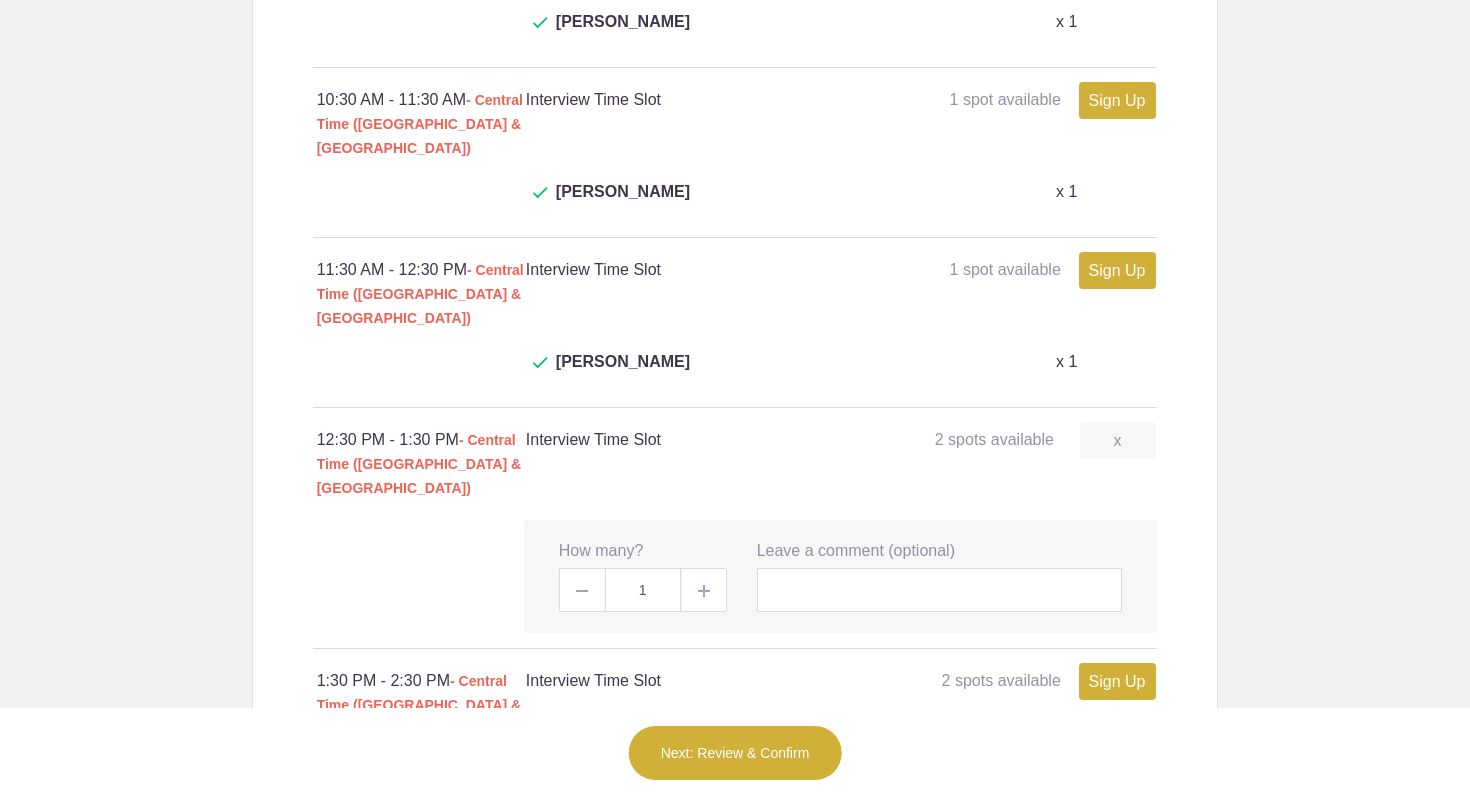click on "Sign Up" at bounding box center (1117, 681) 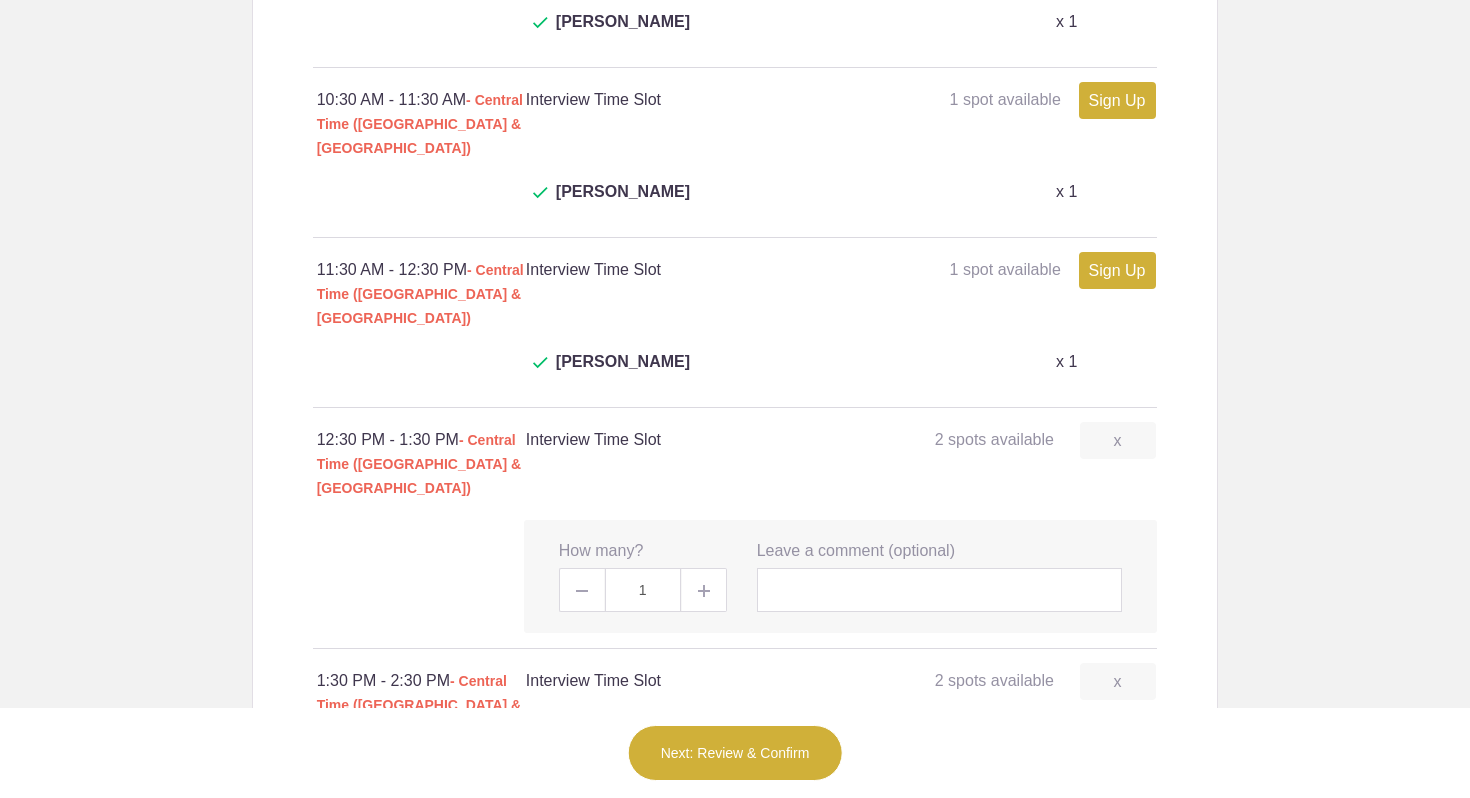 click on "List
15 / 18
needed
9:30 AM - 10:30 AM
- Central Time (US & Canada)
Interview Time Slot
1 spot available
1 spot available
Sign Up
x
x
How many?
0
x
Leave a comment (optional)
Person's Name
Person's E-mail
Leave a comment (optional)
To save these changes, please click the Review & Confirm button at the bottom of the page.
Sandra A Berreth
x  1
10:30 AM - 11:30 AM
- Central Time (US & Canada)
Interview Time Slot
1 spot available
1 spot available
Sign Up
x
x
How many?
0
x
Leave a comment (optional)
Person's Name
Person's E-mail
Leave a comment (optional)
To save these changes, please click the Review & Confirm button at the bottom of the page." at bounding box center [735, 612] 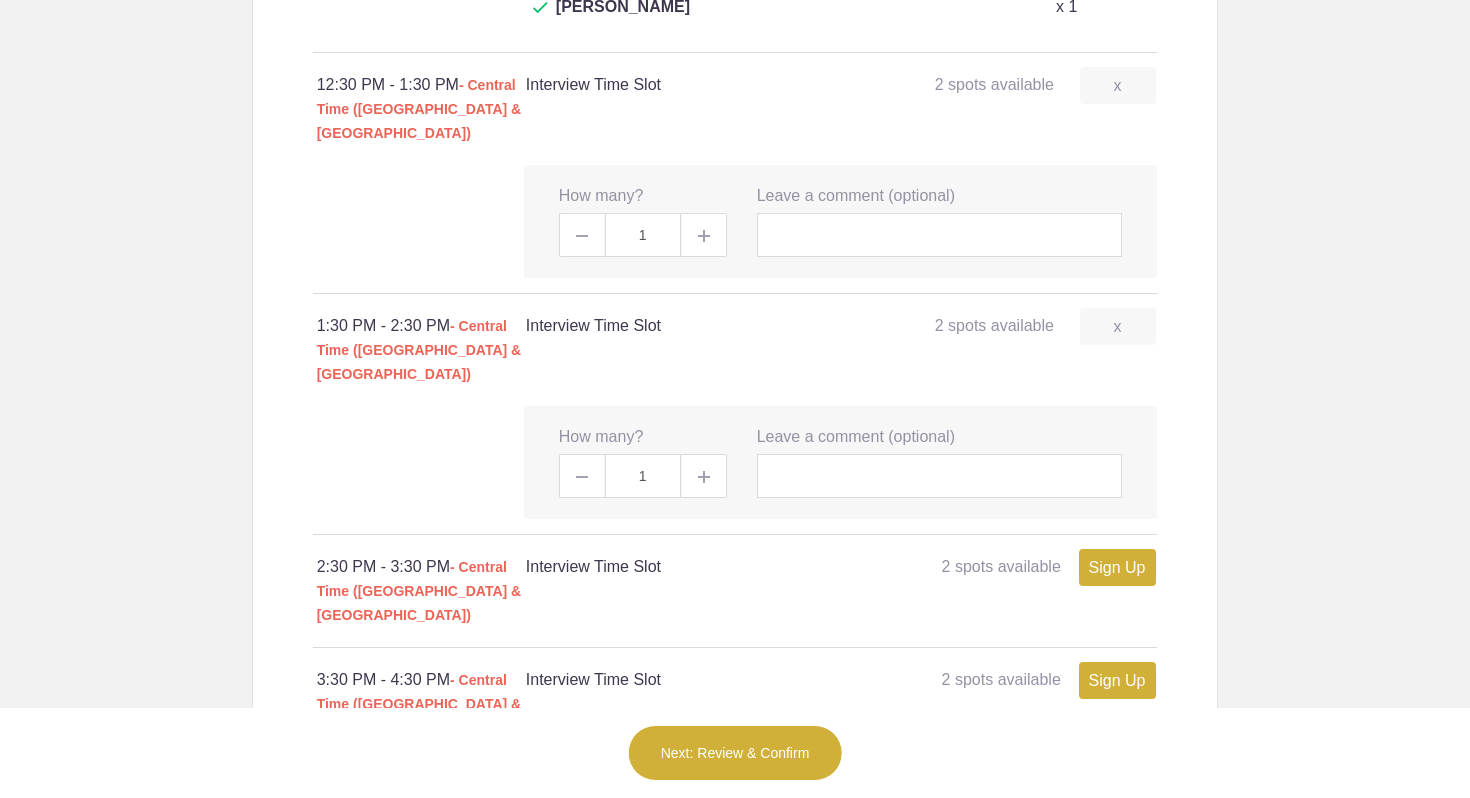 scroll, scrollTop: 1799, scrollLeft: 0, axis: vertical 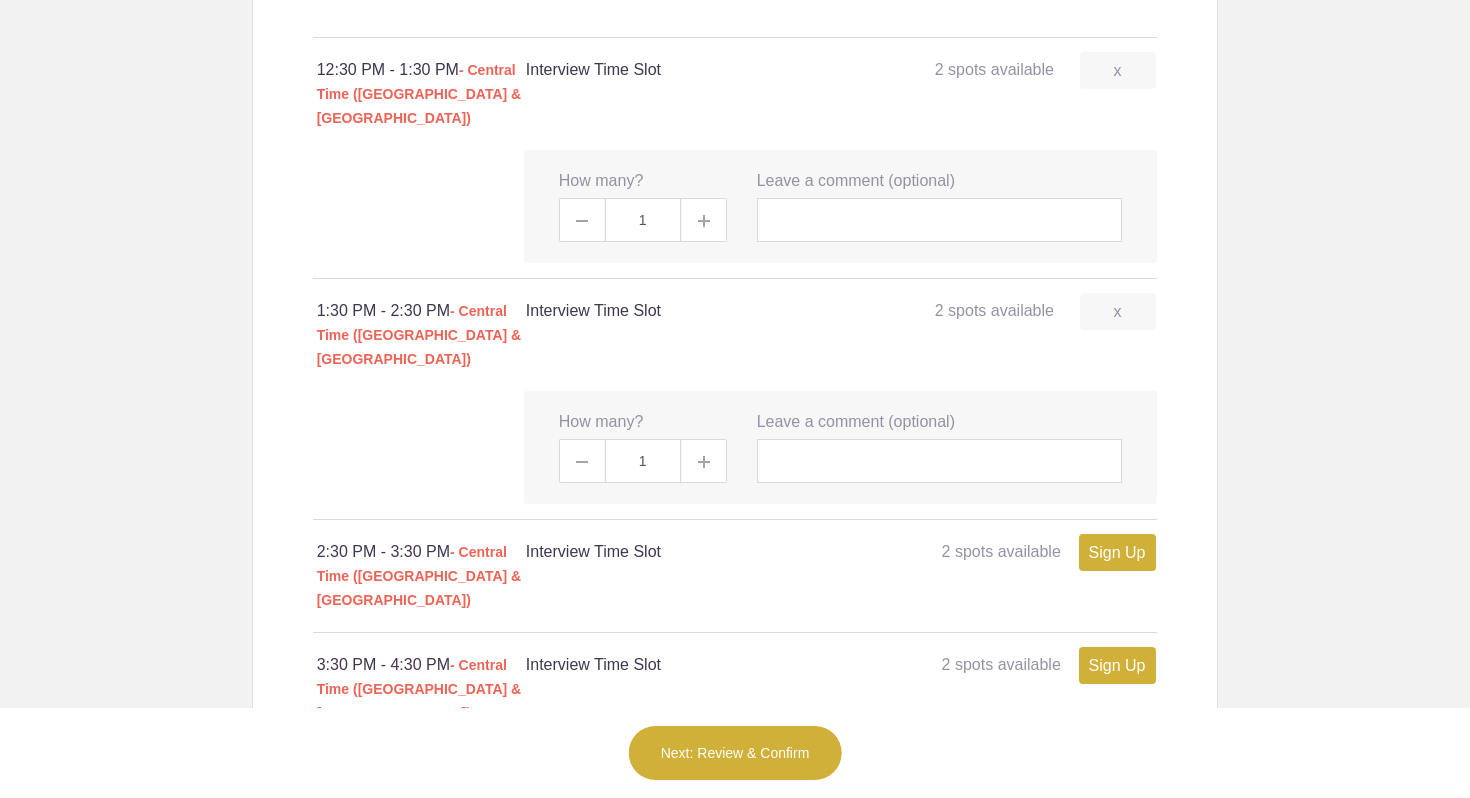 click on "Sign Up" at bounding box center (1117, 552) 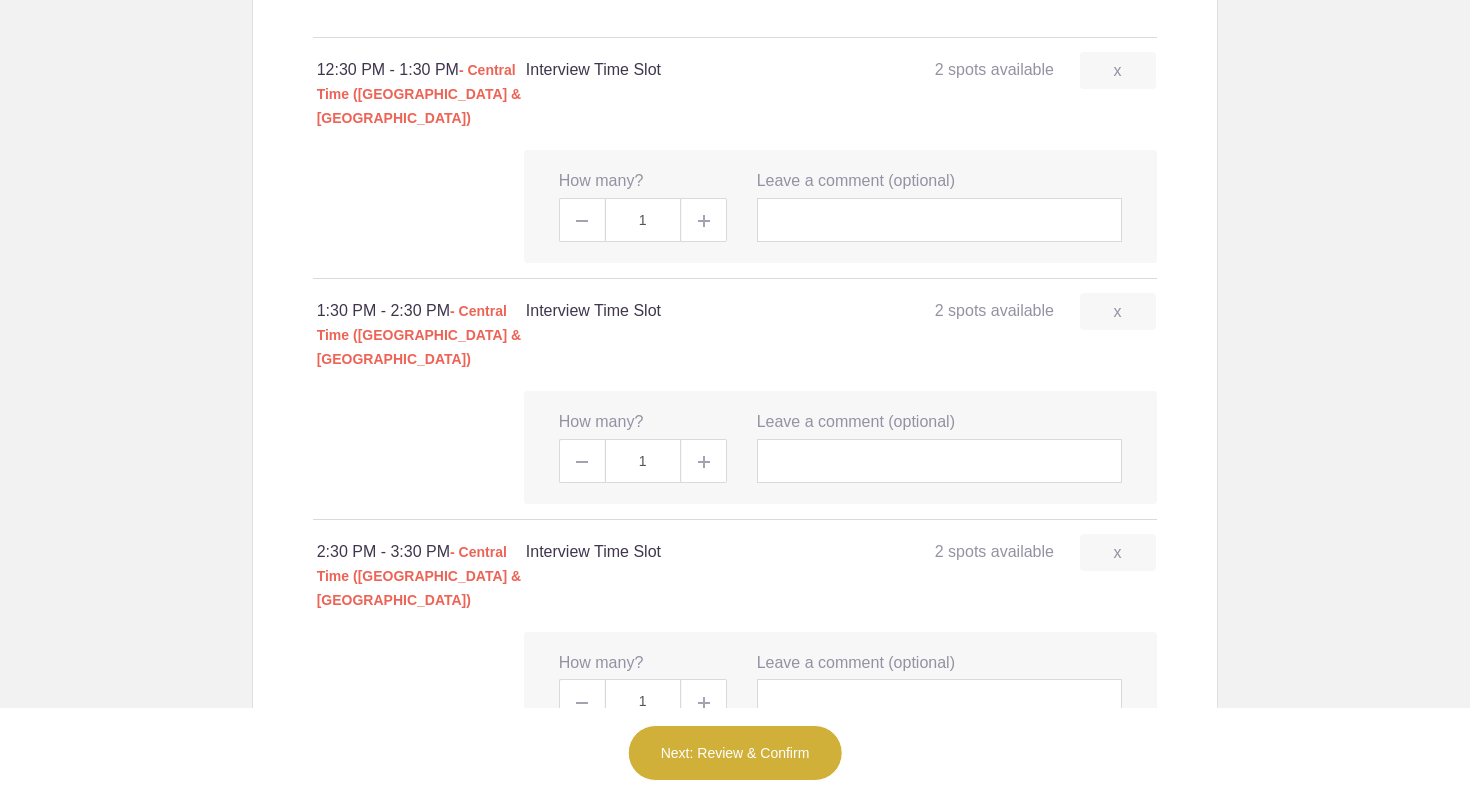 click on "Sign Up" at bounding box center (1117, 793) 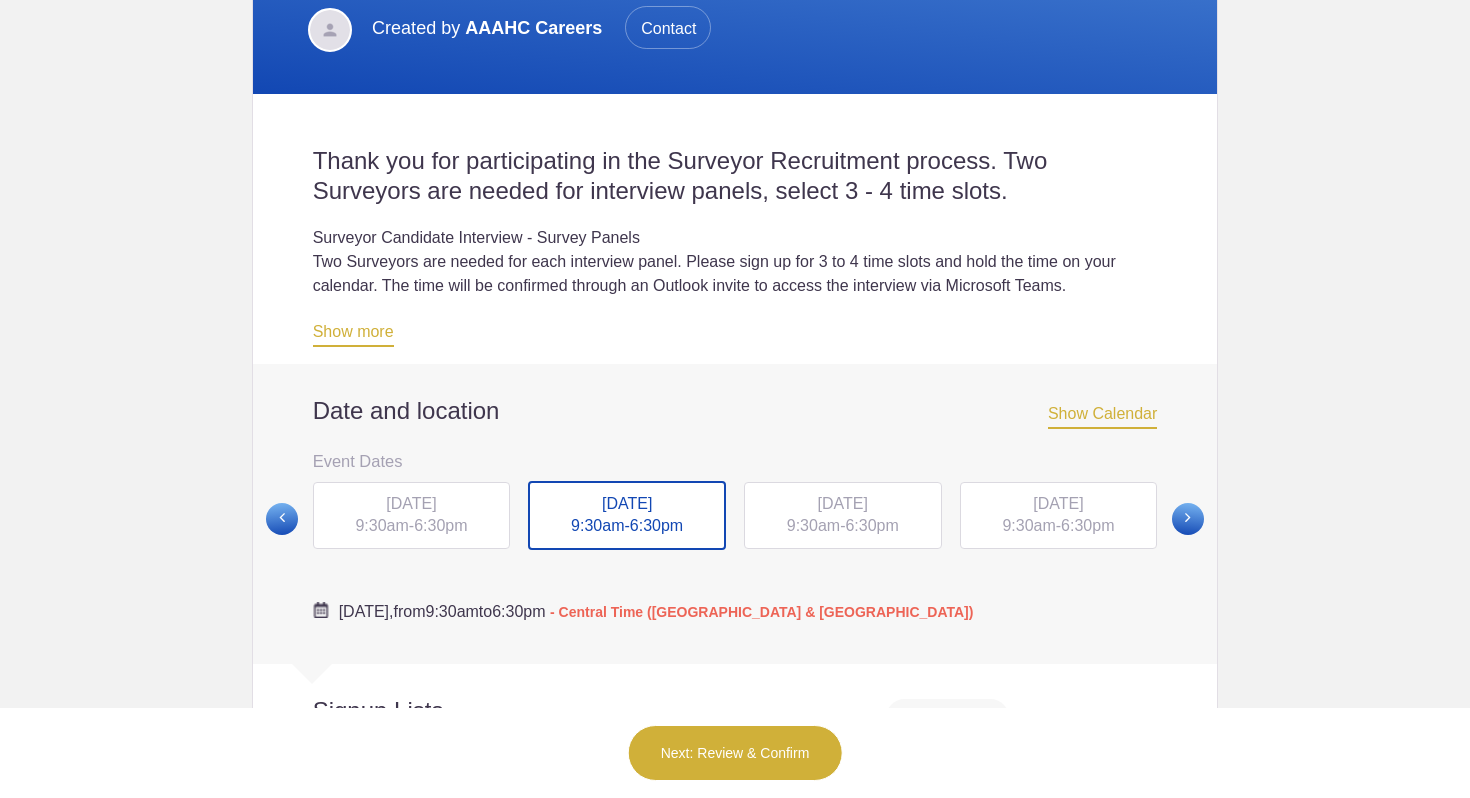 scroll, scrollTop: 480, scrollLeft: 0, axis: vertical 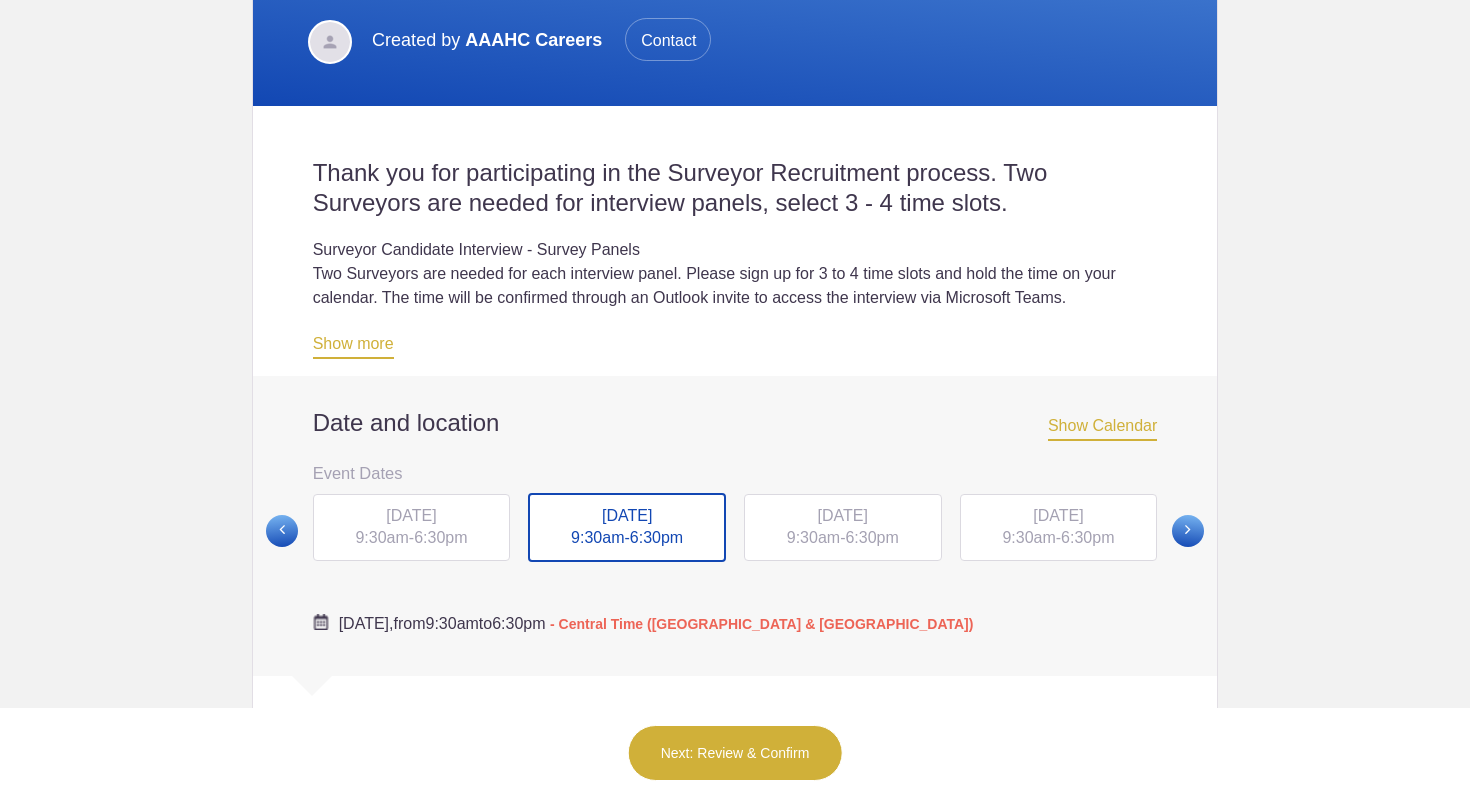 click at bounding box center (1188, 531) 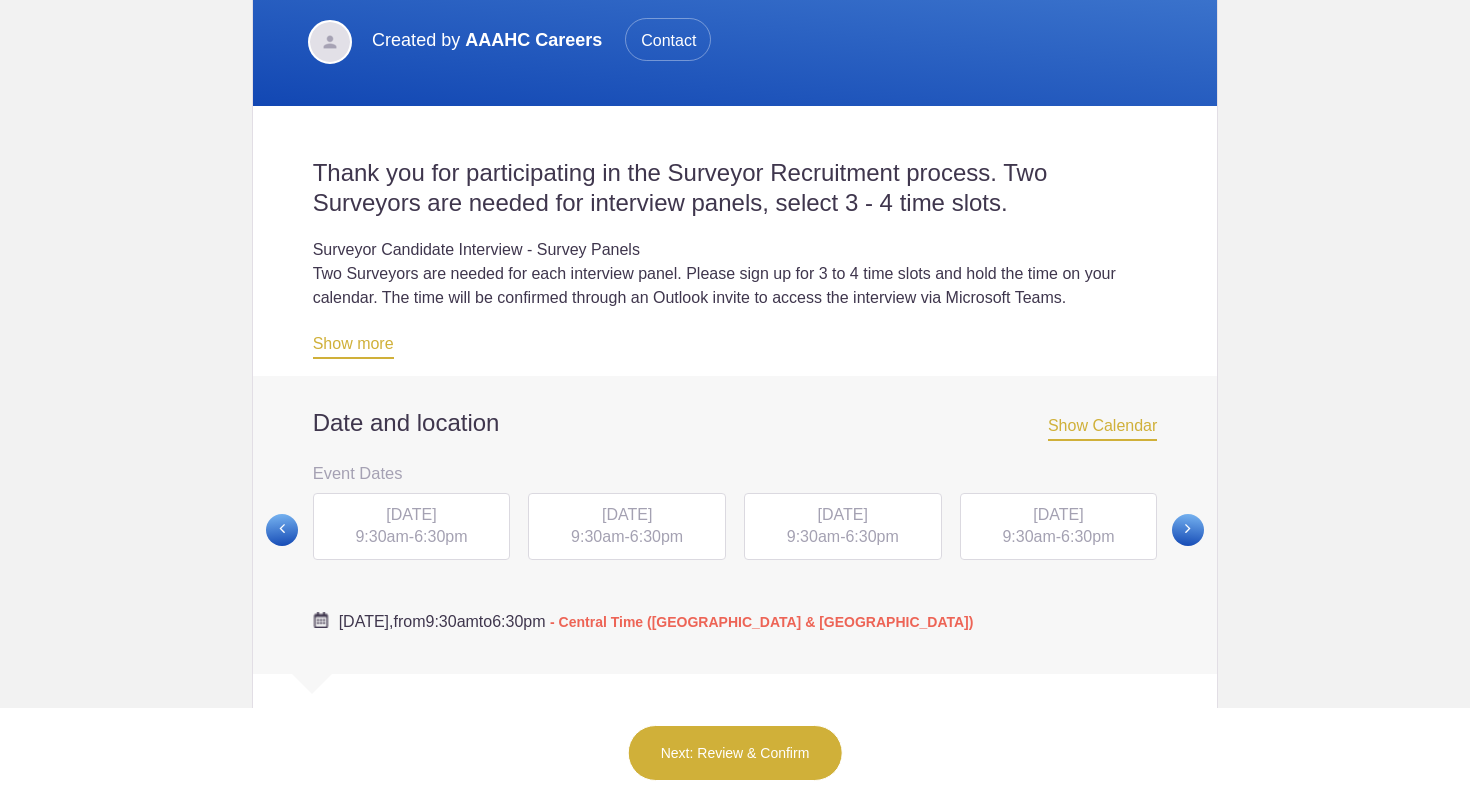 click on "TUE, Aug  5, 2025
9:30am
-
6:30pm" at bounding box center [627, 527] 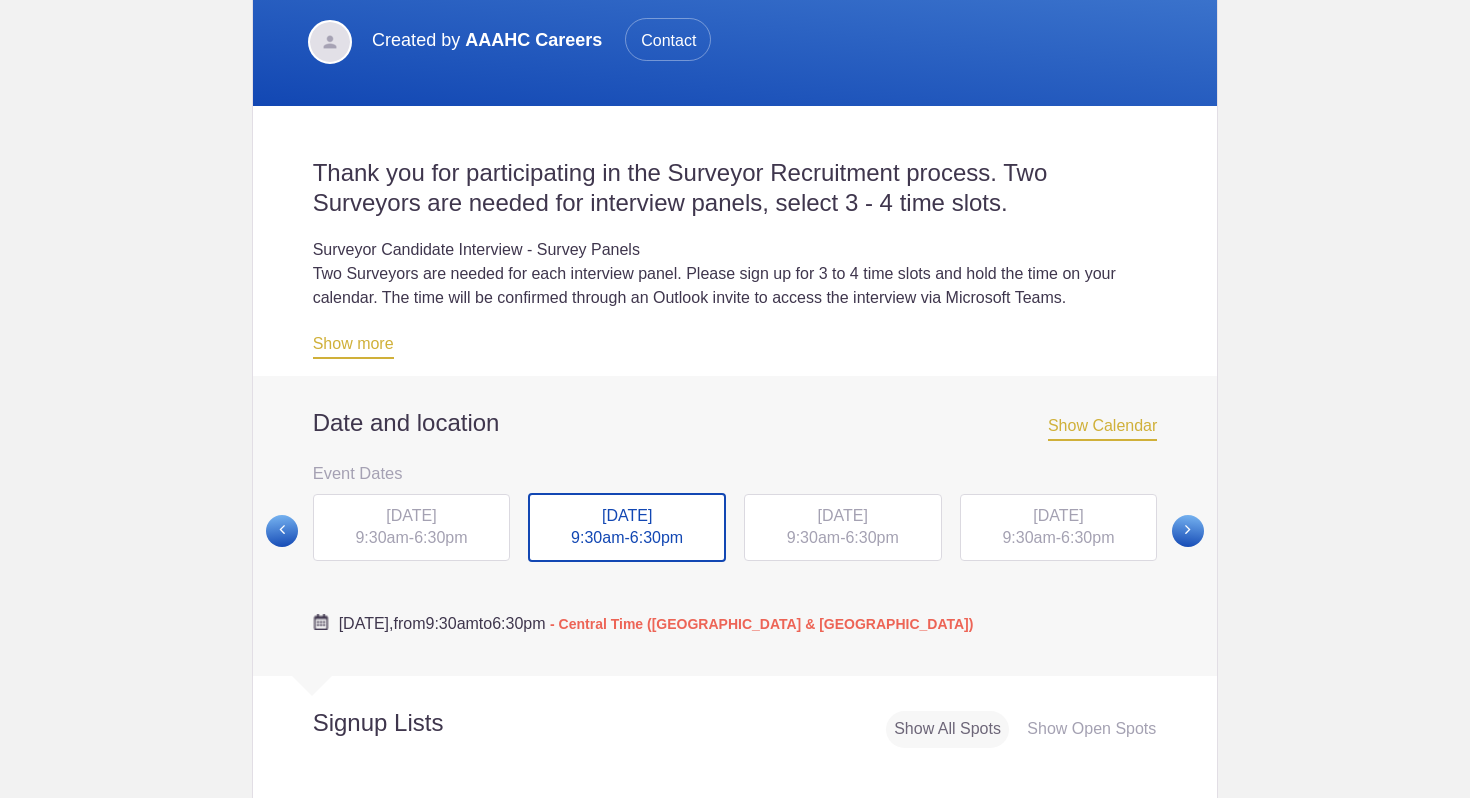 click on "Login
Sign up for Free
Login
Loading page
Loading page
Accreditation Association for Ambulatory Healthcare
2025 Surveyor Recruitment -Surveyor Panel Interviews
Created by
AAAHC Careers
Contact
Thank you for participating in the Surveyor Recruitment process. Two Surveyors are needed for interview panels, select 3 - 4 time slots.
Surveyor Candidate Interview - Survey Panels
Two Surveyors are needed for each interview panel. Please sign up for 3 to 4 time slots and hold the time on your calendar. The time will be confirmed through an Outlook invite to access the interview via Microsoft Teams.
Interviews will take no more than 25 minutes immediately followed by a 5 minute debrief. You will receive an interview packet prior to each interview.
Show more
Date and location
Show Calendar
Event Dates" at bounding box center (735, 399) 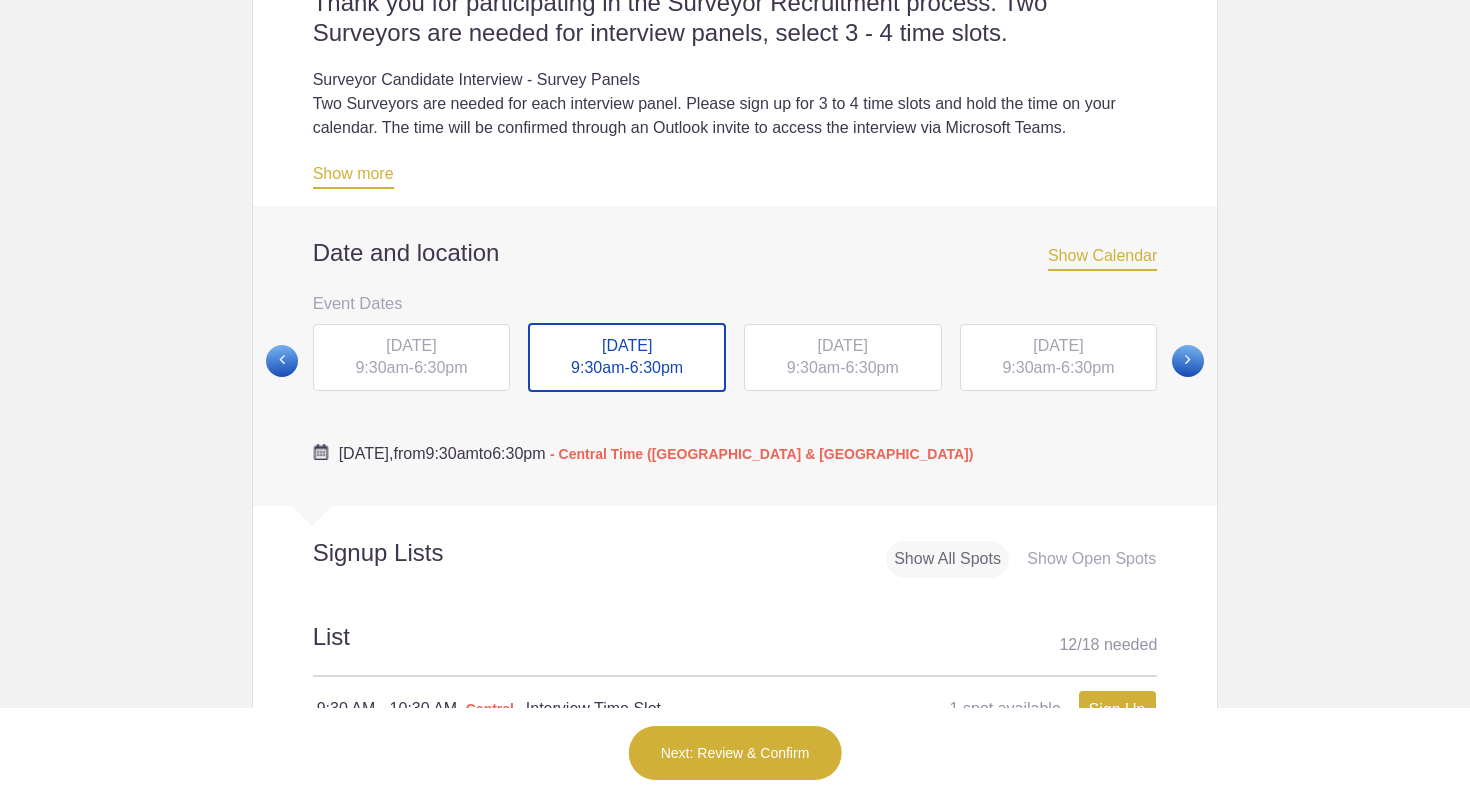 scroll, scrollTop: 550, scrollLeft: 0, axis: vertical 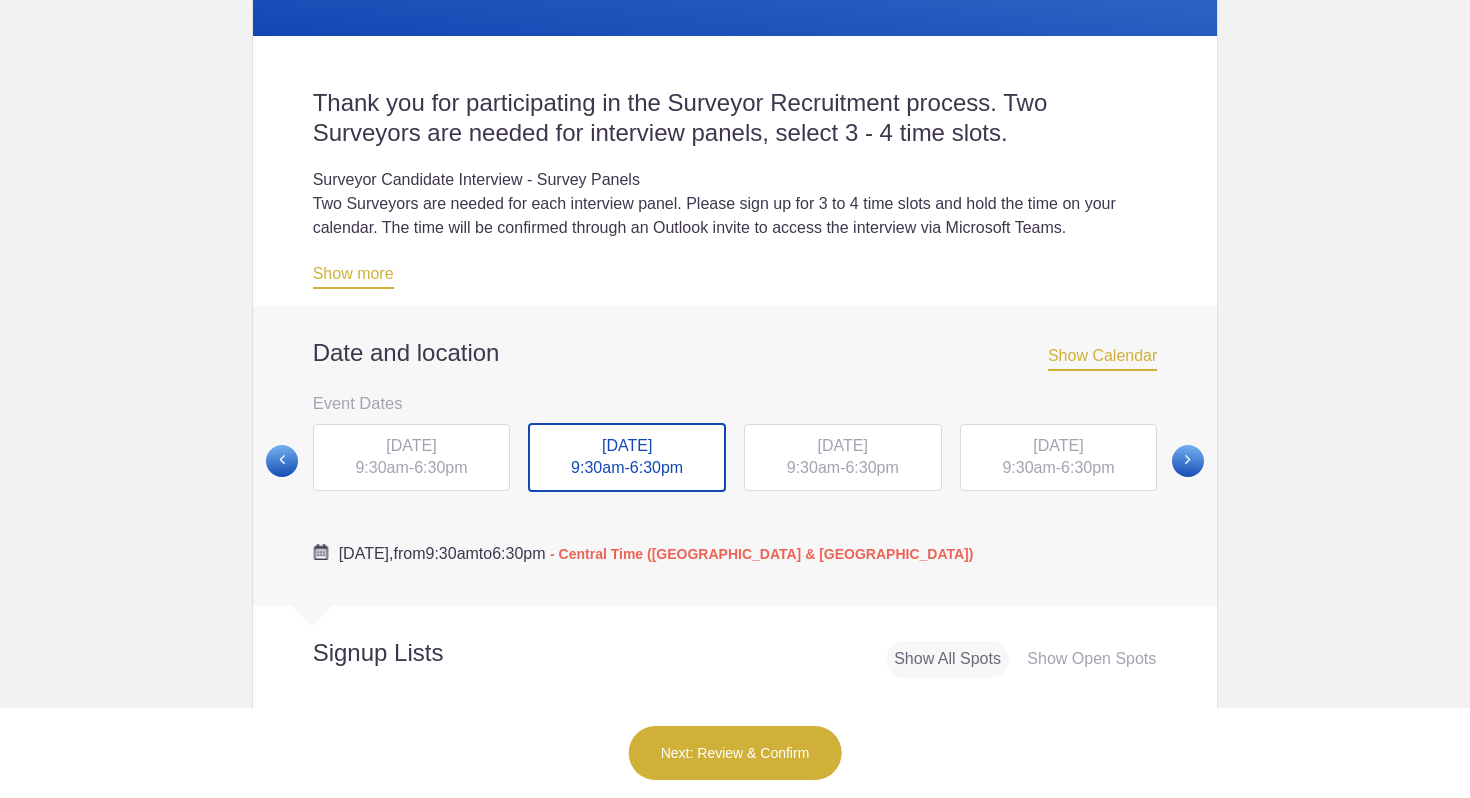 click at bounding box center [1188, 461] 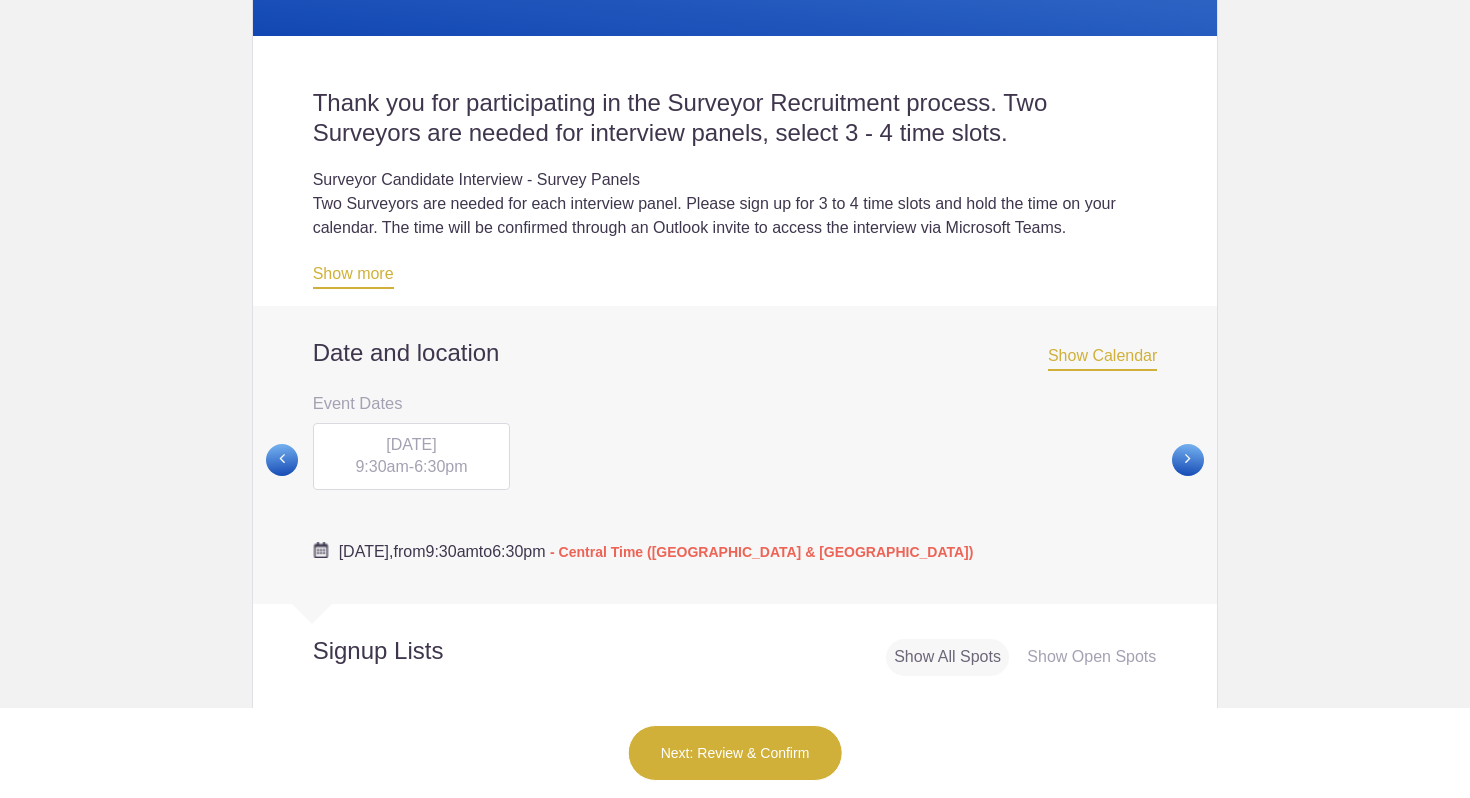 click at bounding box center [282, 460] 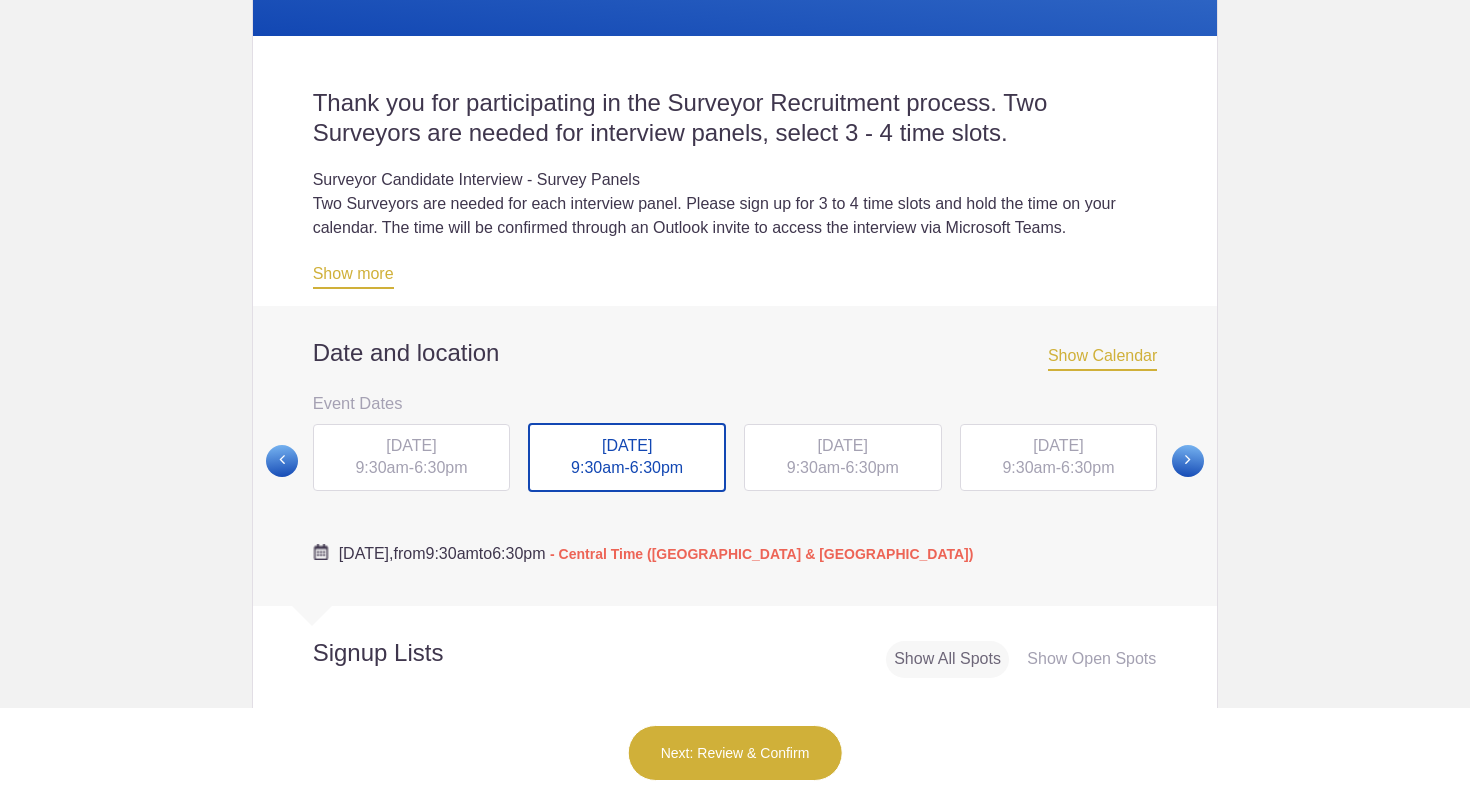 click on "Login
Sign up for Free
Login
Loading page
Loading page
Accreditation Association for Ambulatory Healthcare
2025 Surveyor Recruitment -Surveyor Panel Interviews
Created by
AAAHC Careers
Contact
Thank you for participating in the Surveyor Recruitment process. Two Surveyors are needed for interview panels, select 3 - 4 time slots.
Surveyor Candidate Interview - Survey Panels
Two Surveyors are needed for each interview panel. Please sign up for 3 to 4 time slots and hold the time on your calendar. The time will be confirmed through an Outlook invite to access the interview via Microsoft Teams.
Interviews will take no more than 25 minutes immediately followed by a 5 minute debrief. You will receive an interview packet prior to each interview.
Show more
Date and location
Show Calendar
Event Dates" at bounding box center [735, 399] 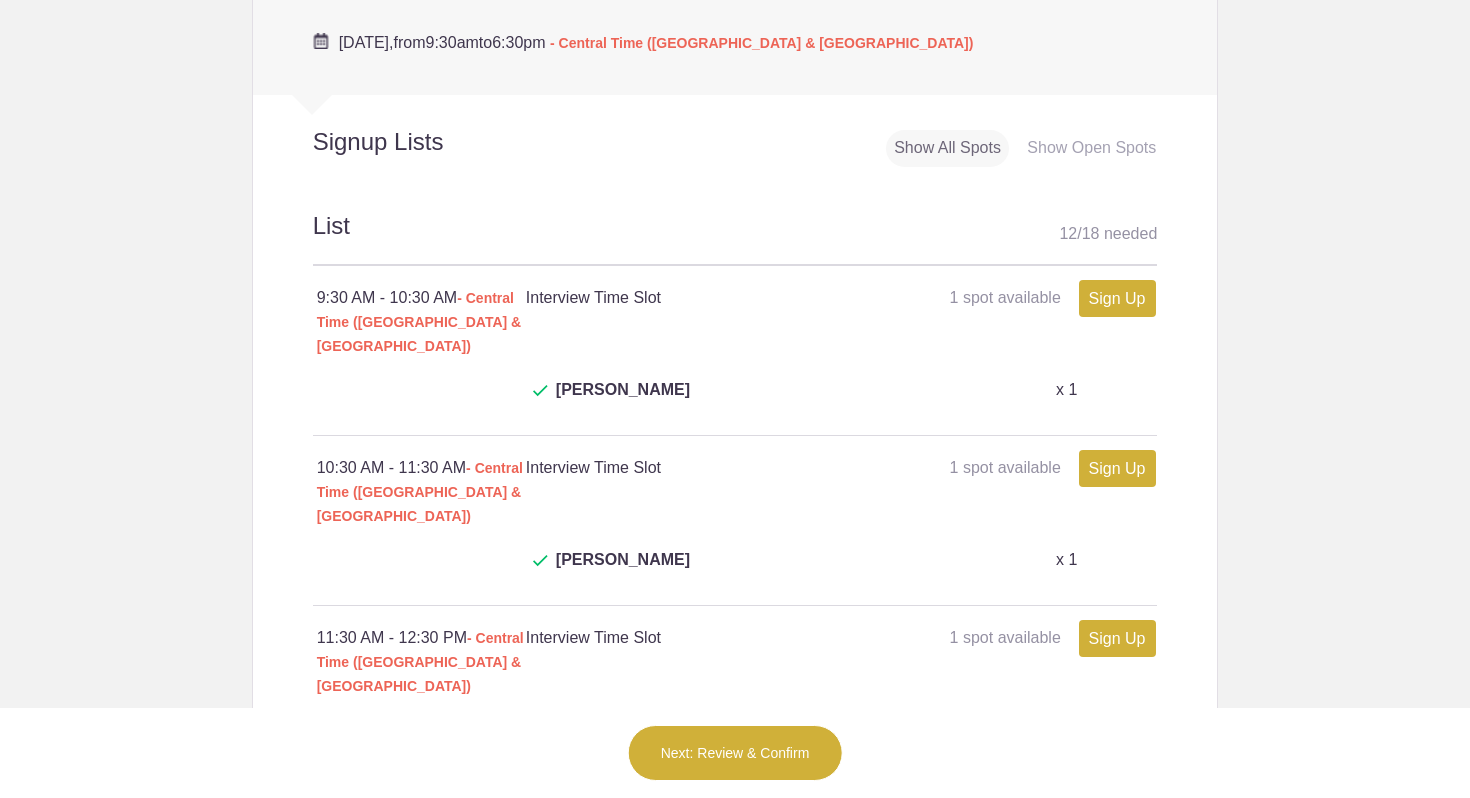 scroll, scrollTop: 1127, scrollLeft: 0, axis: vertical 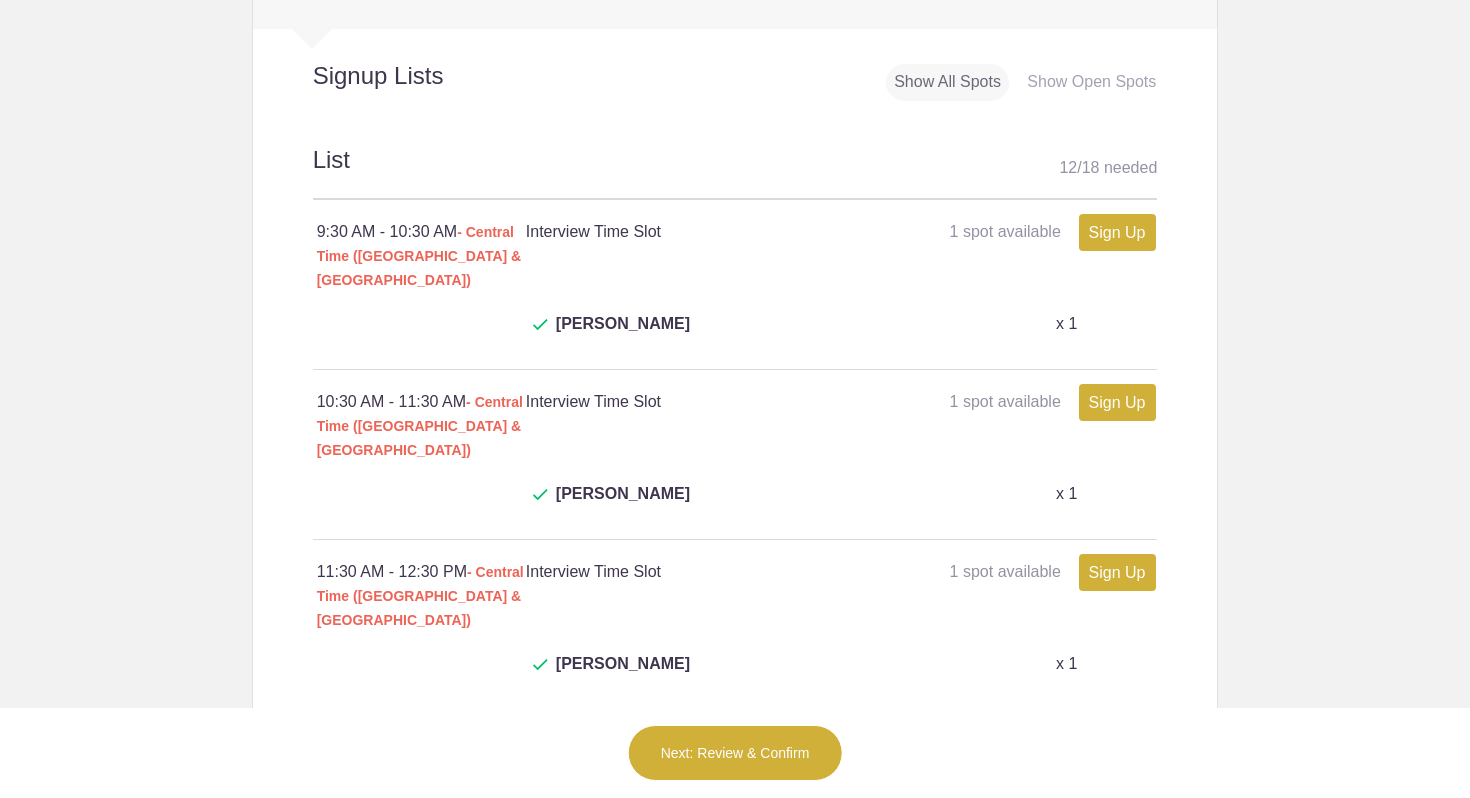 click on "Next: Review & Confirm" at bounding box center [735, 753] 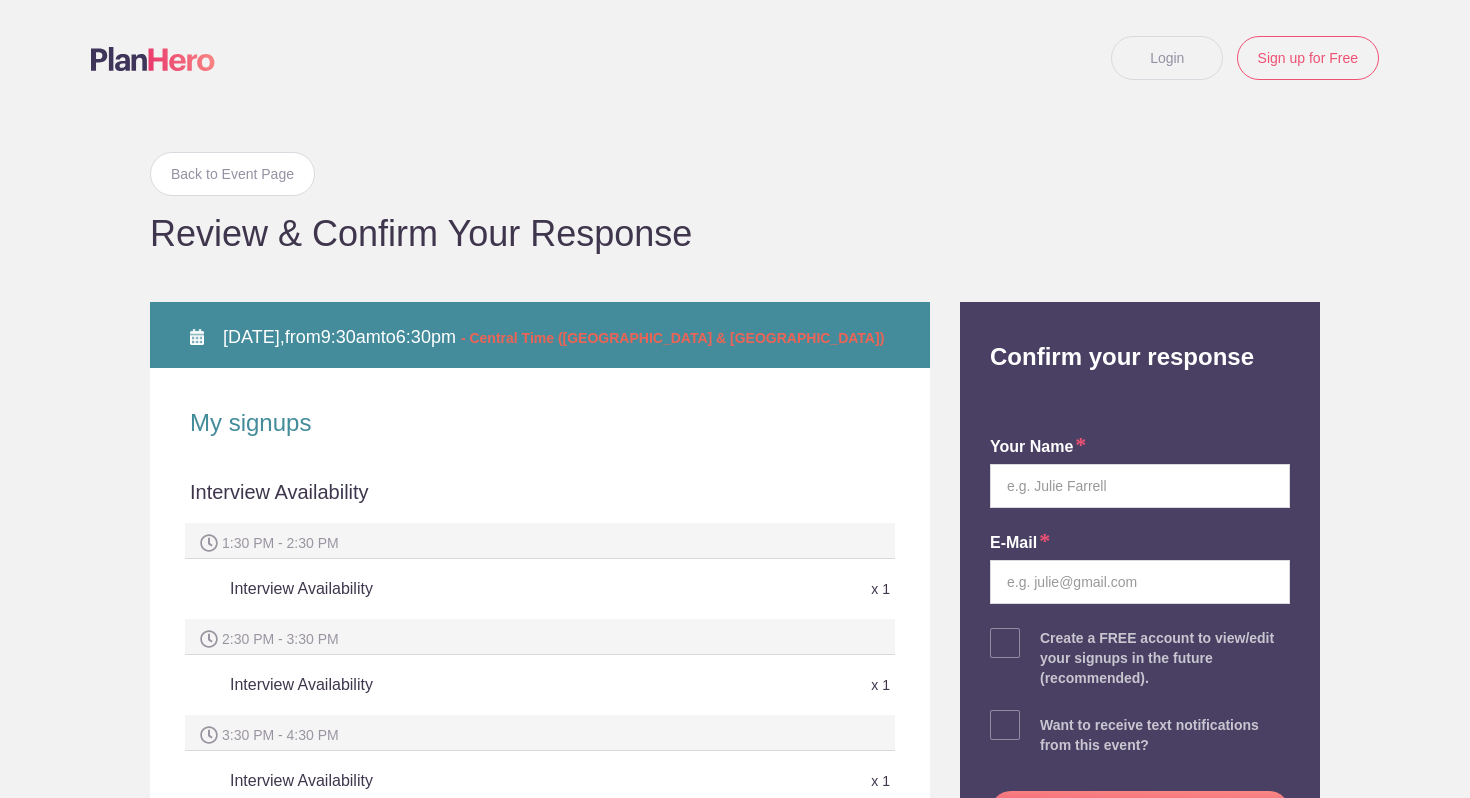 click on "Back to Event Page
Back to Event Page
Review & Confirm Your Response" at bounding box center (735, 202) 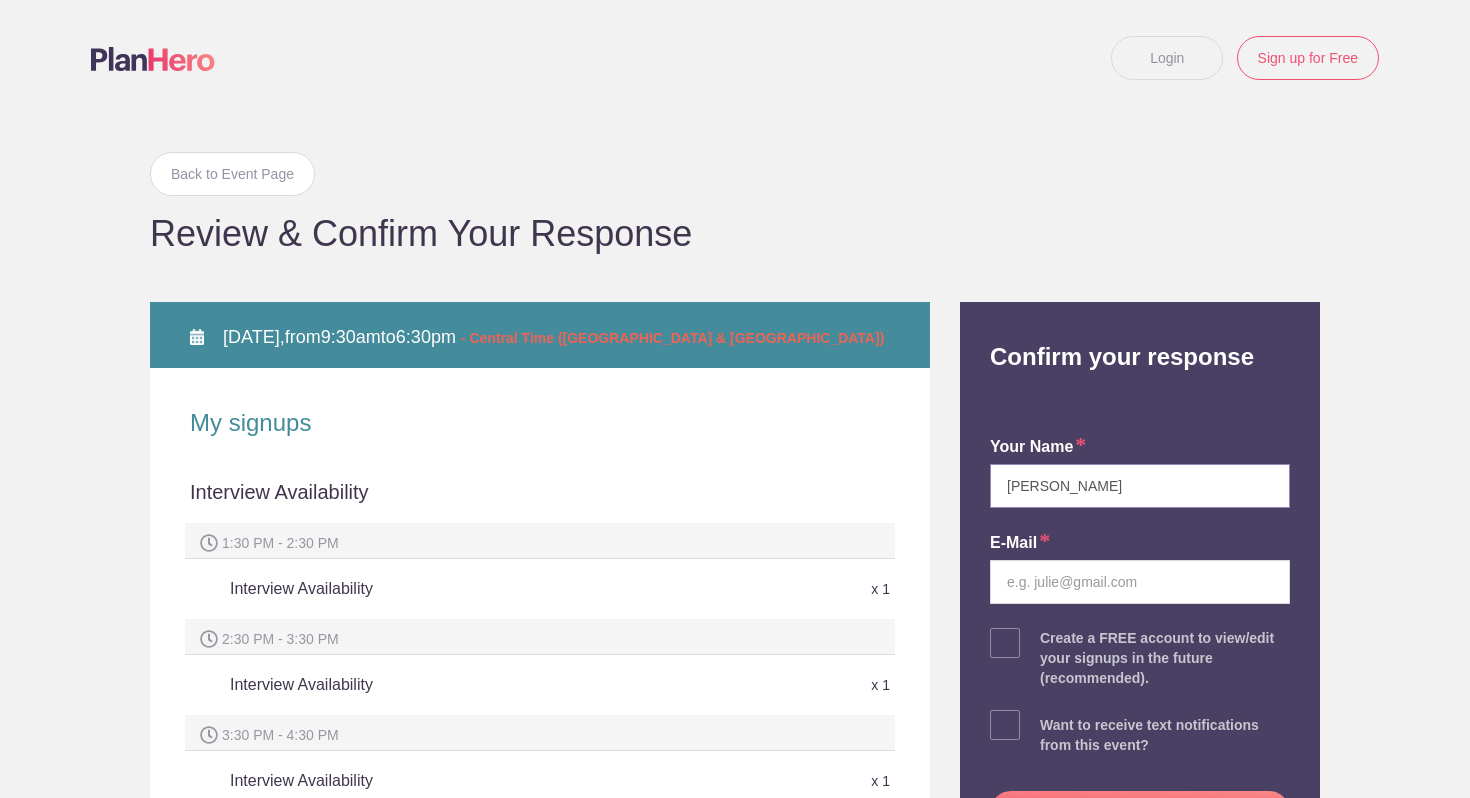 click on "Elizabeth" at bounding box center (1140, 486) 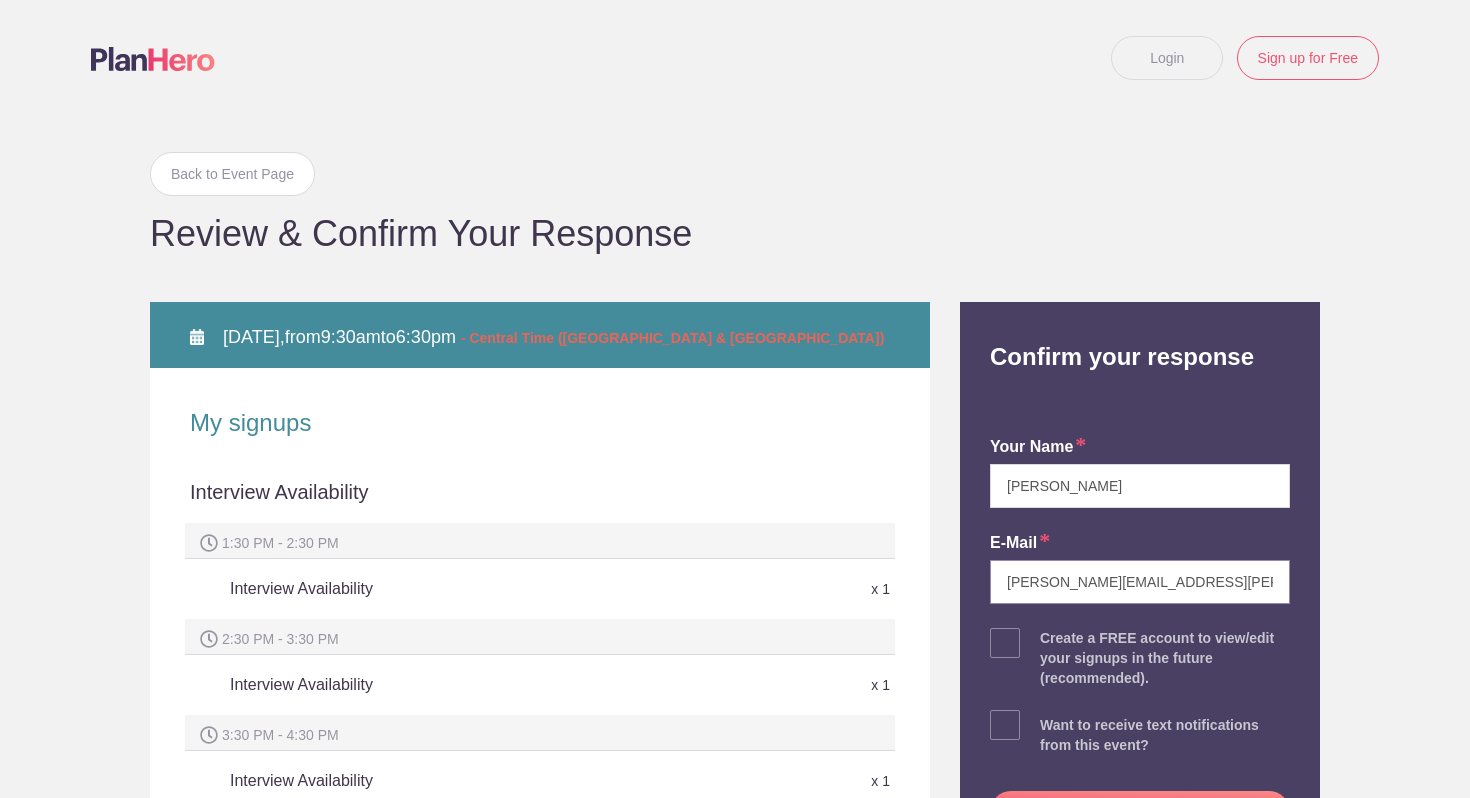 type on "elizabeth.patricia.anderson@gmail.com" 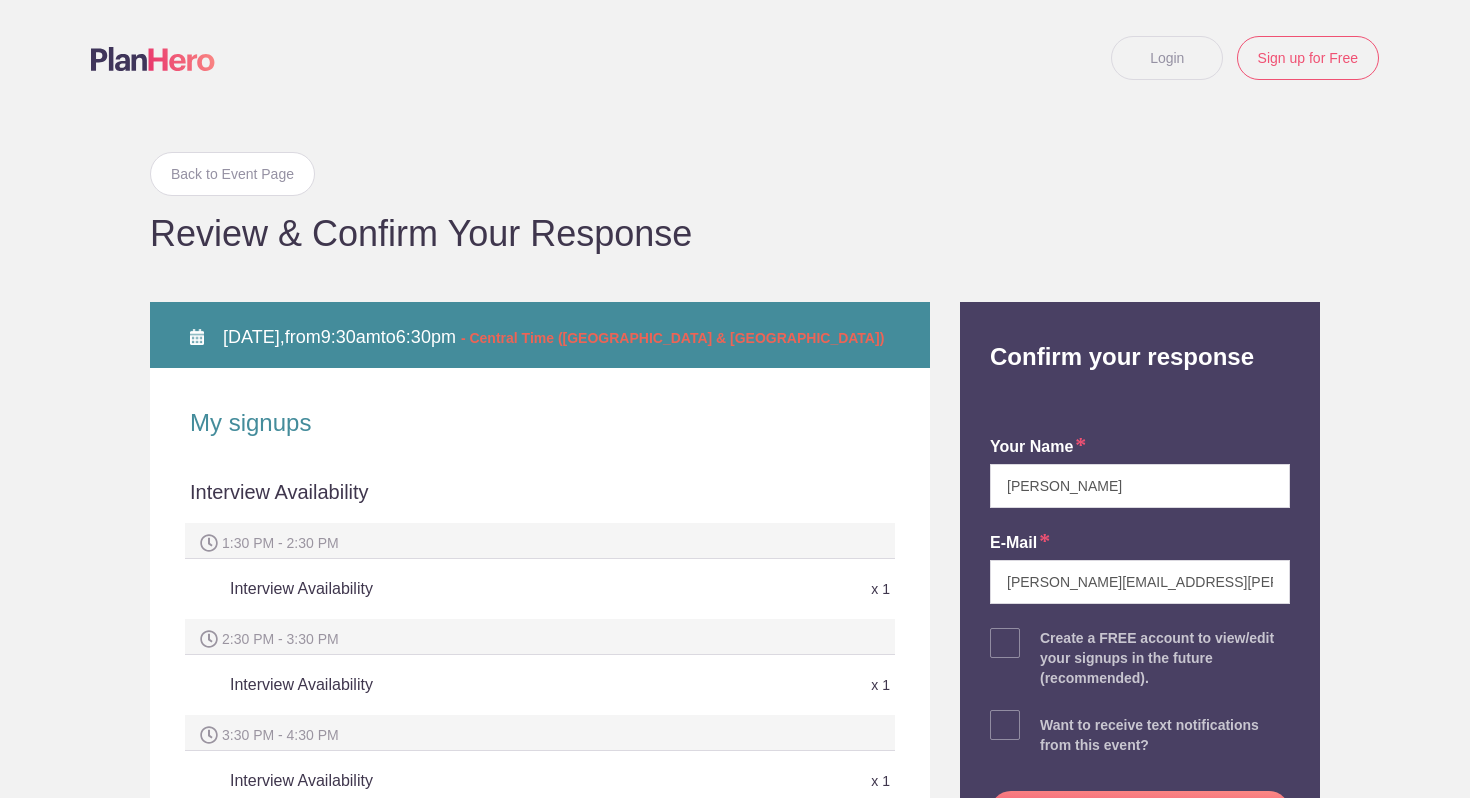 click on "Login
Sign up for Free
Login
Back to Event Page
Back to Event Page
Review & Confirm Your Response
THU July 17, 2025,
from
9:30am
to
6:30pm
- Central Time (US & Canada)
My signups
Interview Availability
1:30 PM - 2:30 PM
Interview Availability
x 1
2:30 PM - 3:30 PM
Interview Availability
x 1
3:30 PM - 4:30 PM
Interview Availability
x 1
4:30 PM - 5:30 PM
Interview Availability
x 1
WED July 23, 2025,
from
9:30am
to
6:30pm
- Central Time (US & Canada)
My signups
Interview Availability
9:30 AM - 10:30 AM
Interview Time Slot
x 1
10:30 AM - 11:30 AM
Interview Time Slot
x 1
11:30 AM - 12:30 PM
Interview Time Slot
x 1
2:30 PM - 3:30 PM
Interview Time Slot" at bounding box center [735, 399] 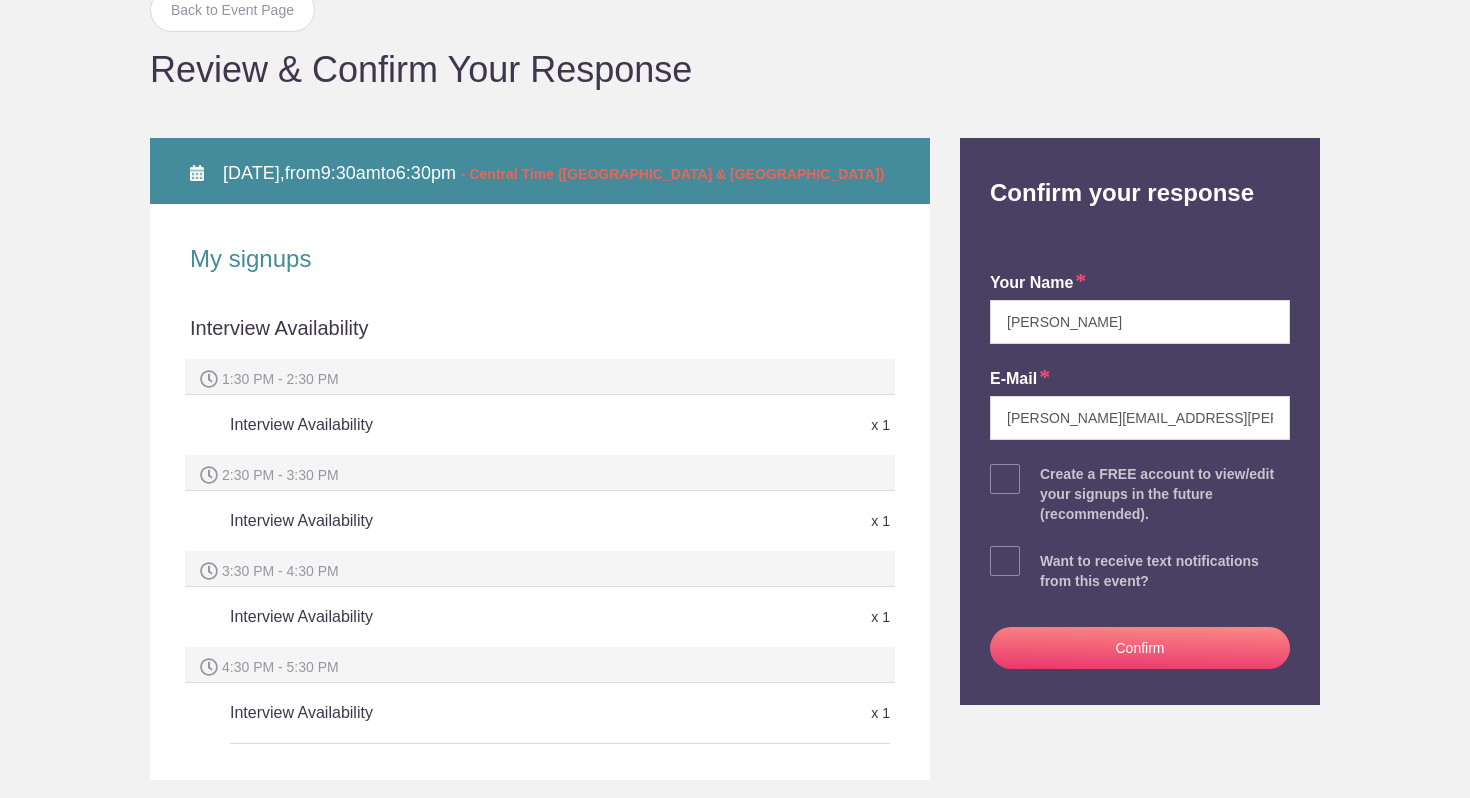 scroll, scrollTop: 167, scrollLeft: 0, axis: vertical 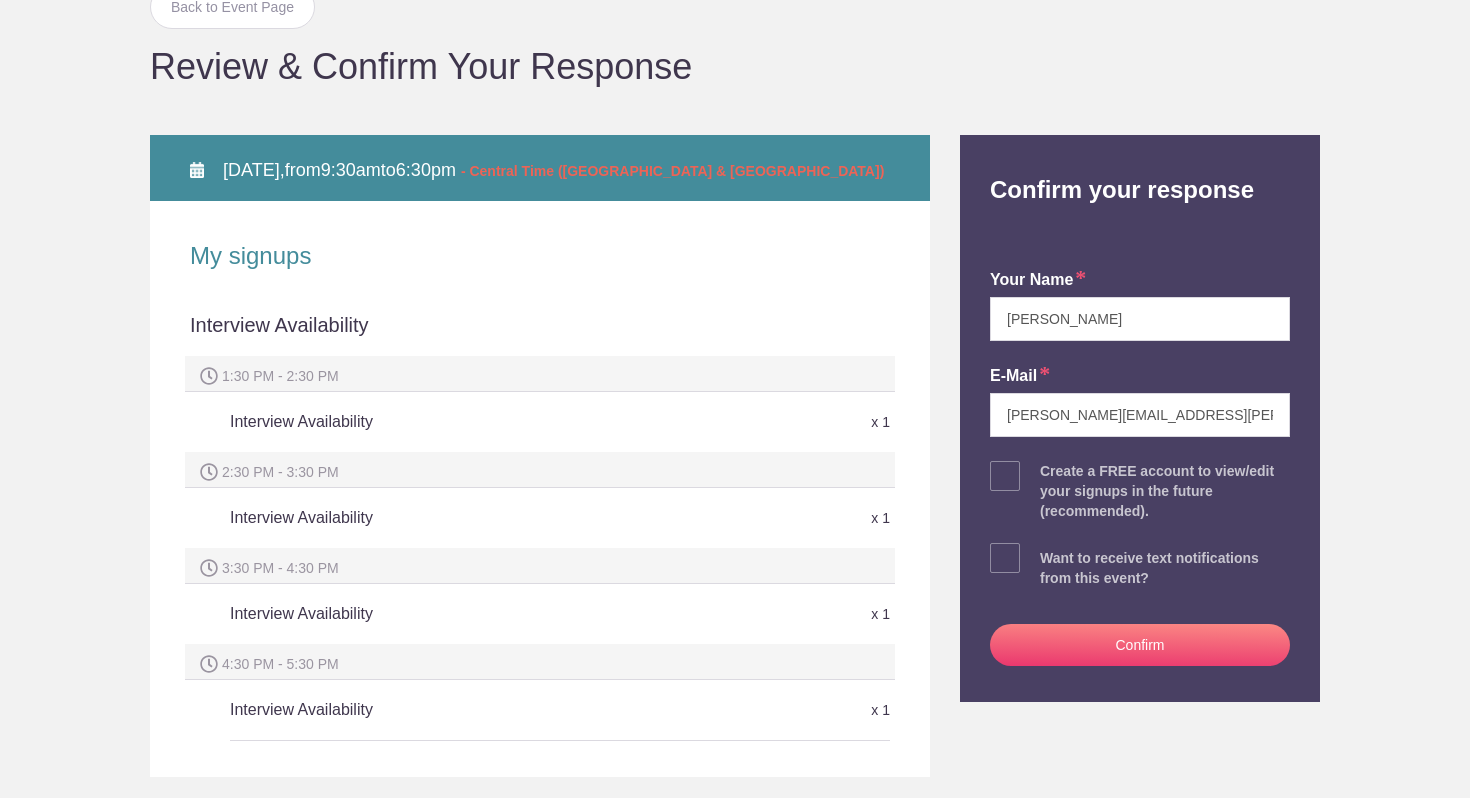 click on "Confirm" at bounding box center [1140, 645] 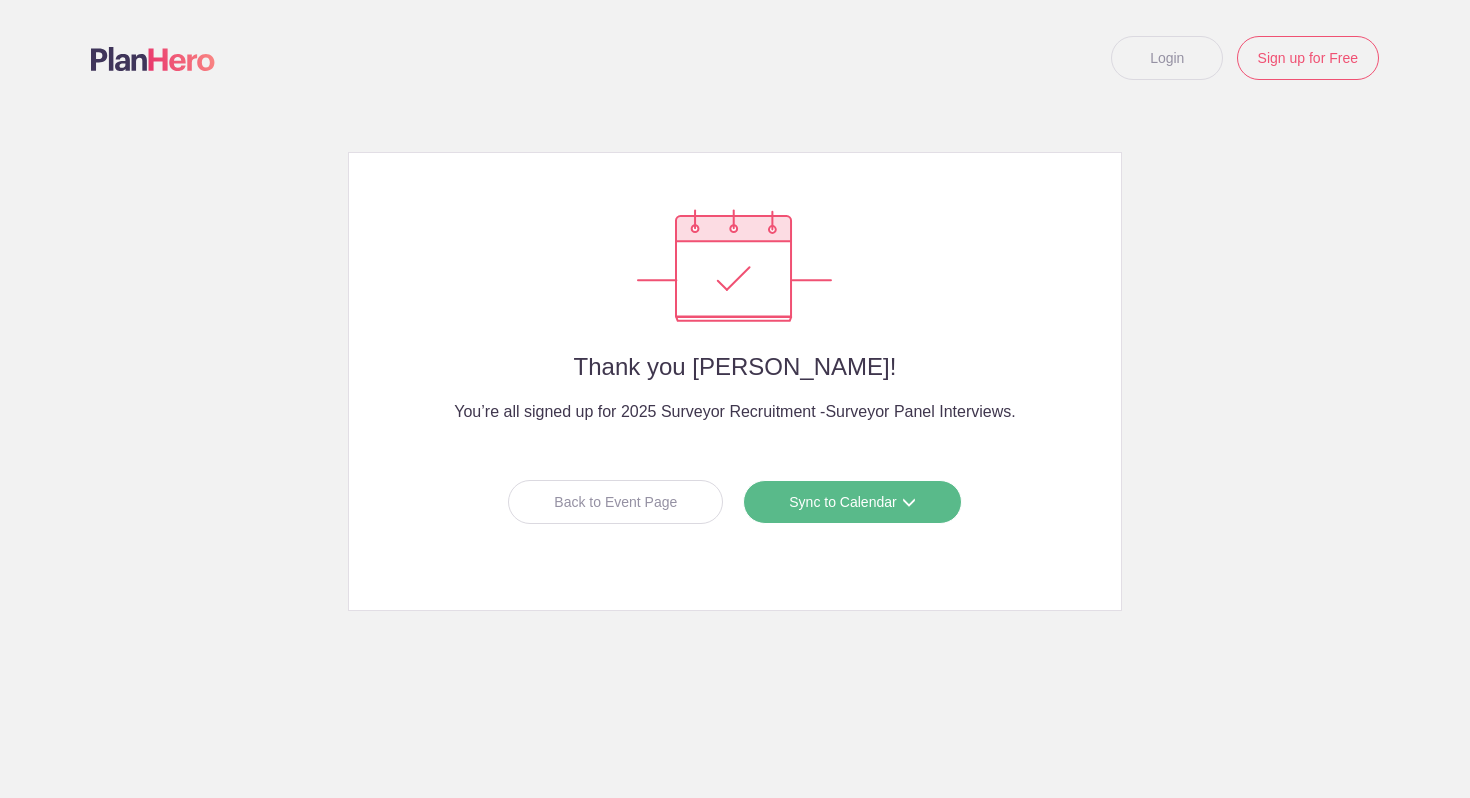 scroll, scrollTop: 0, scrollLeft: 0, axis: both 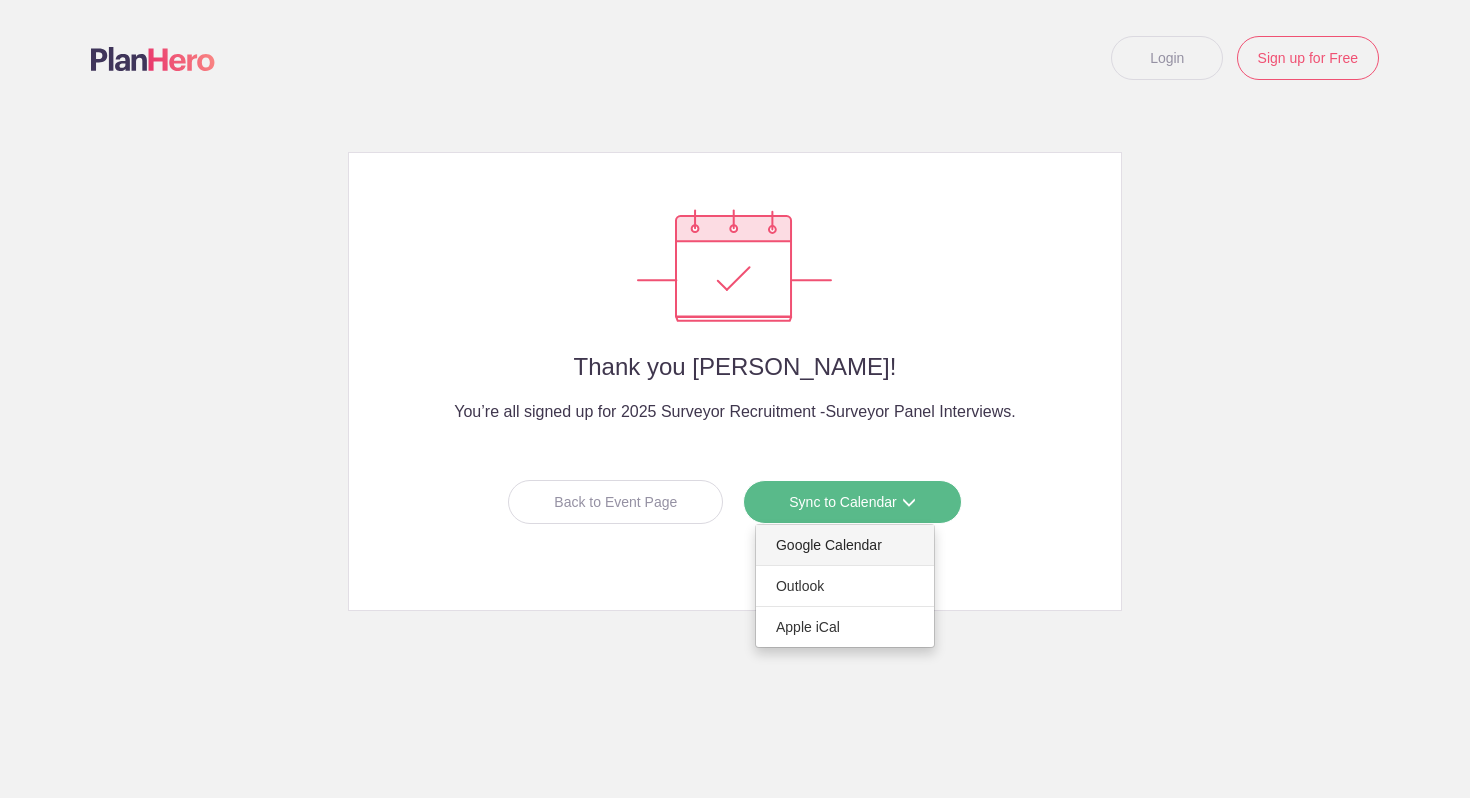 click on "Google Calendar" at bounding box center [845, 545] 